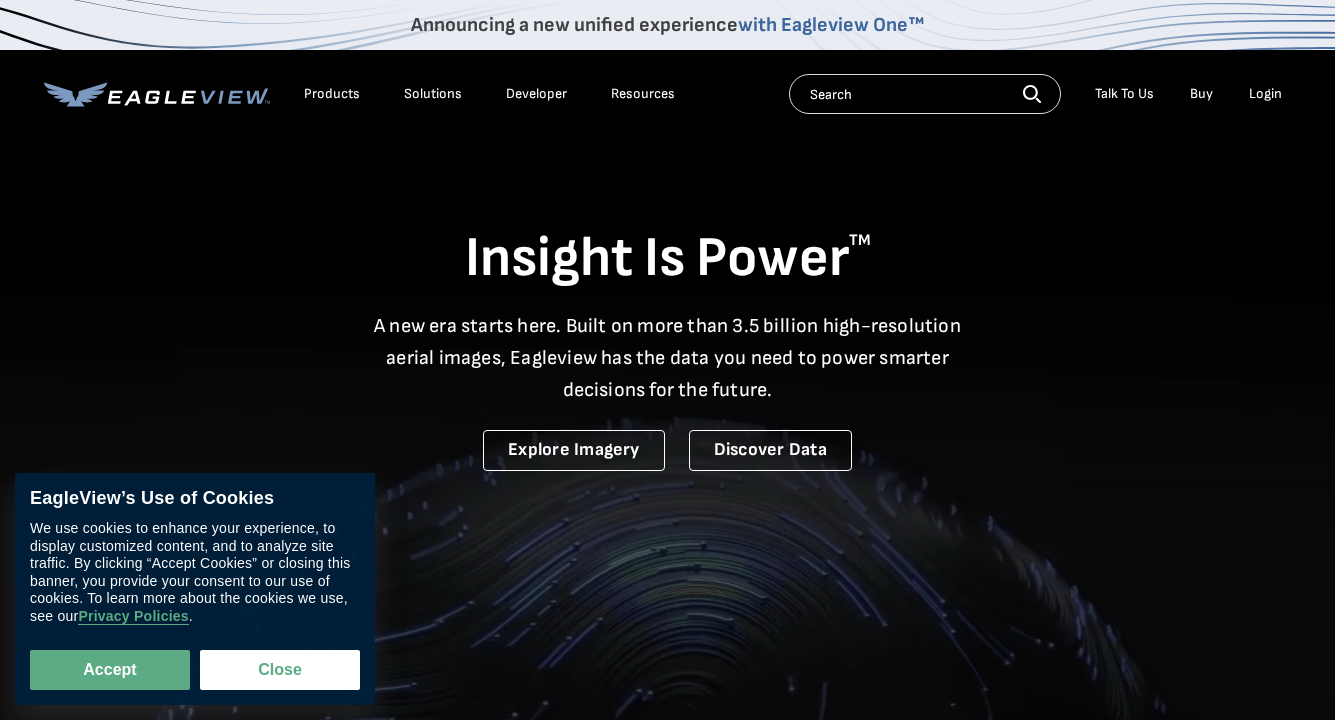 scroll, scrollTop: 0, scrollLeft: 0, axis: both 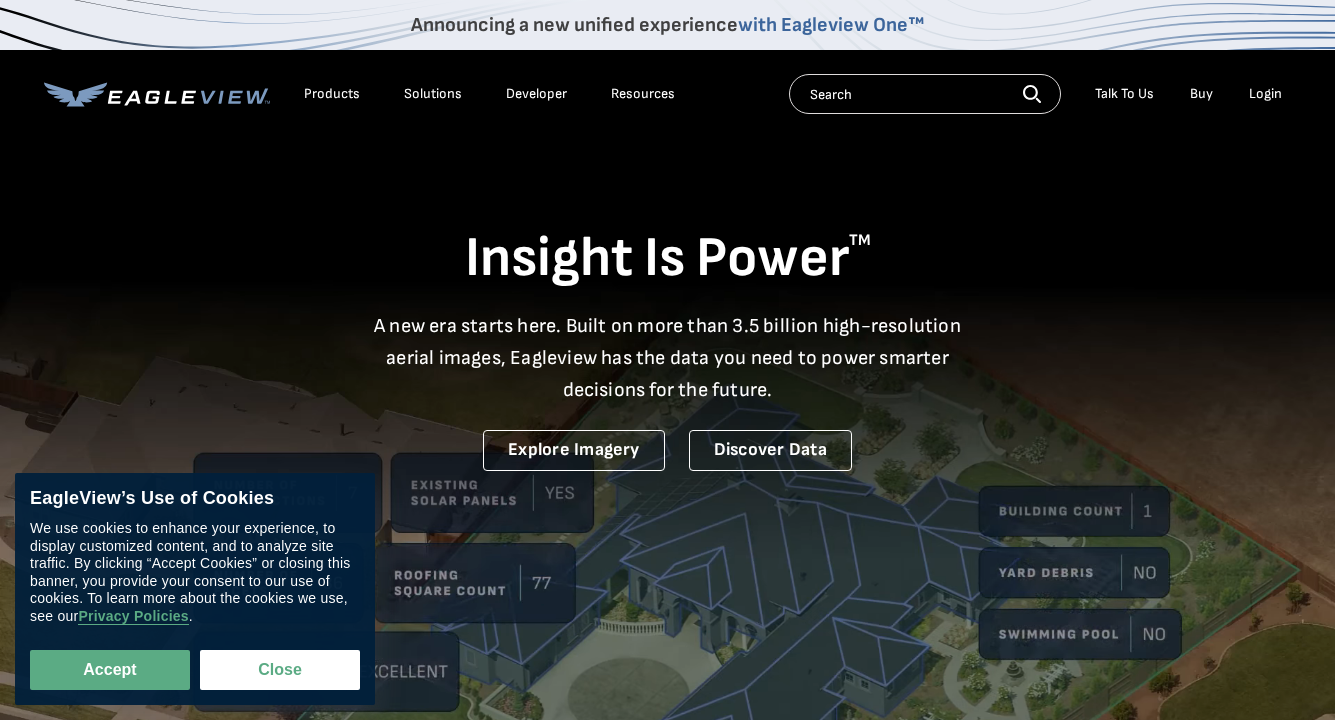 click on "Login" at bounding box center [1265, 94] 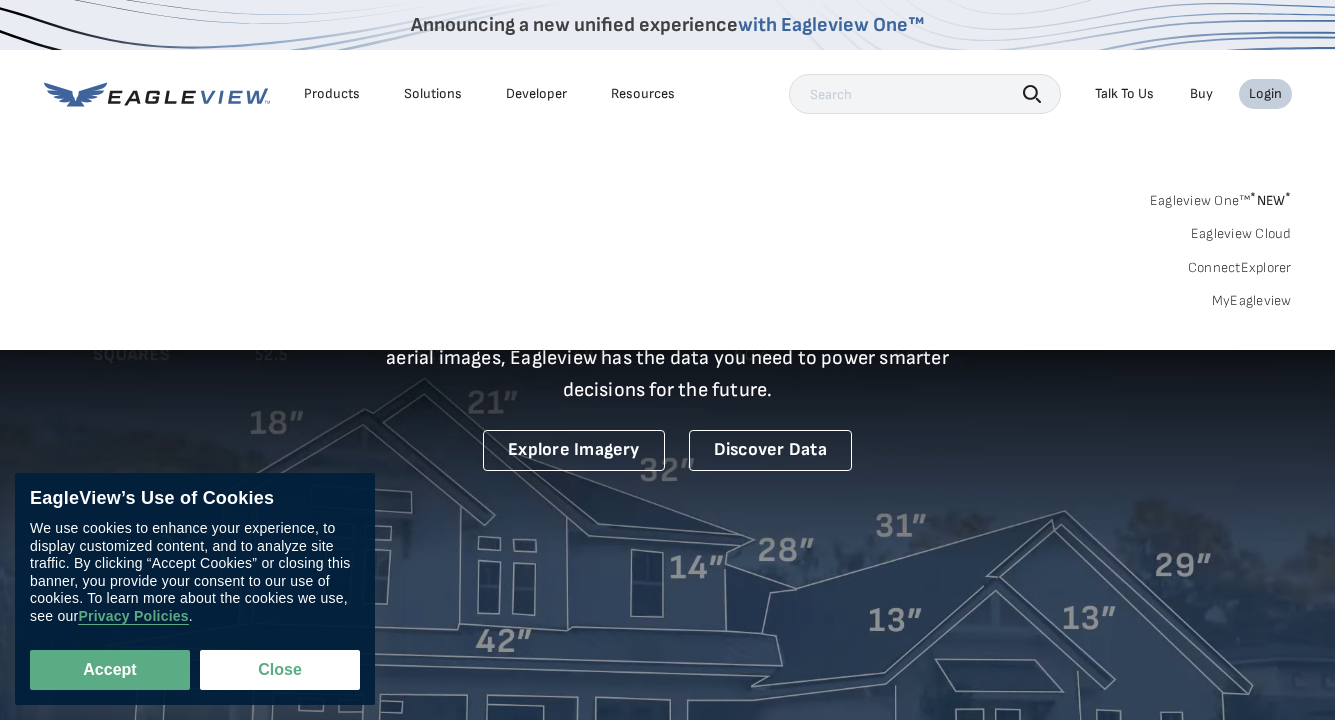 click on "MyEagleview" at bounding box center [1252, 301] 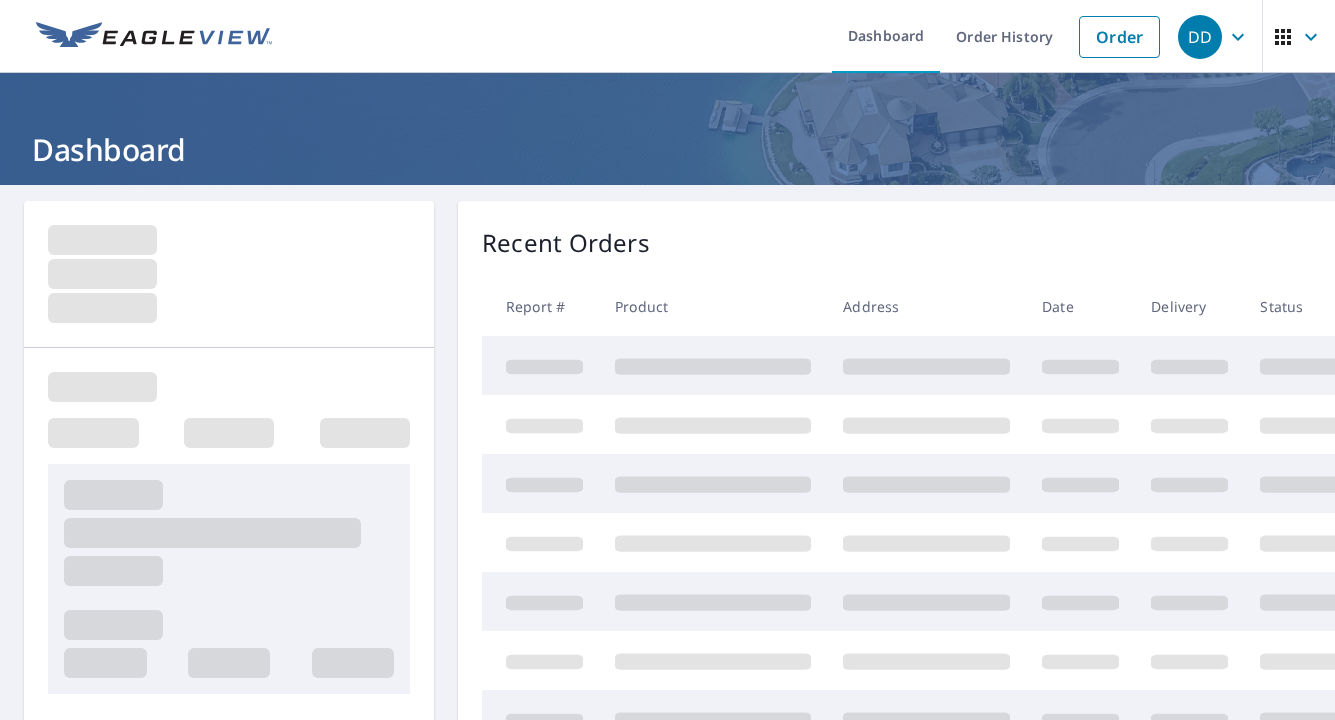 scroll, scrollTop: 0, scrollLeft: 0, axis: both 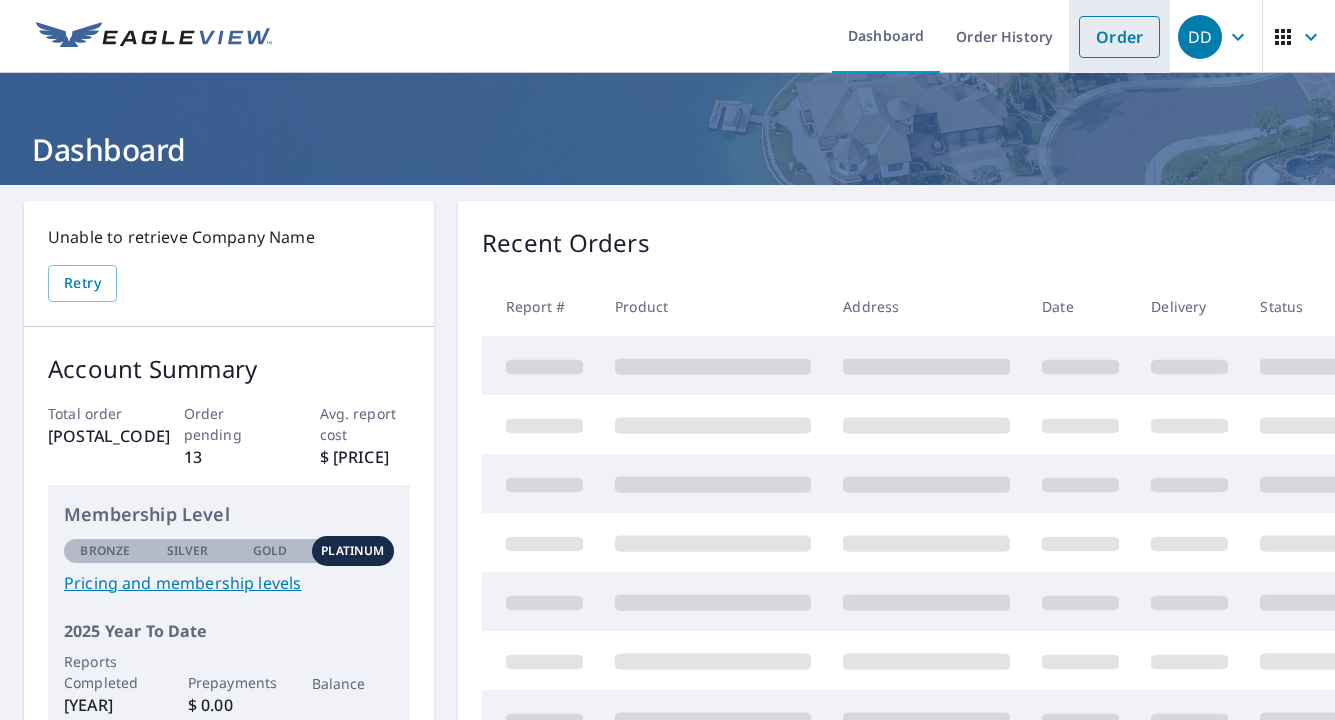 click on "Order" at bounding box center (1119, 37) 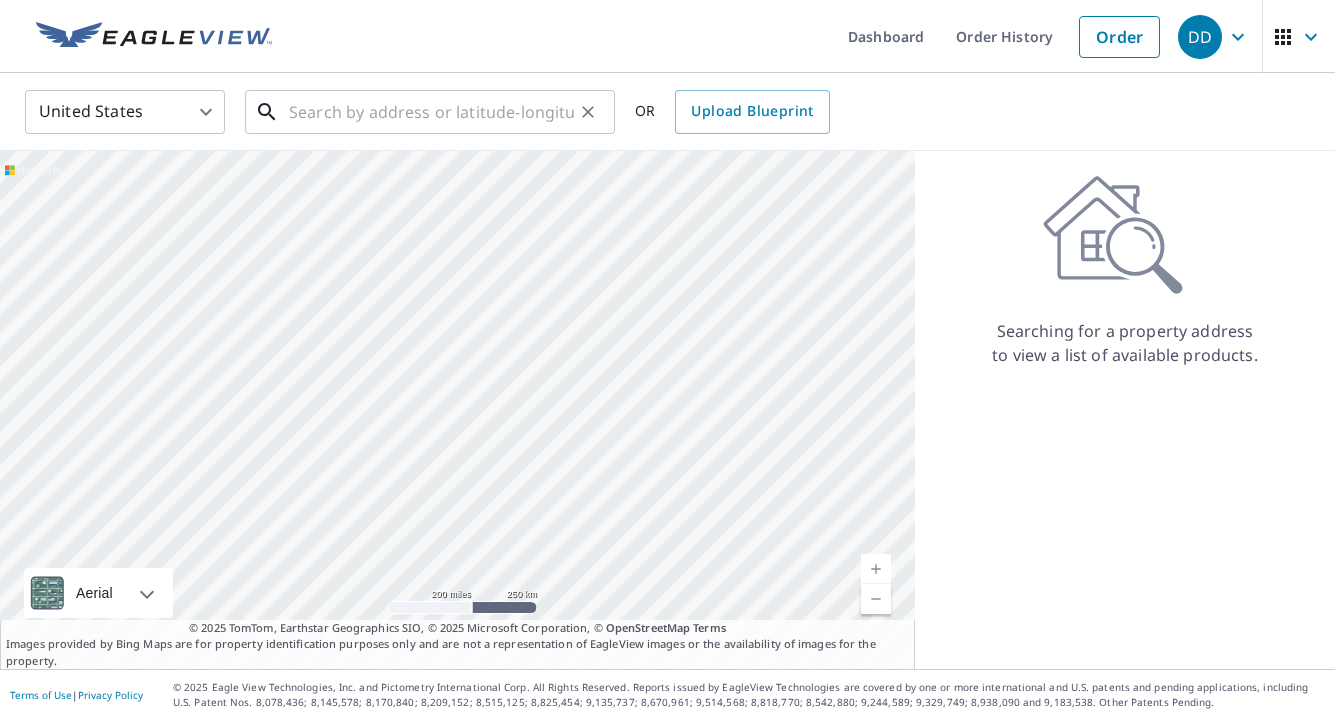 click at bounding box center [431, 112] 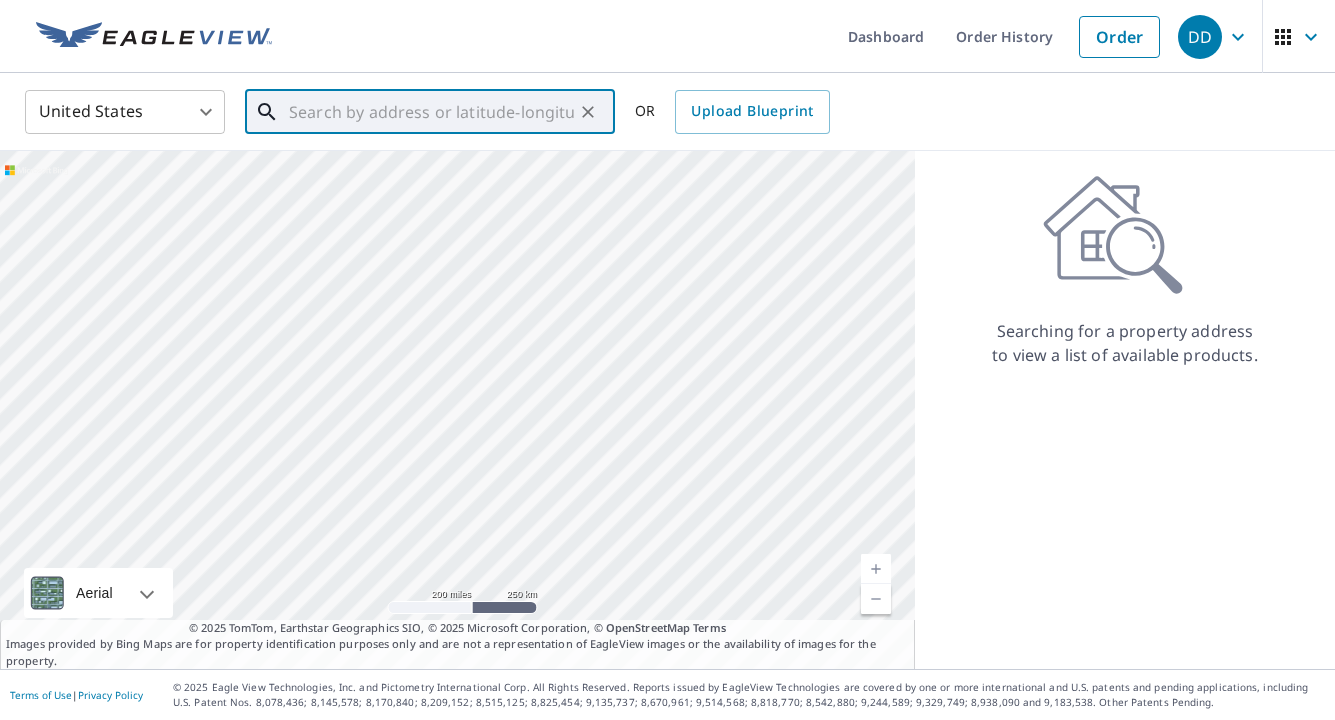 paste on "[NUMBER] [STREET] [CITY], [STATE] [POSTAL_CODE]" 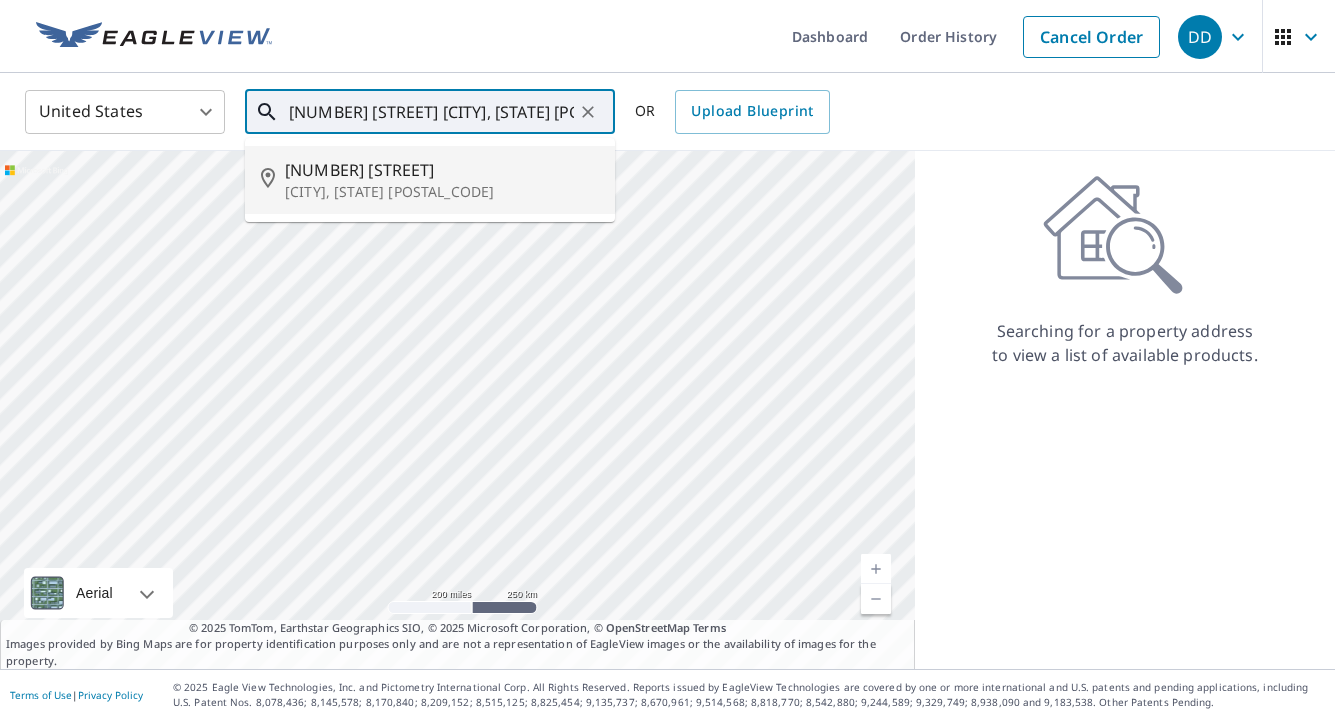click on "[NUMBER] [STREET]" at bounding box center (442, 170) 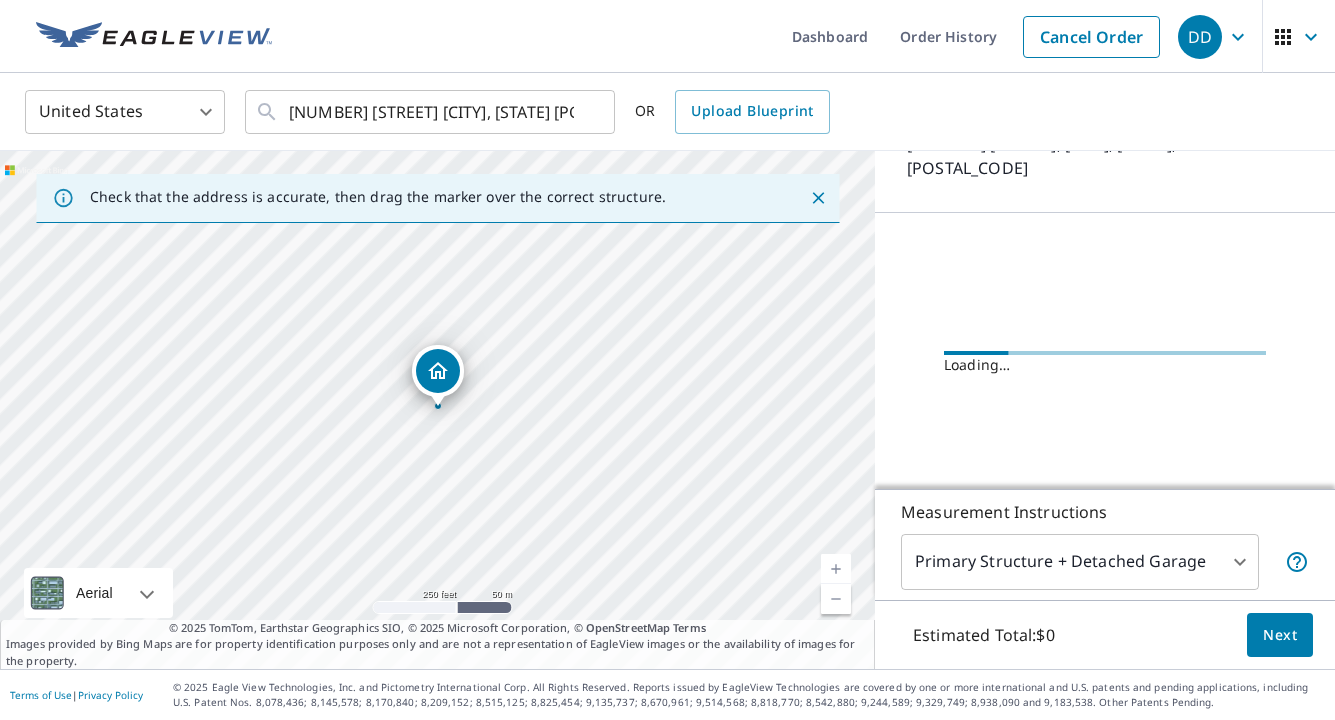 scroll, scrollTop: 165, scrollLeft: 0, axis: vertical 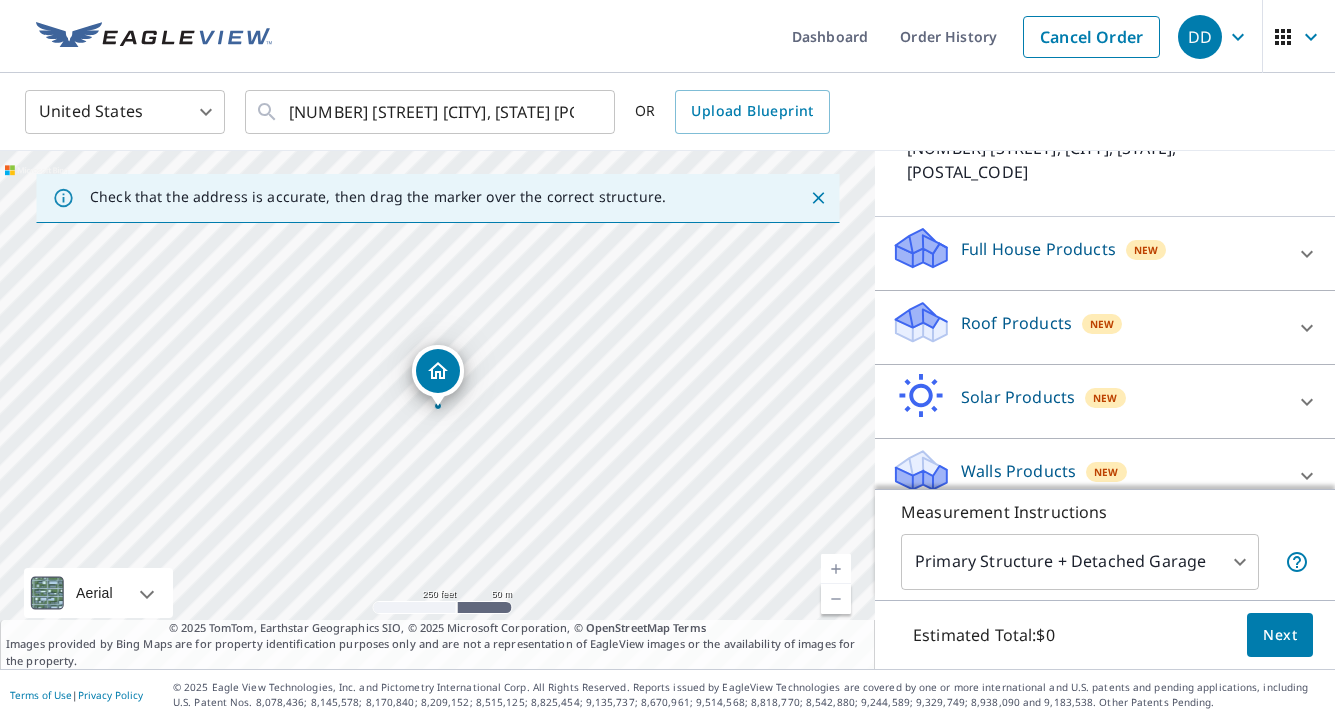 click on "Roof Products New" at bounding box center (1087, 327) 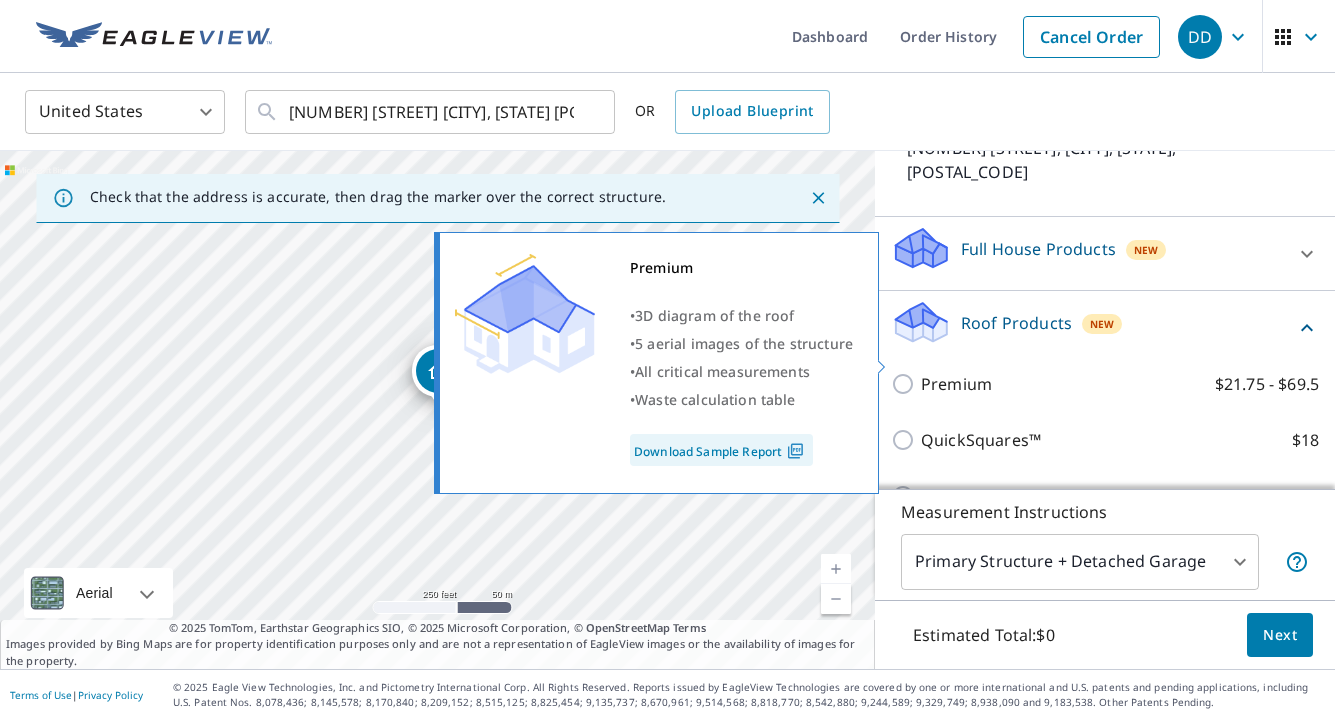 click on "Premium" at bounding box center (956, 384) 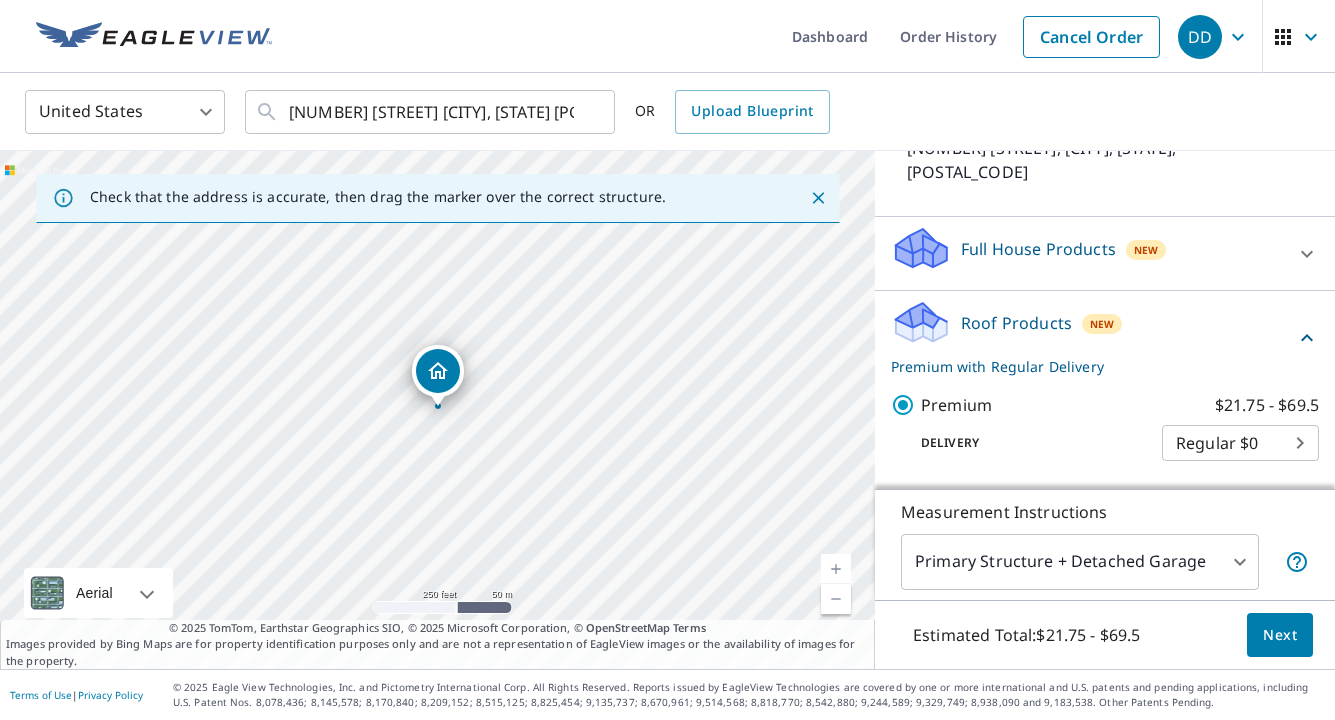 click on "Next" at bounding box center (1280, 635) 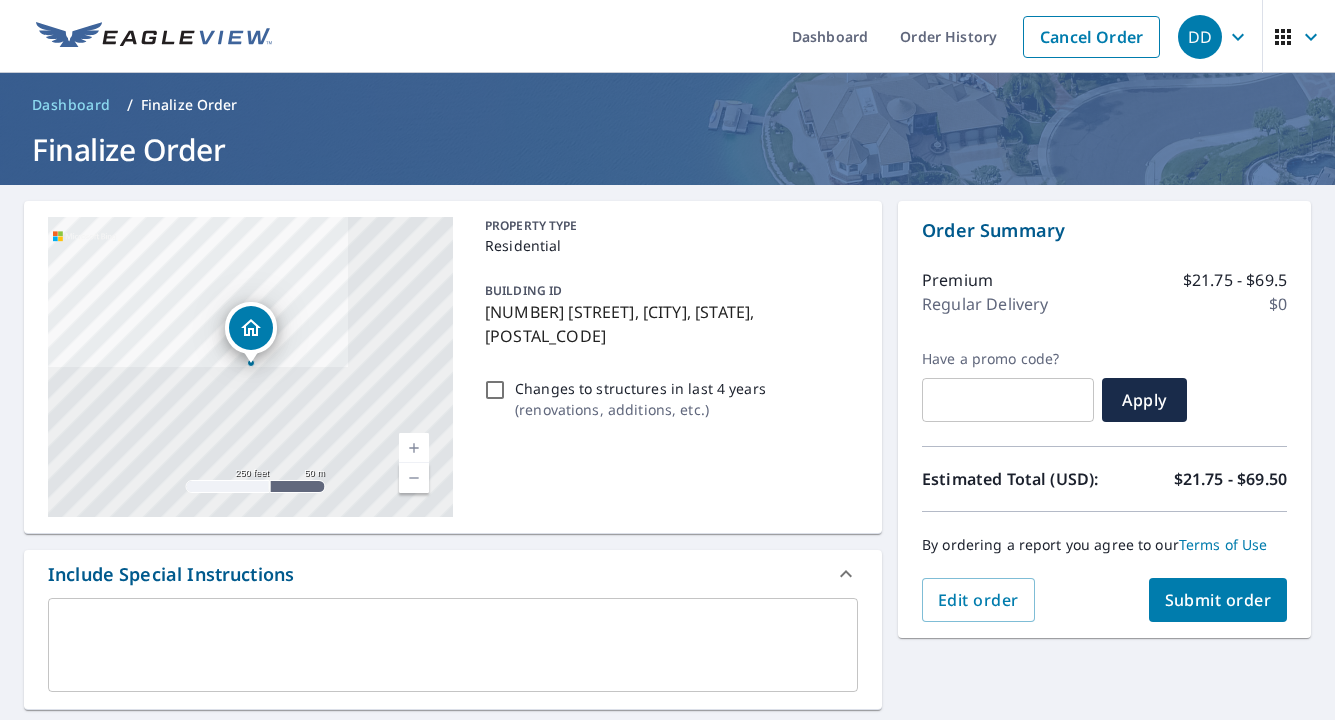 click on "Submit order" at bounding box center [1218, 600] 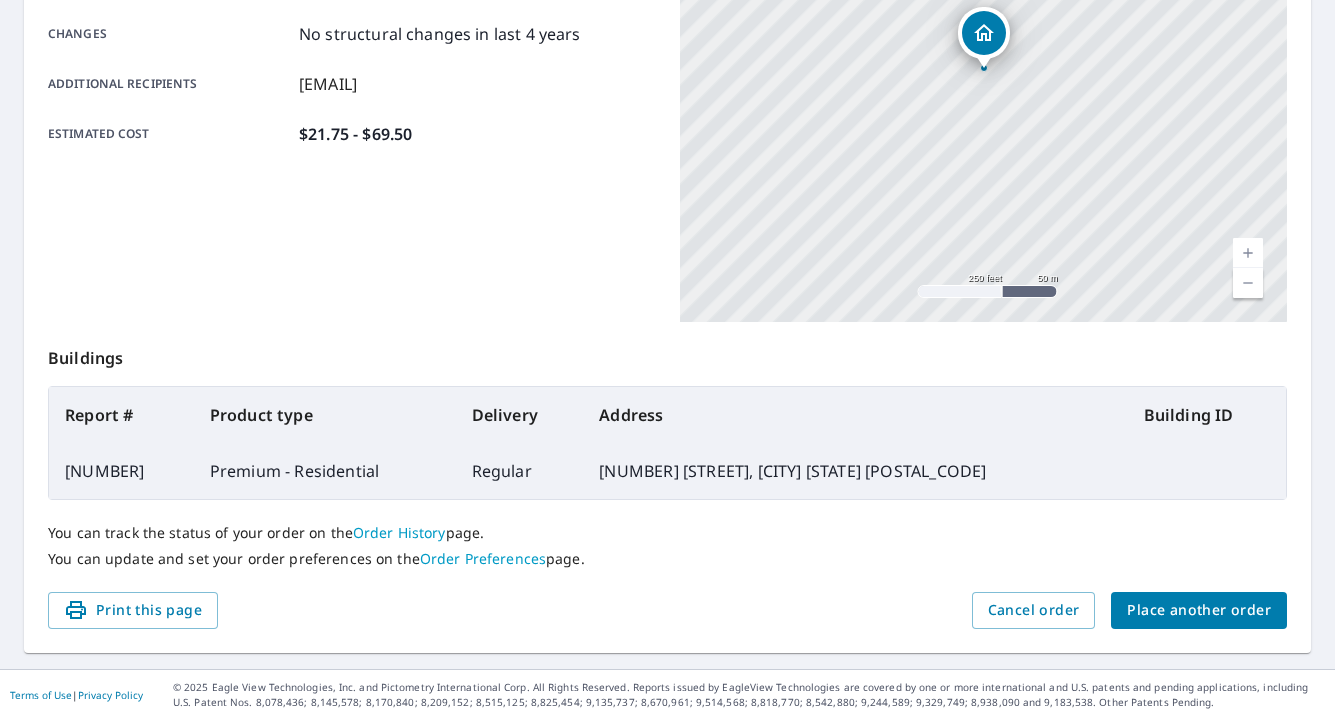 scroll, scrollTop: 456, scrollLeft: 0, axis: vertical 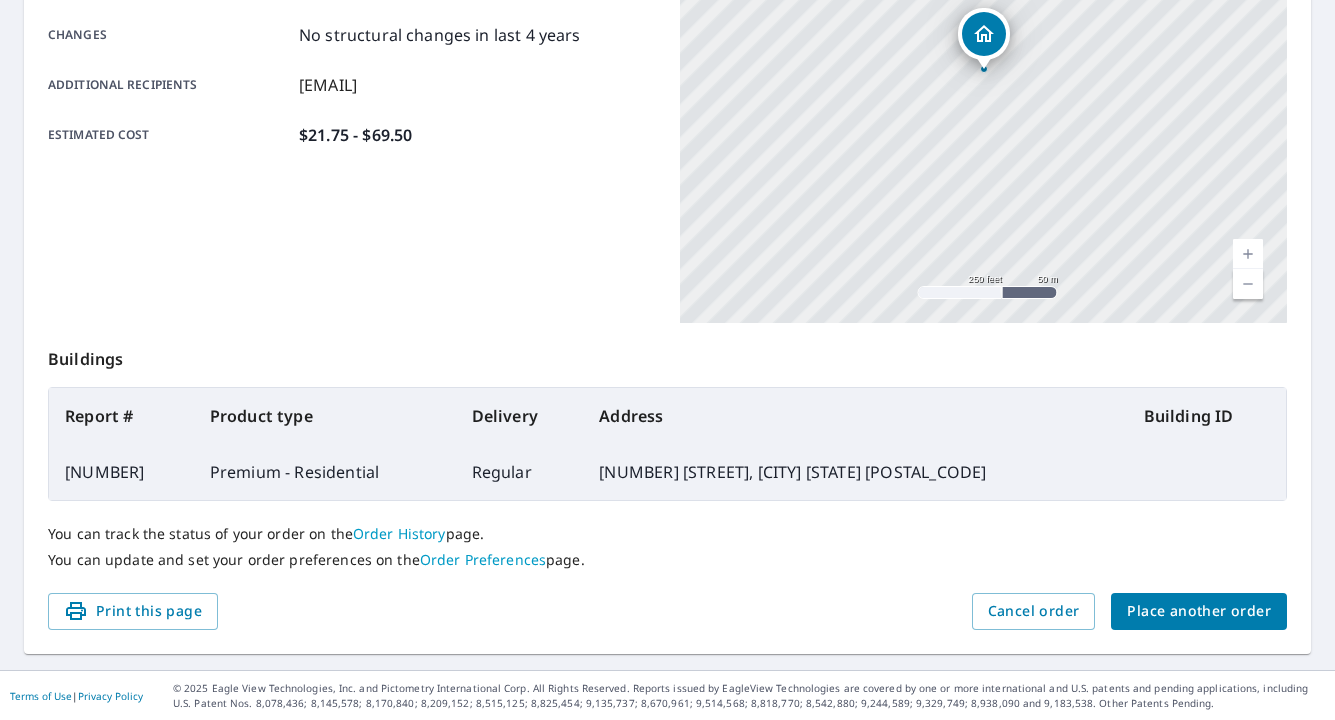 click on "Place another order" at bounding box center [1199, 611] 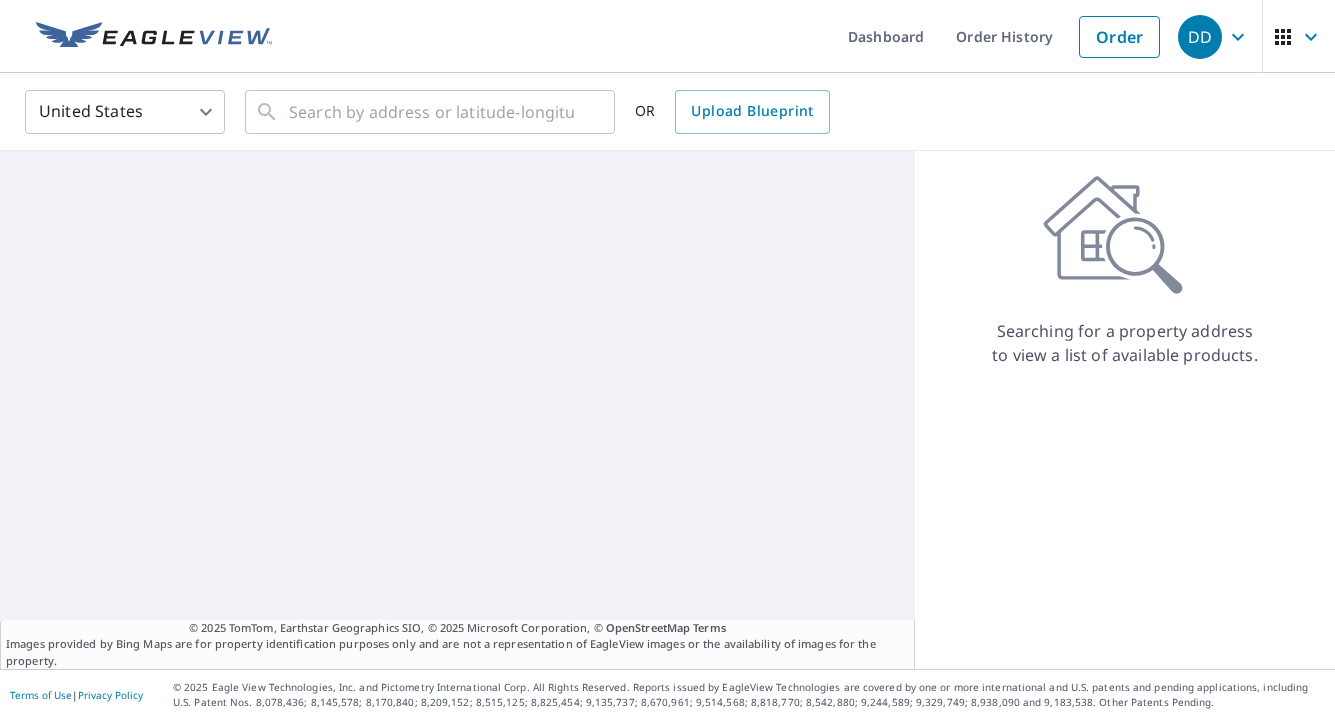 scroll, scrollTop: 0, scrollLeft: 0, axis: both 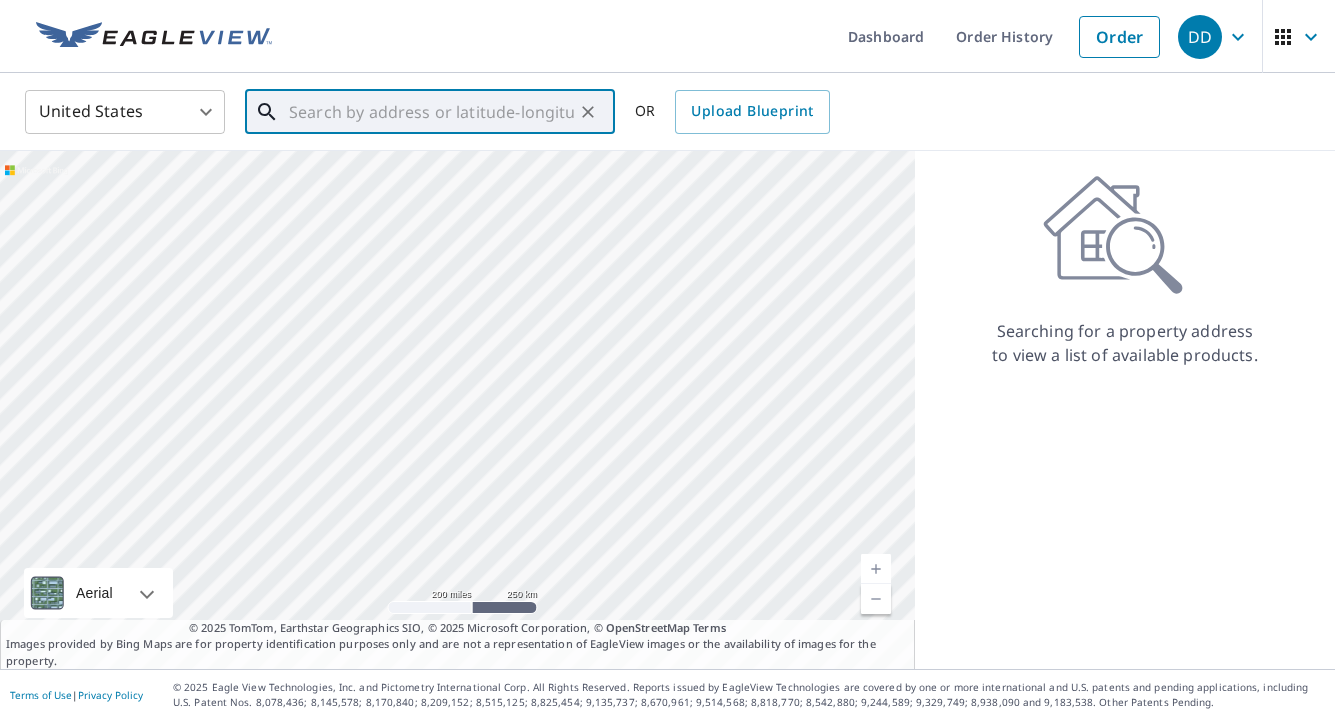 click at bounding box center [431, 112] 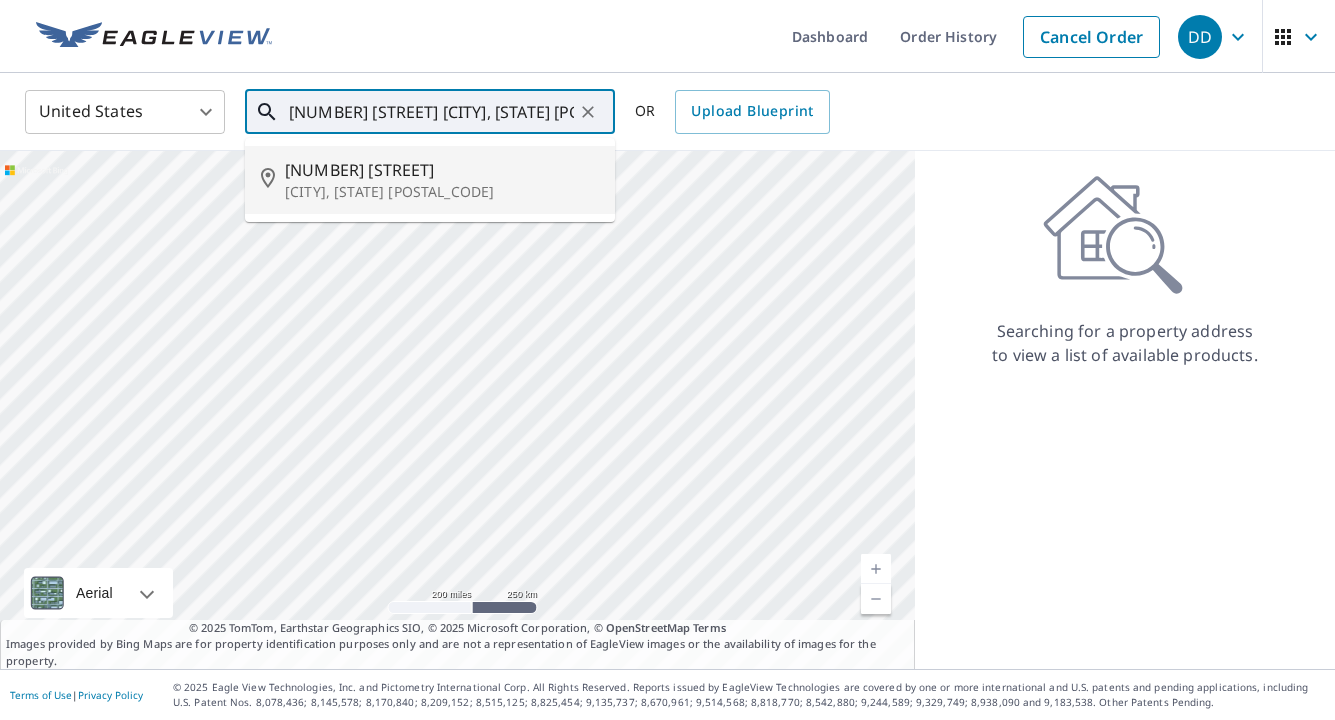 click on "[CITY], [STATE] [POSTAL_CODE]" at bounding box center (442, 192) 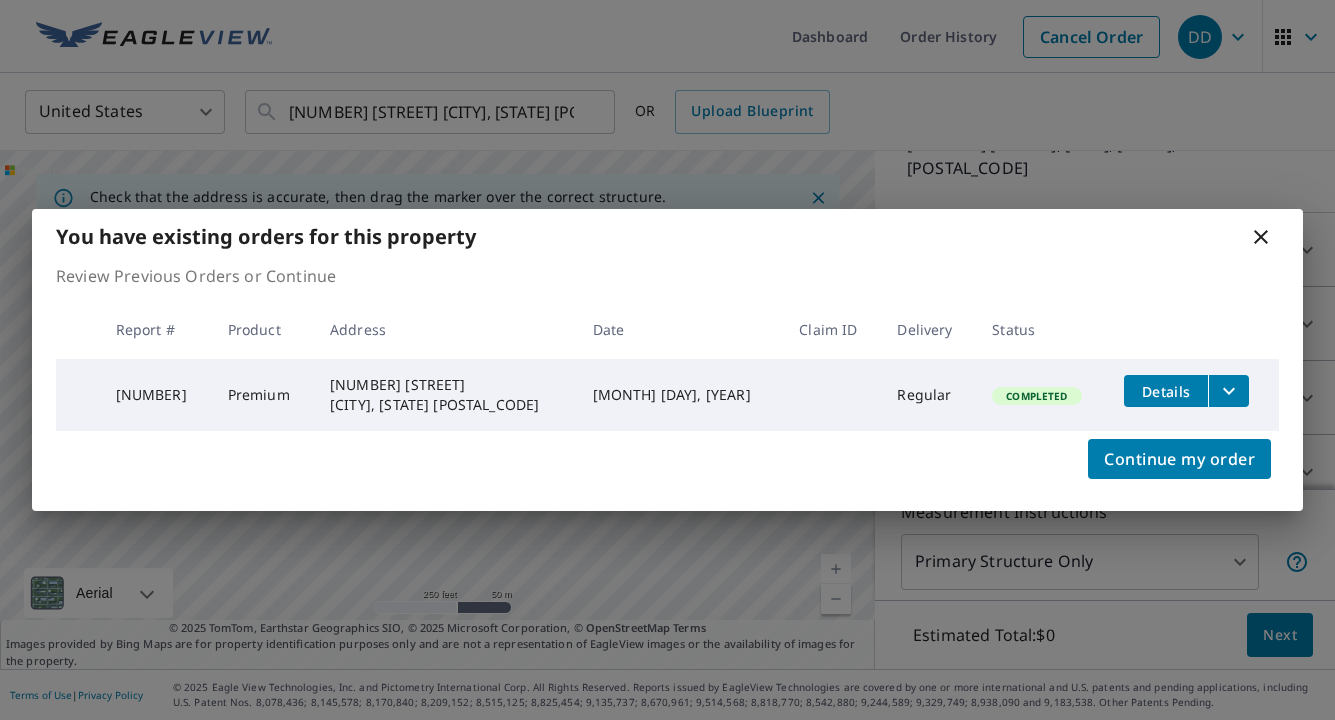 scroll, scrollTop: 165, scrollLeft: 0, axis: vertical 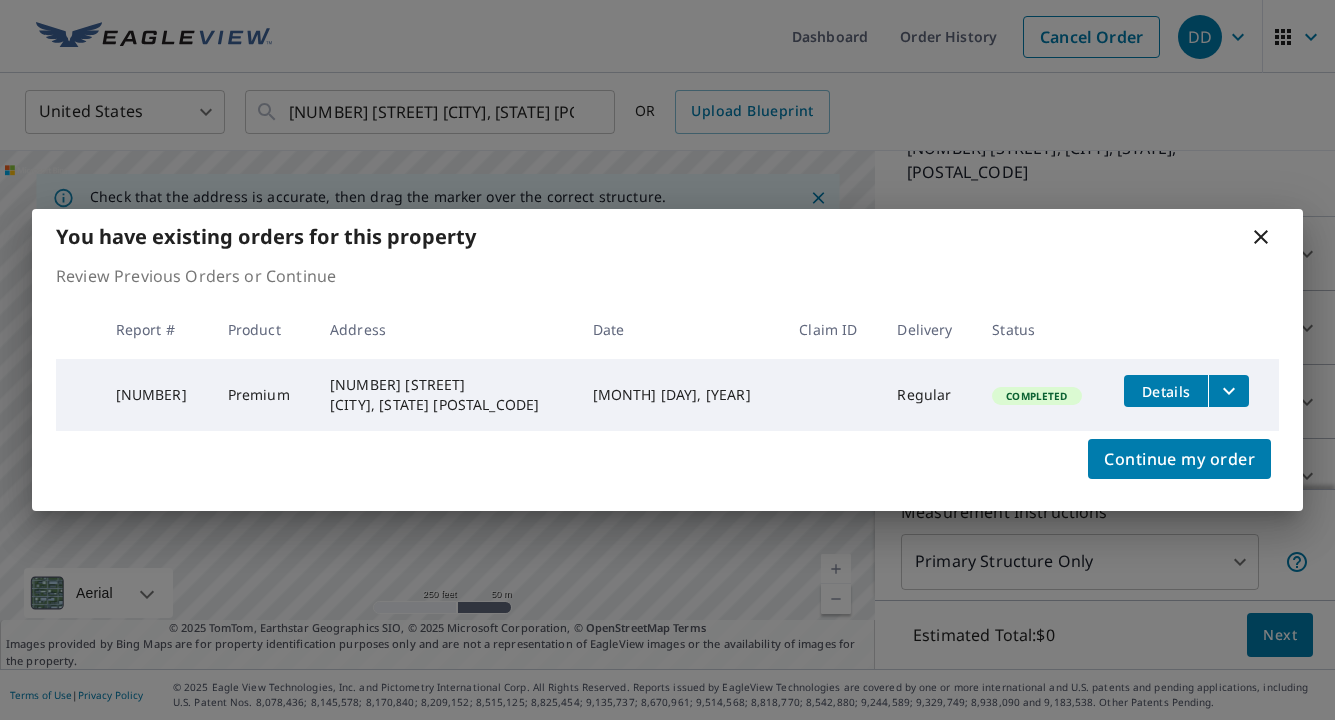 click 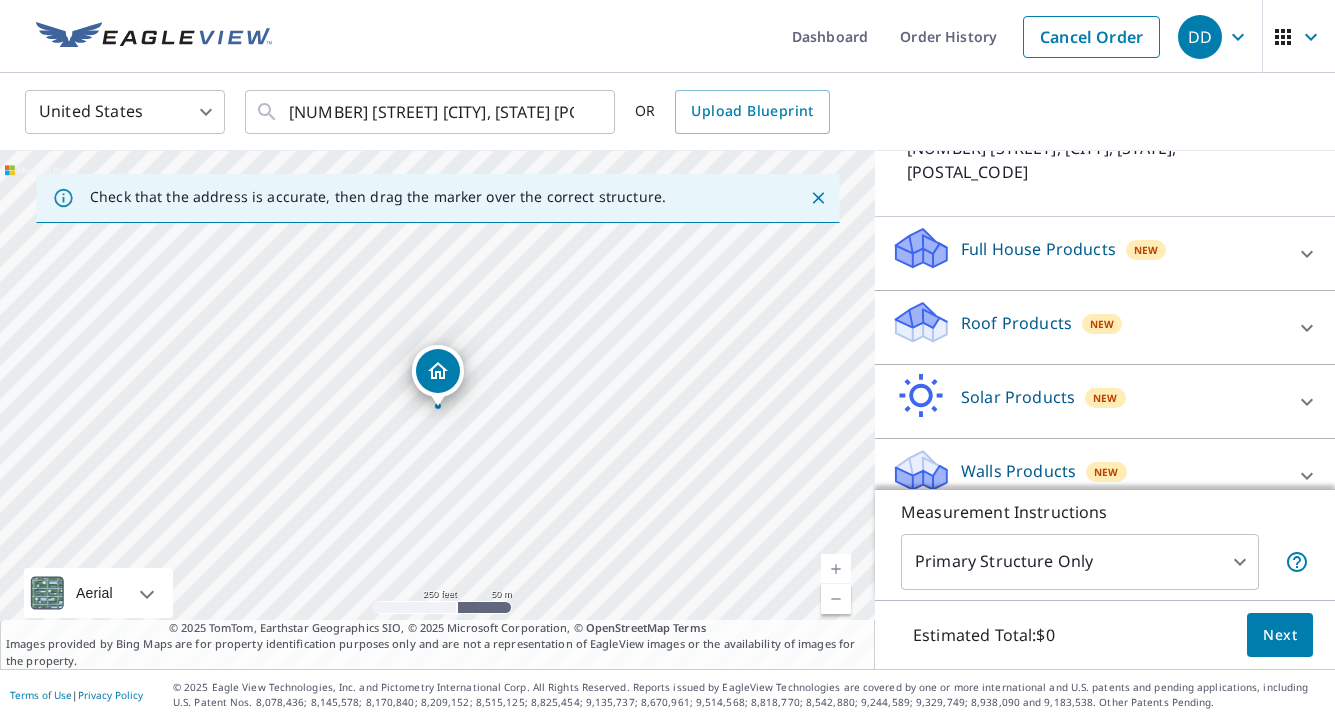 click on "Roof Products" at bounding box center [1016, 323] 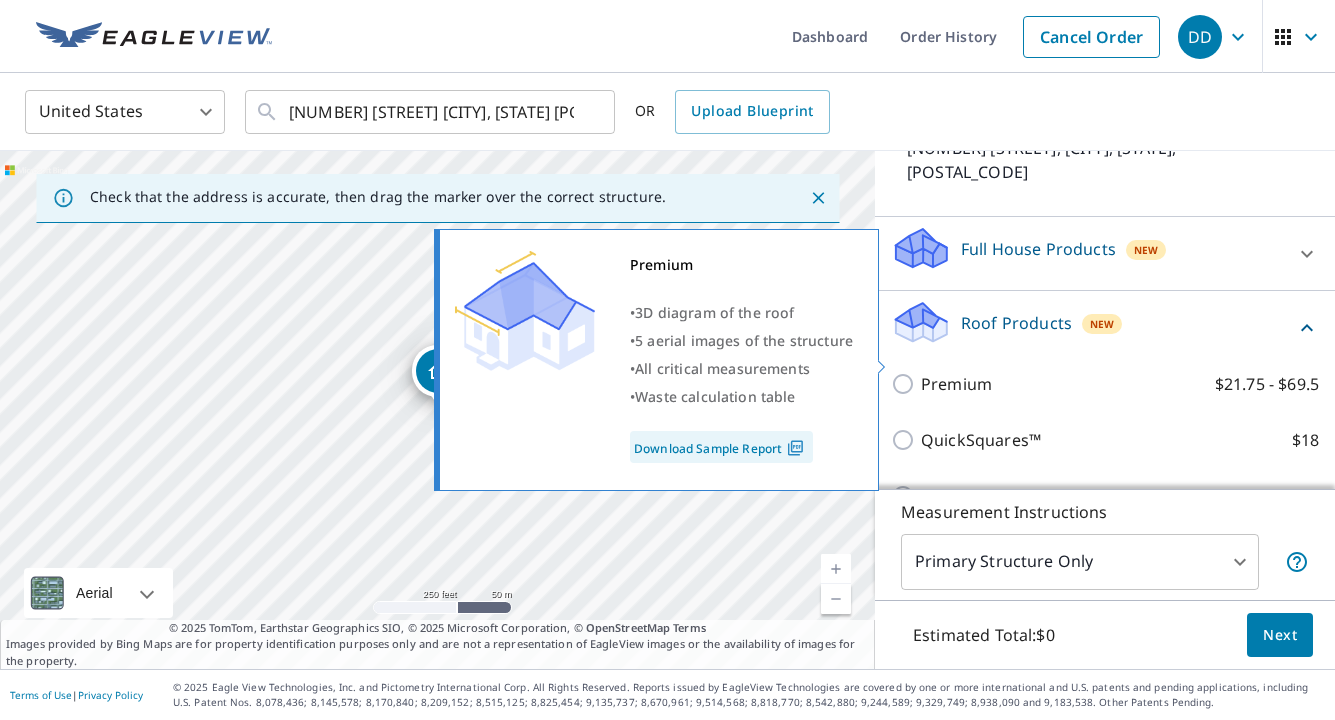 click on "Premium $21.75 - $69.5" at bounding box center [906, 384] 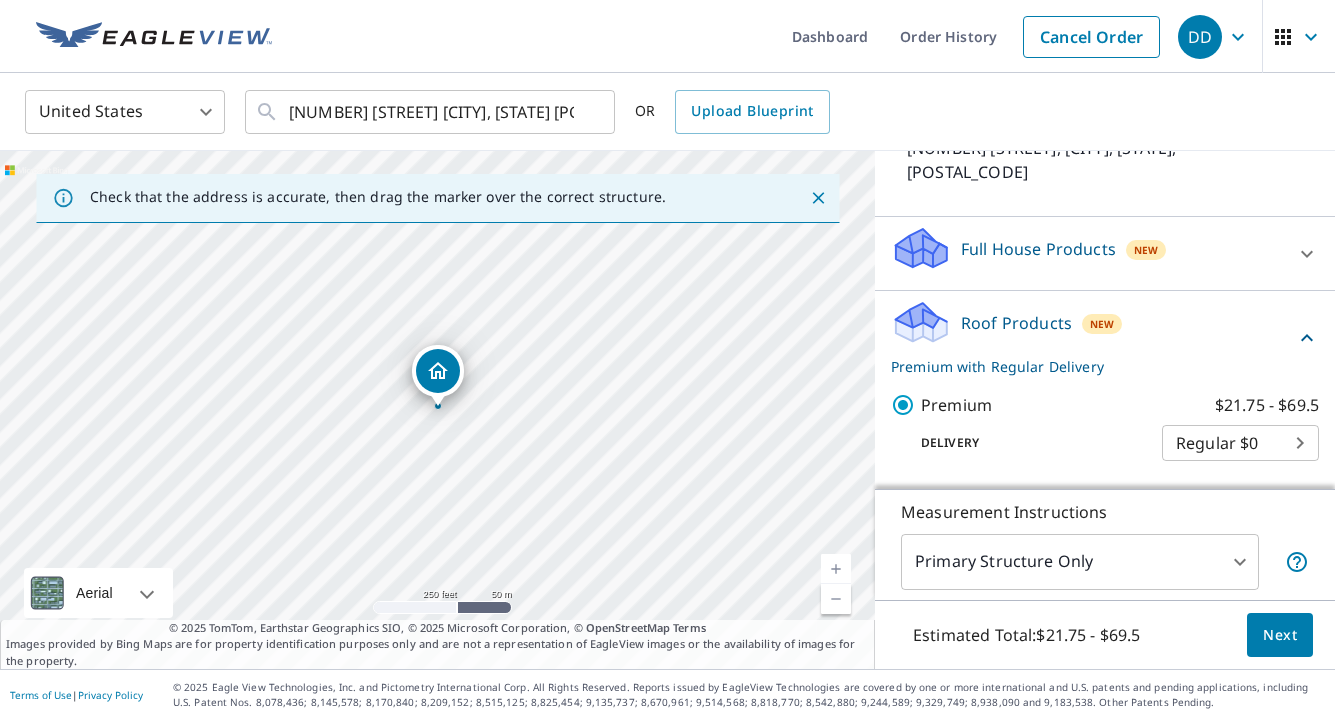 click on "Next" at bounding box center (1280, 635) 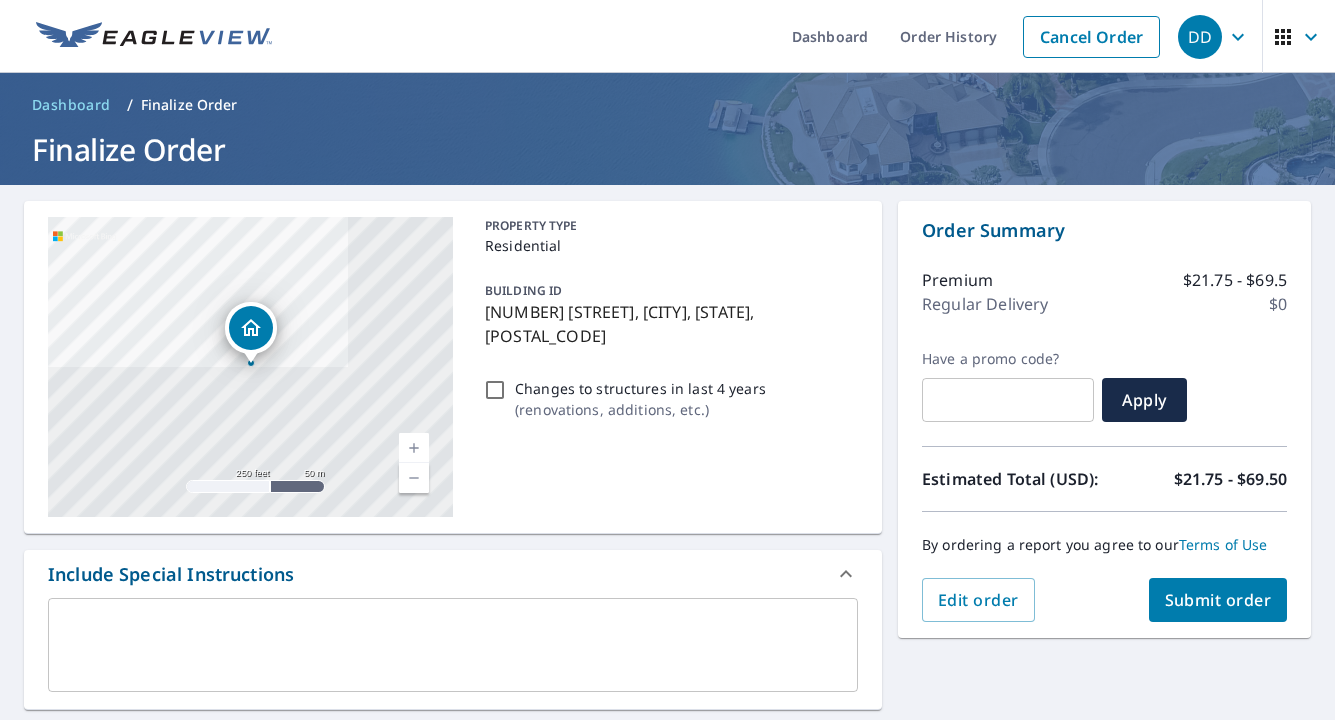 click on "Submit order" at bounding box center [1218, 600] 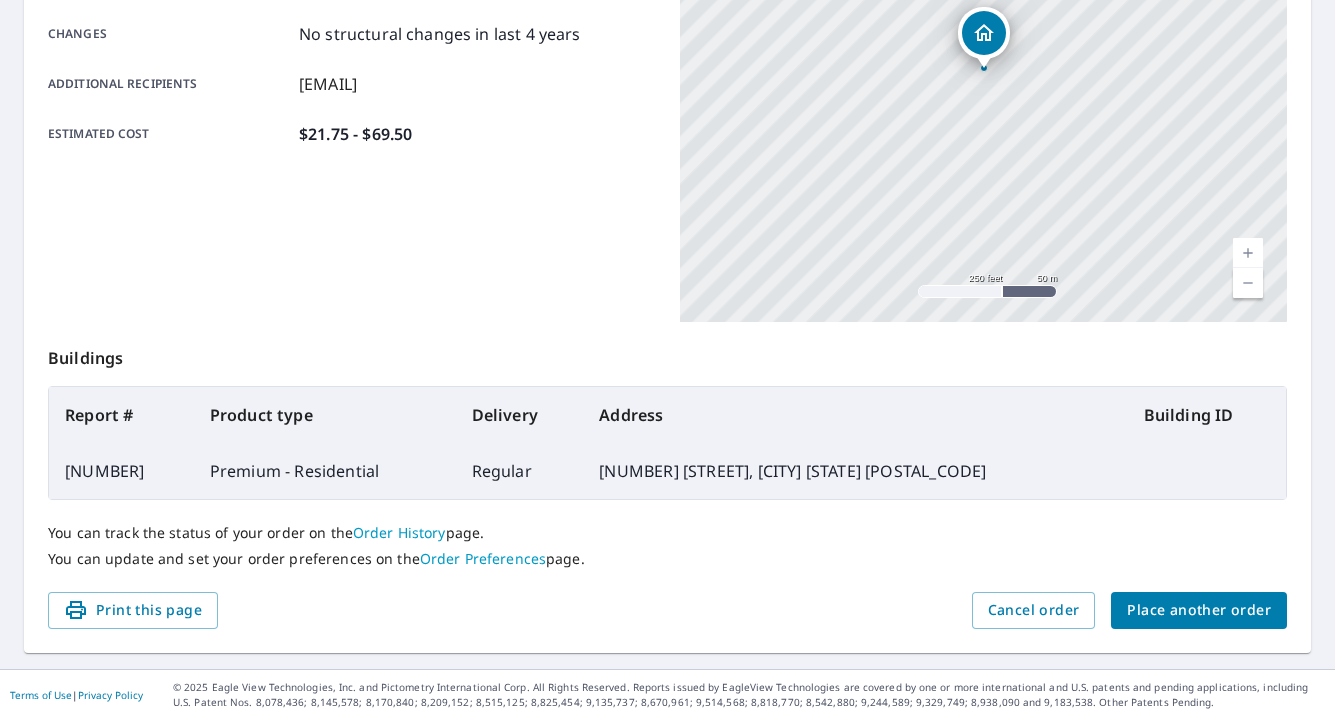 scroll, scrollTop: 457, scrollLeft: 0, axis: vertical 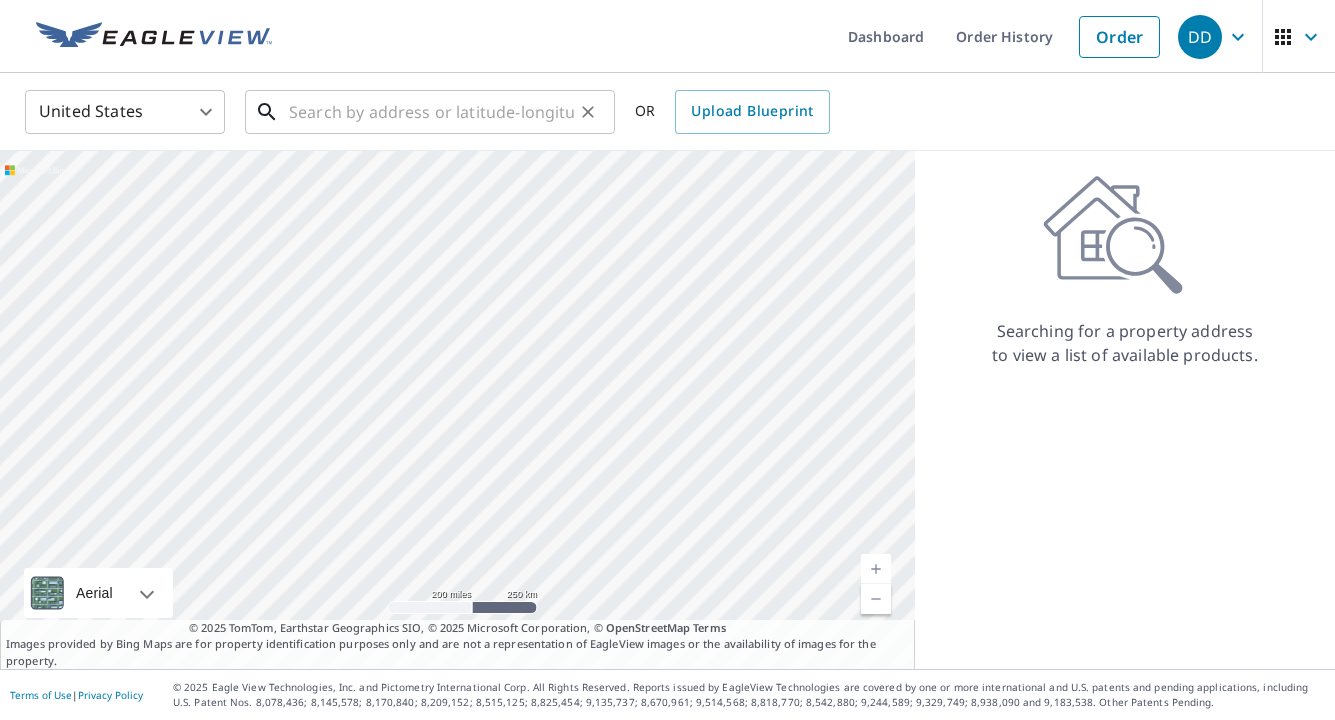 click at bounding box center (431, 112) 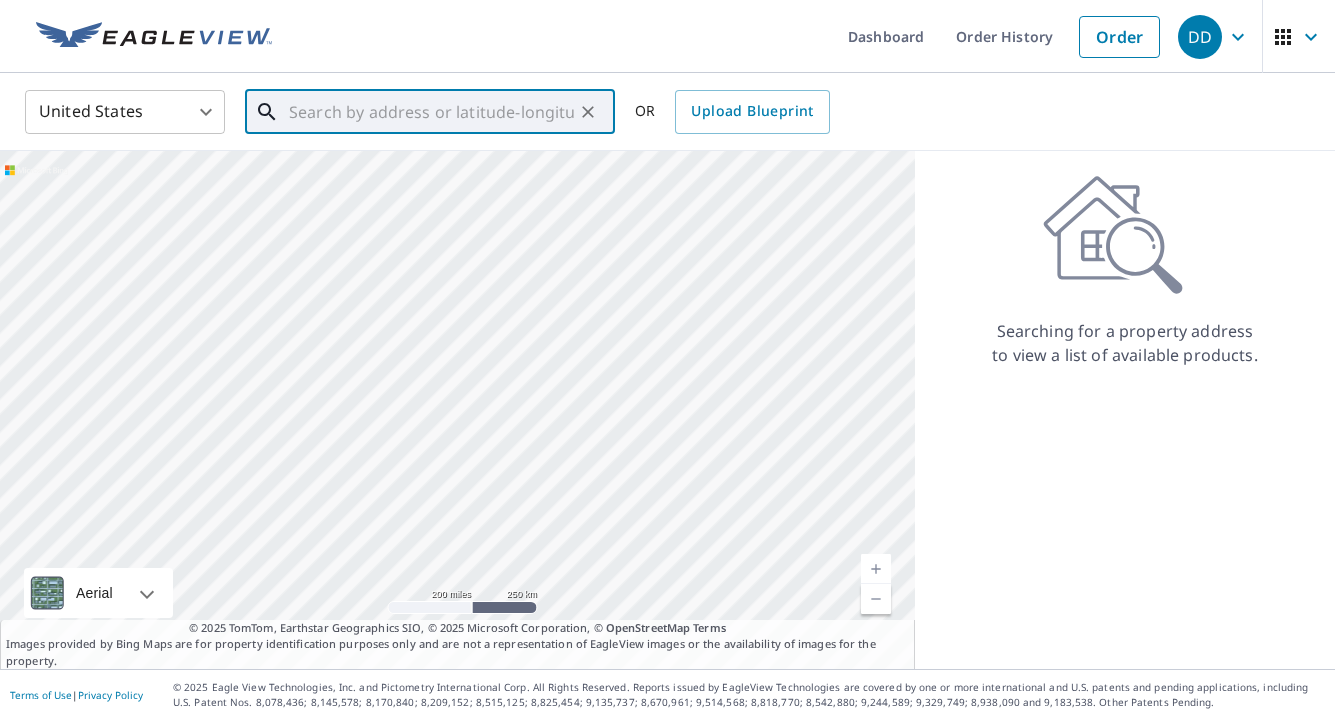 paste on "[NUMBER] [STREET] [CITY], [STATE] [POSTAL_CODE]" 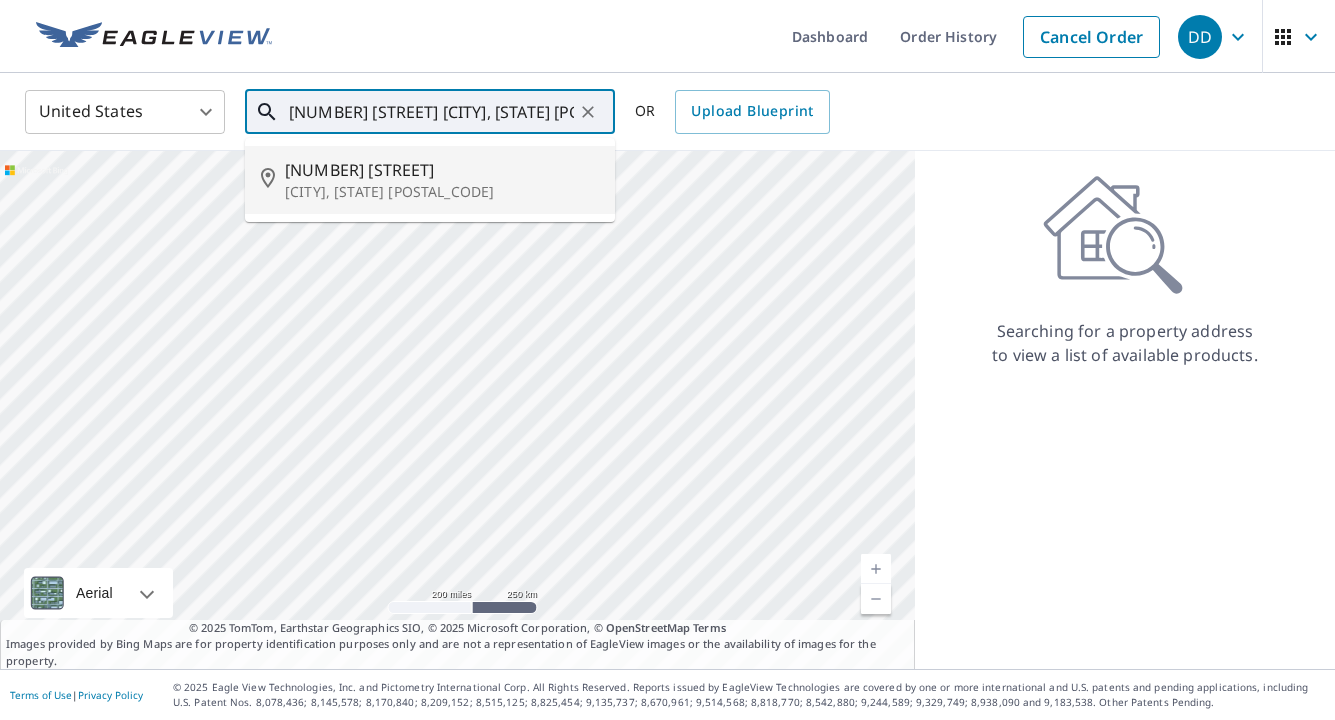 click on "[NUMBER] [STREET]" at bounding box center (442, 170) 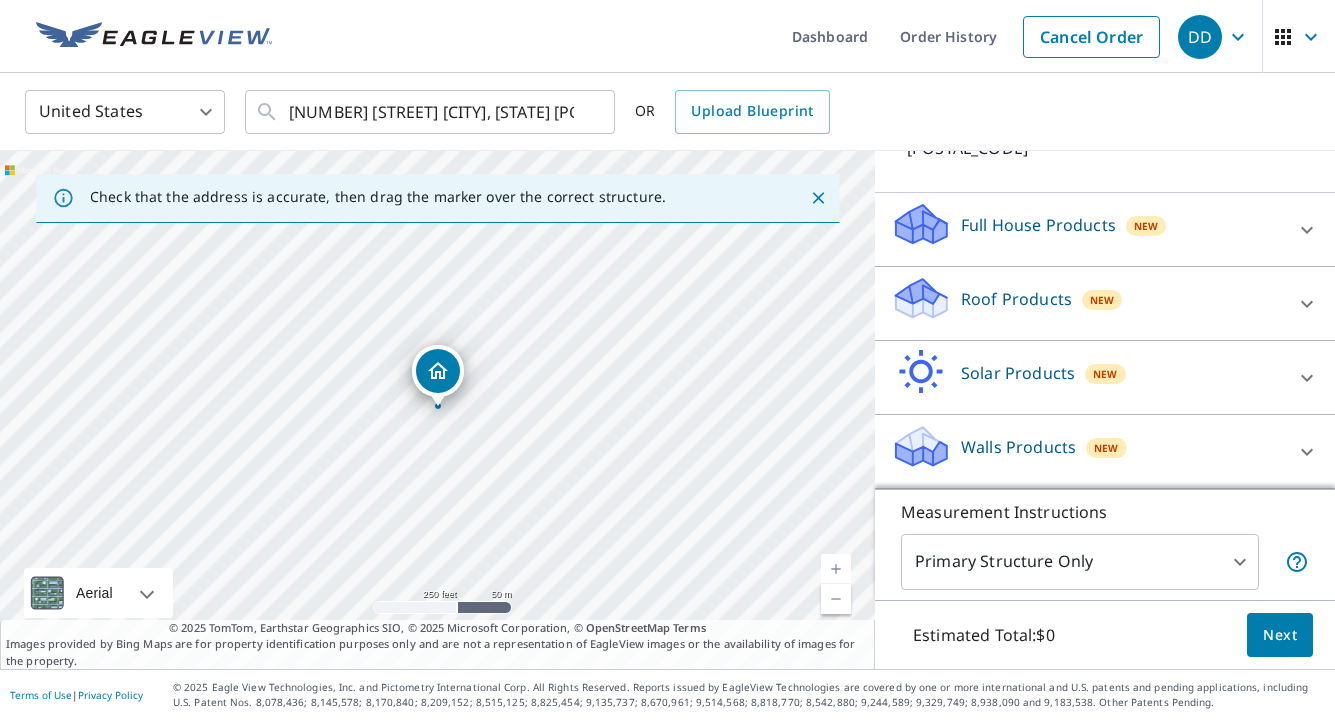 scroll, scrollTop: 189, scrollLeft: 0, axis: vertical 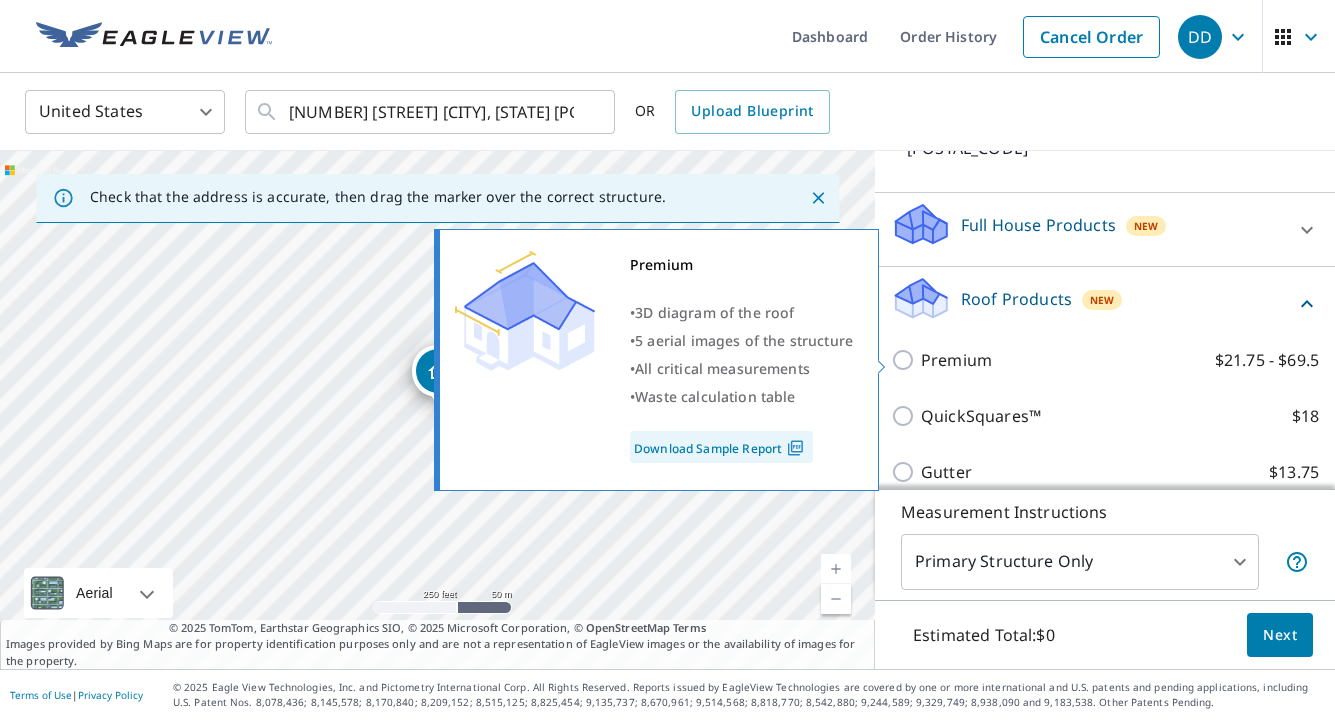 click on "Premium" at bounding box center (956, 360) 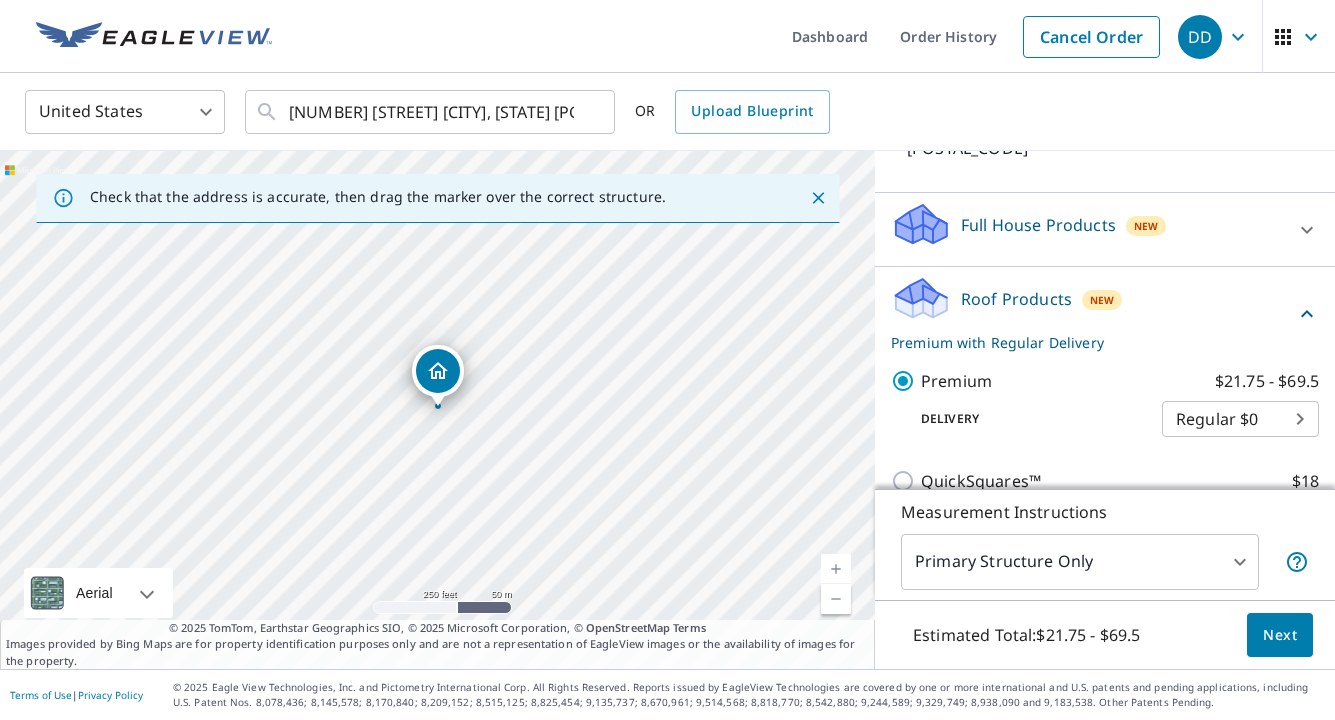 click on "Next" at bounding box center (1280, 635) 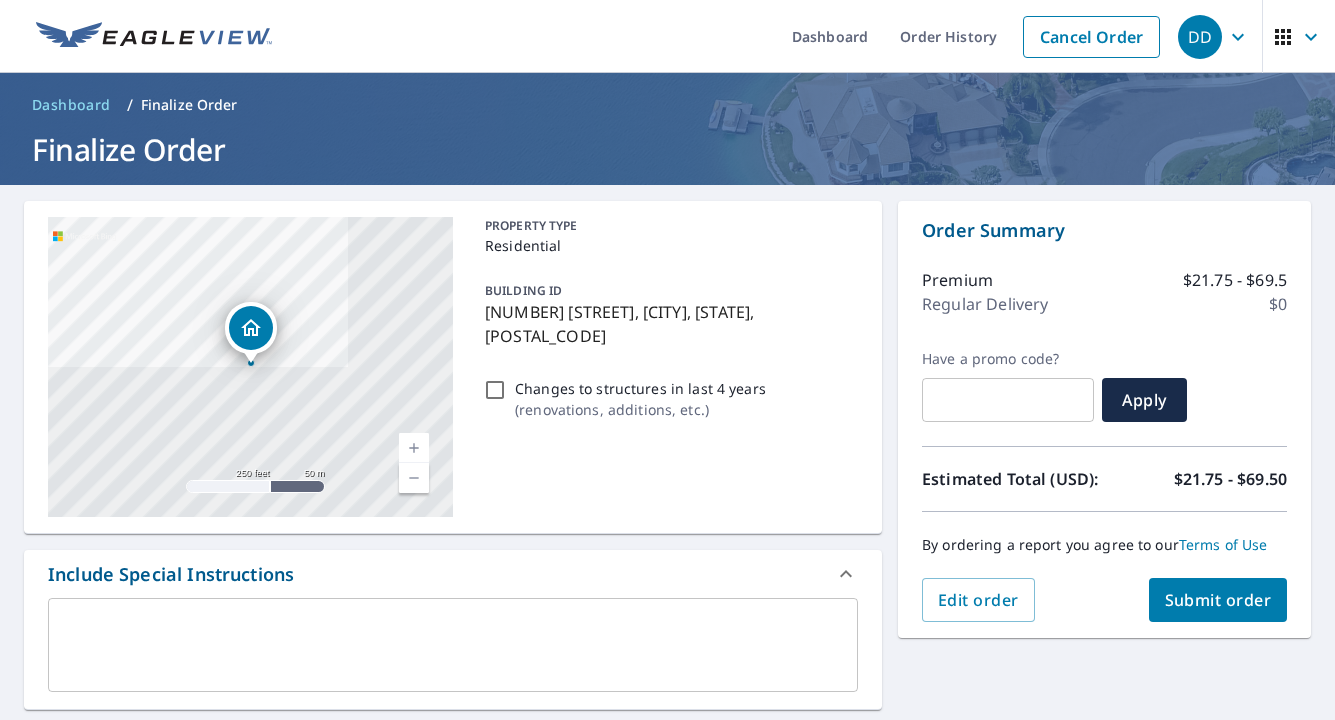 click on "Submit order" at bounding box center (1218, 600) 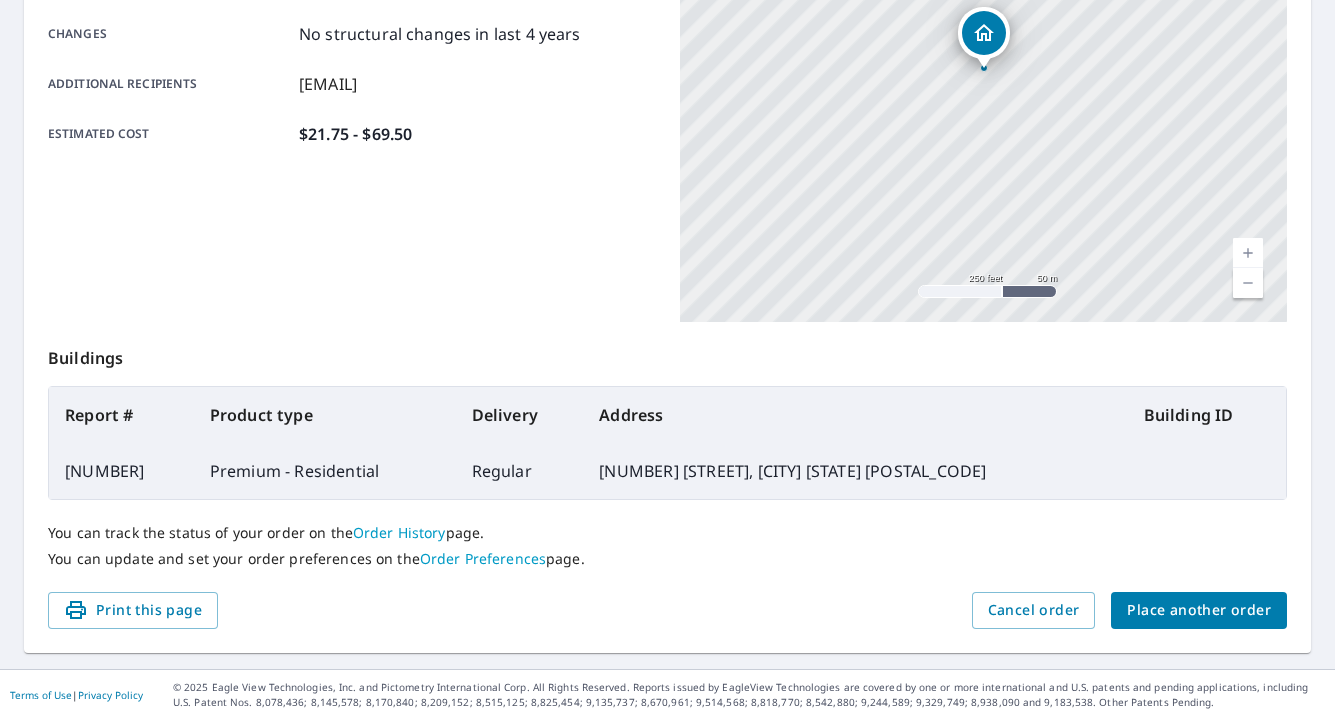 scroll, scrollTop: 456, scrollLeft: 0, axis: vertical 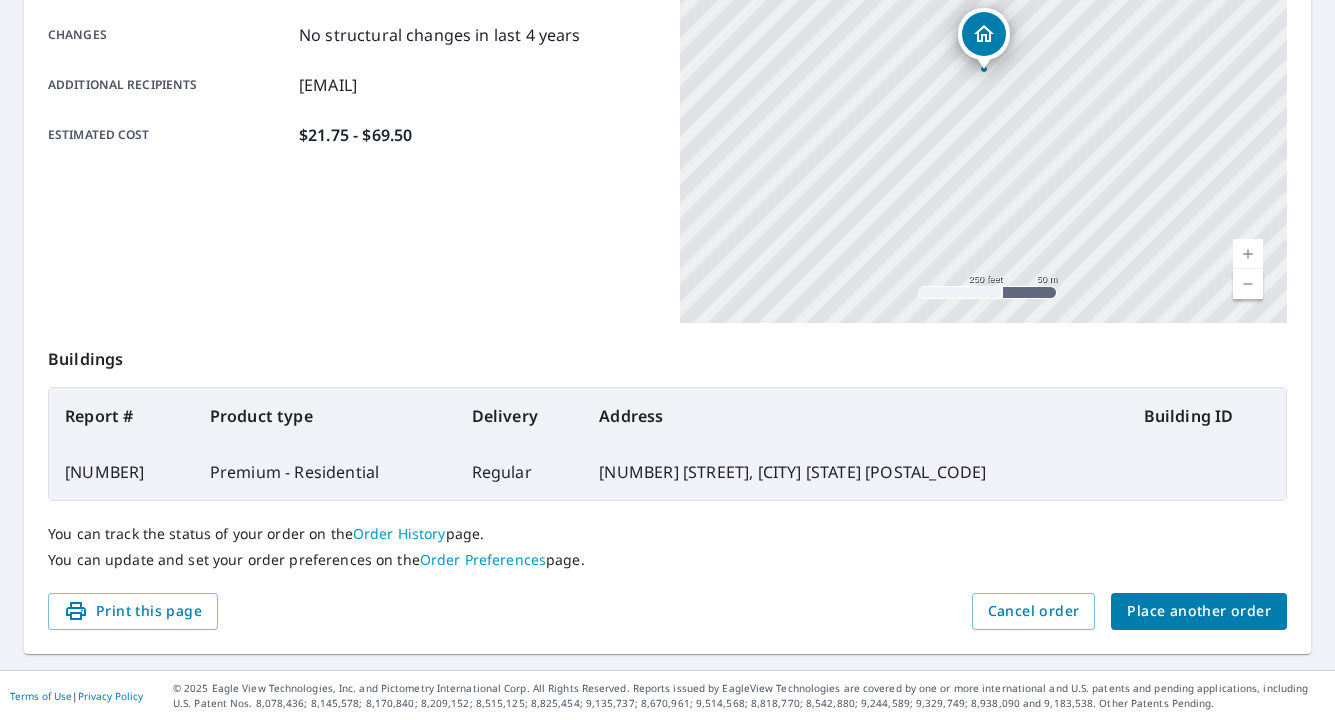 click on "Place another order" at bounding box center (1199, 611) 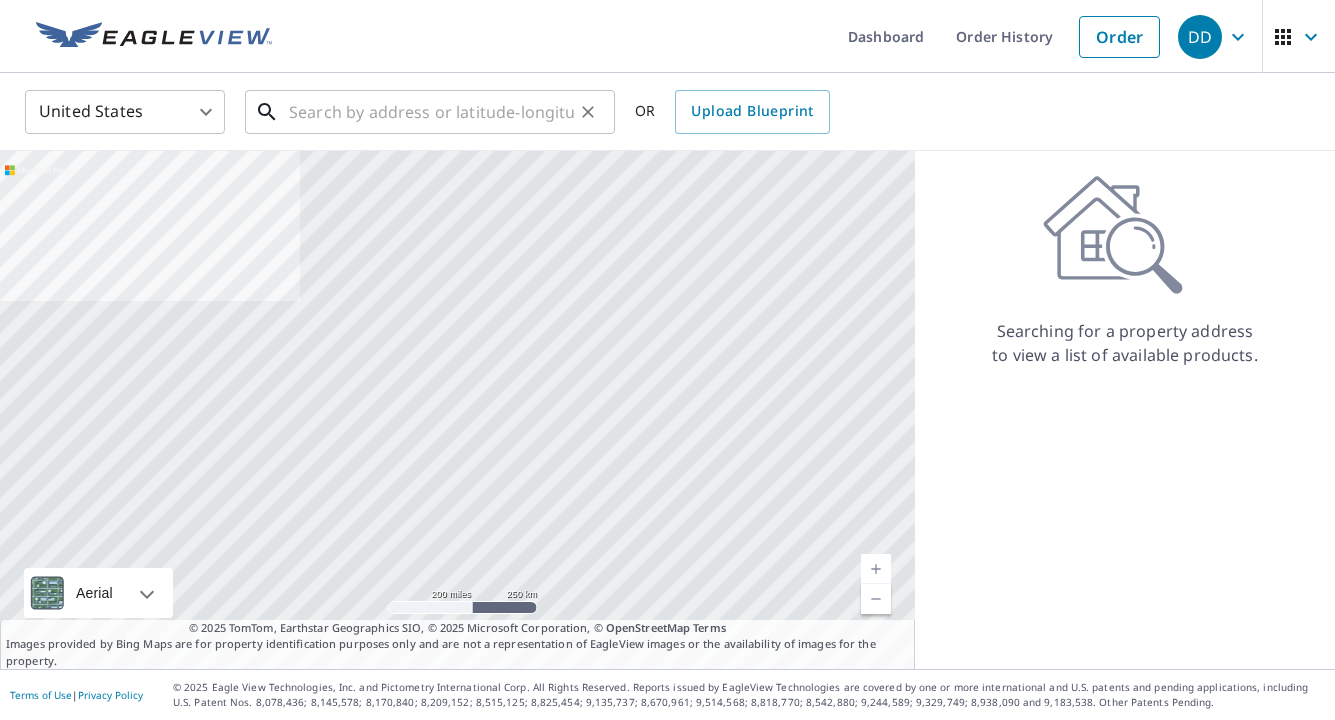 click at bounding box center (431, 112) 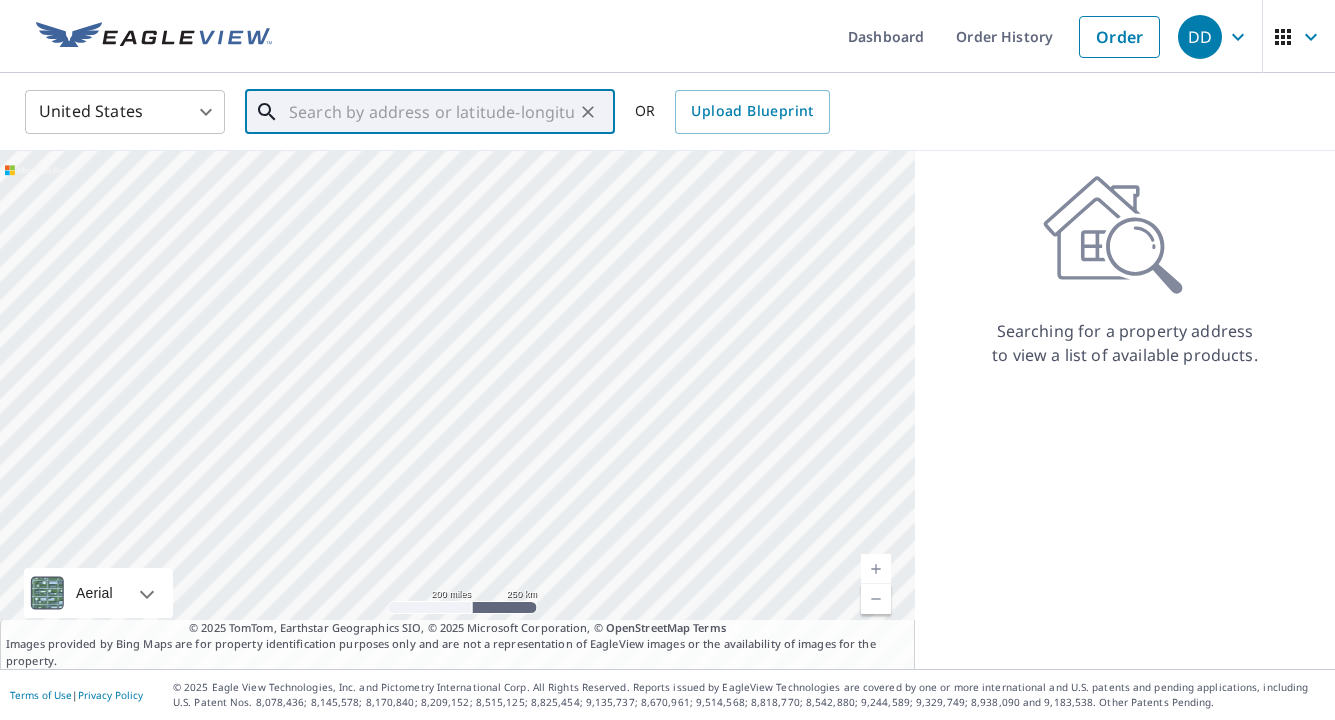 paste on "[NUMBER] [STREET] [CITY], [STATE] [POSTAL_CODE]" 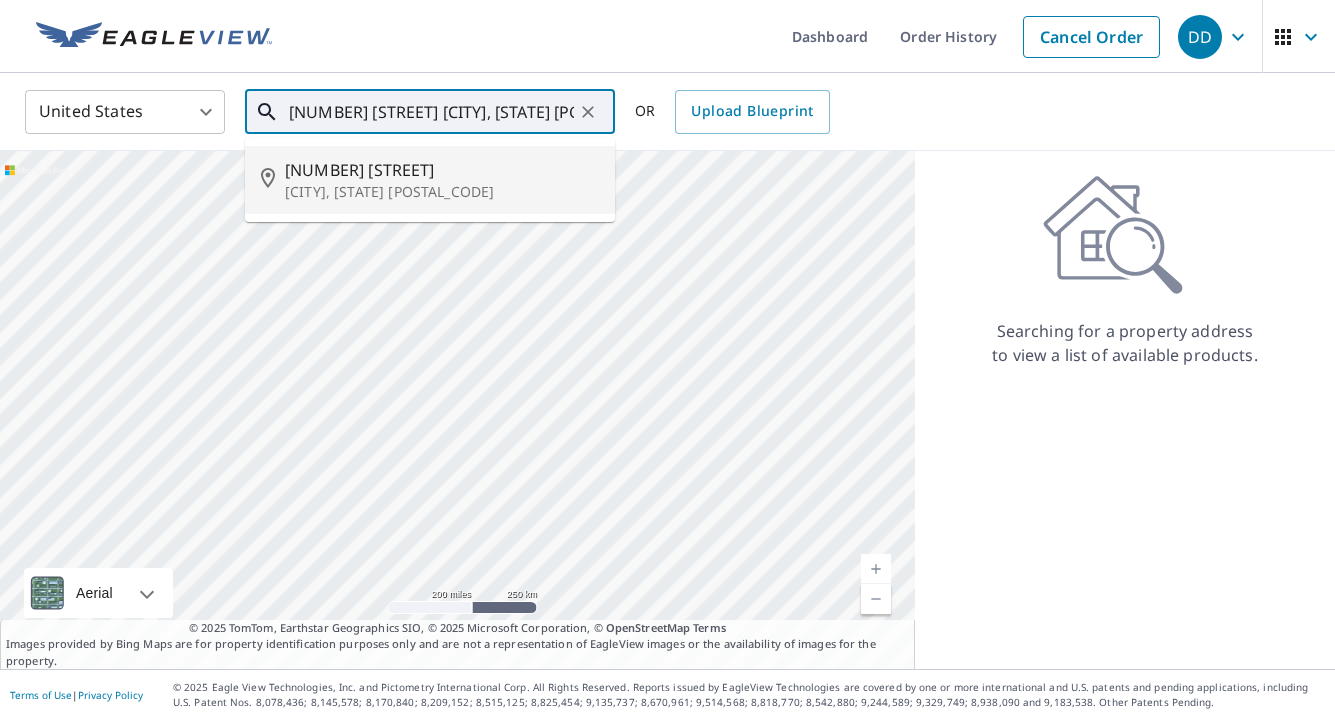 click on "[CITY], [STATE] [POSTAL_CODE]" at bounding box center (442, 192) 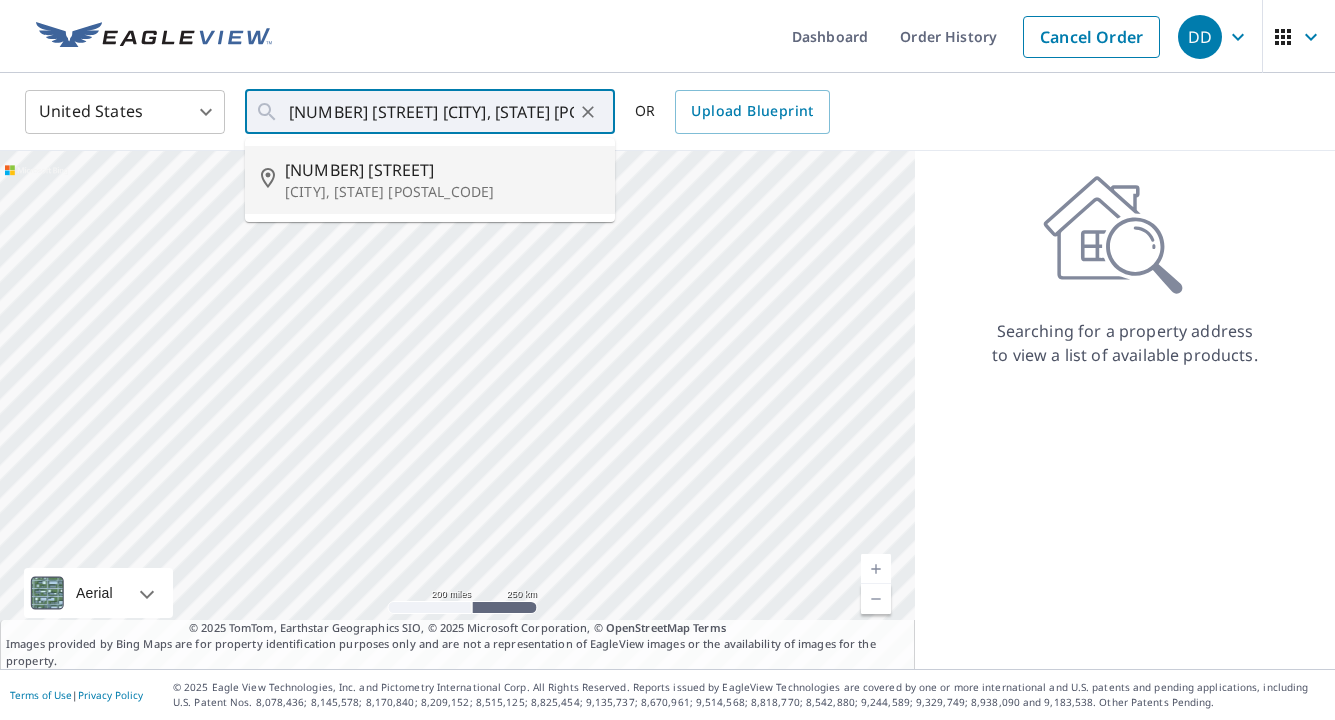 type on "[NUMBER] [STREET] [CITY], [STATE] [POSTAL_CODE]" 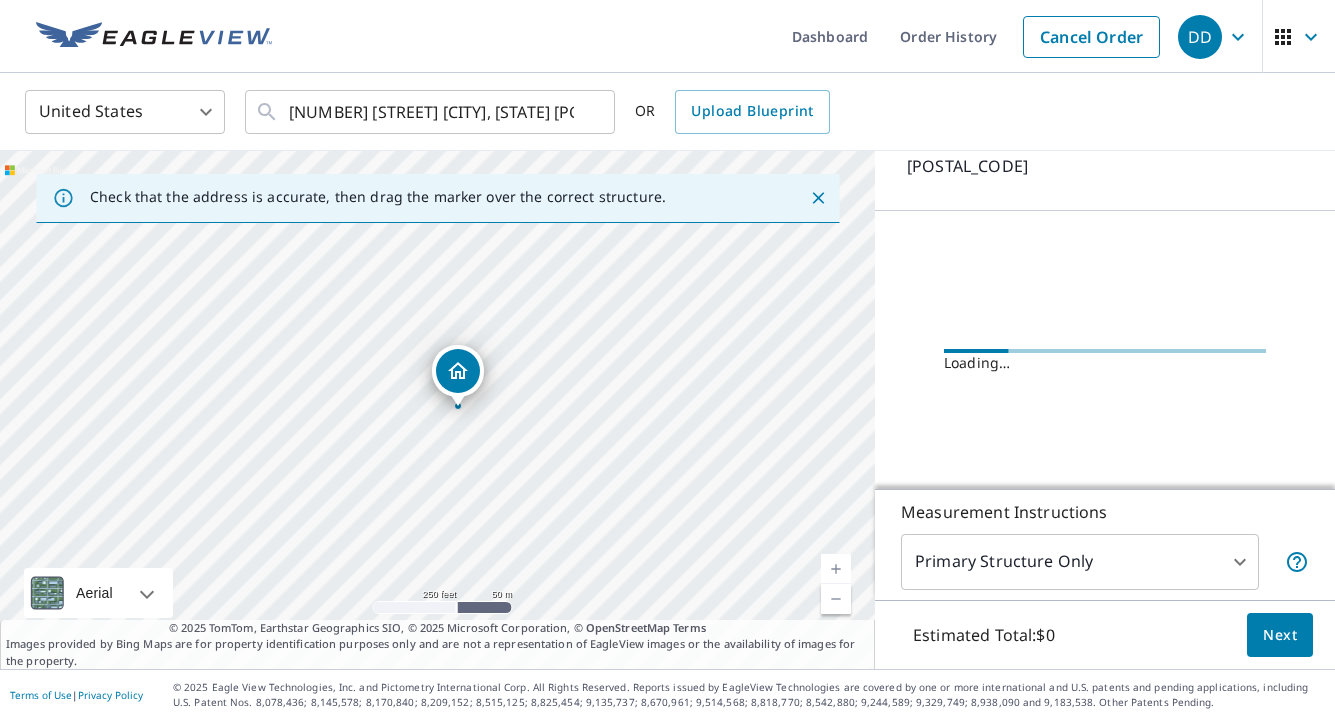 scroll, scrollTop: 169, scrollLeft: 0, axis: vertical 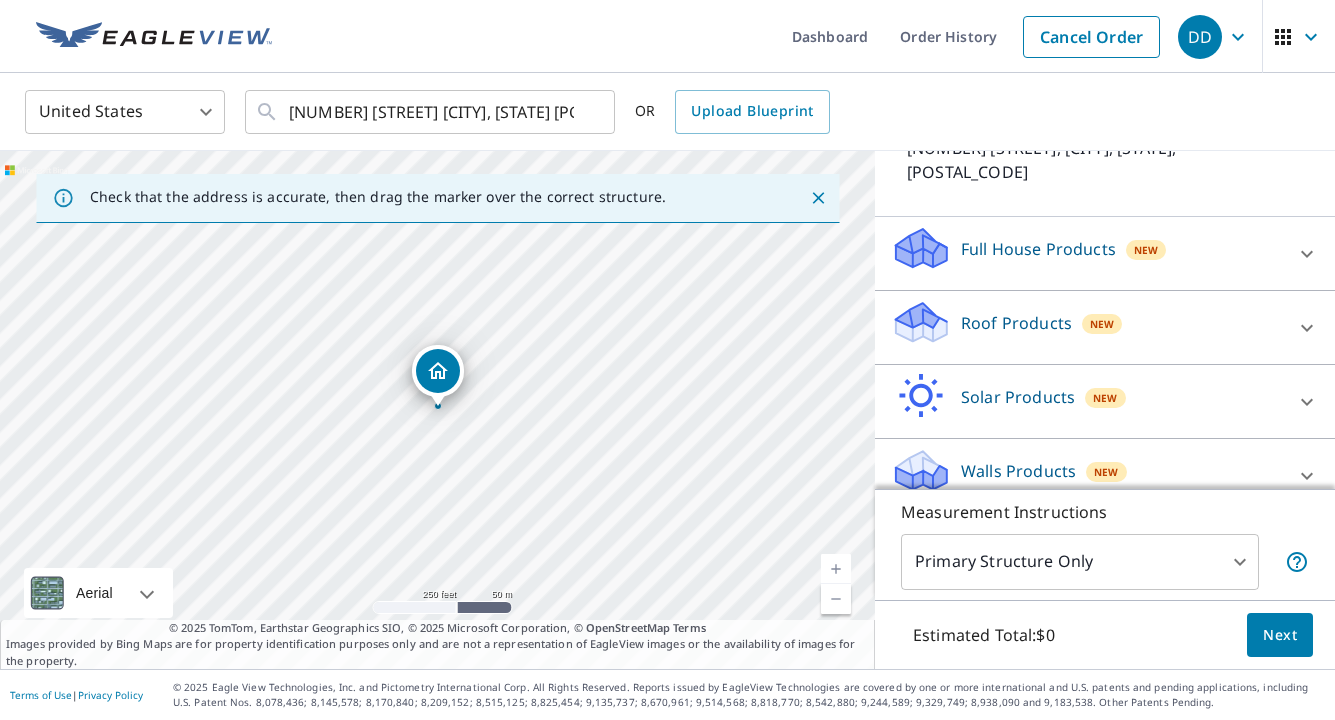 click on "Roof Products New" at bounding box center (1087, 327) 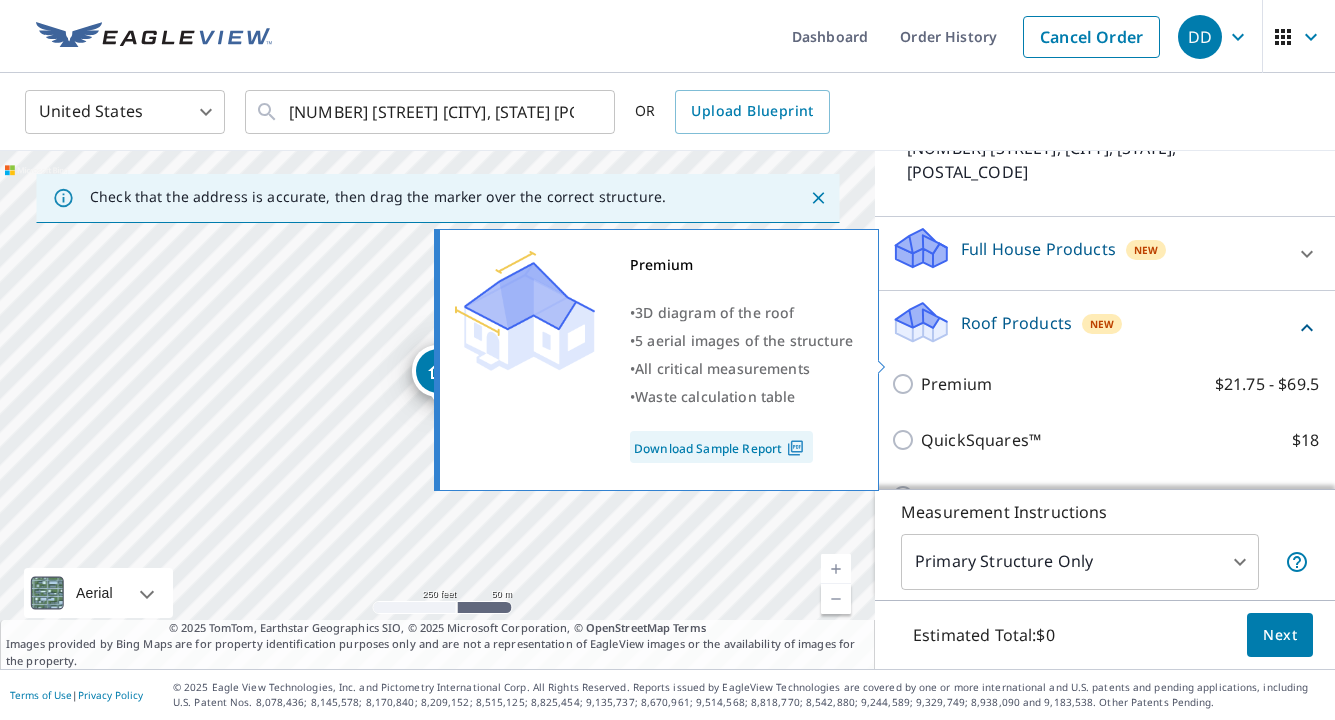 click on "Premium" at bounding box center (956, 384) 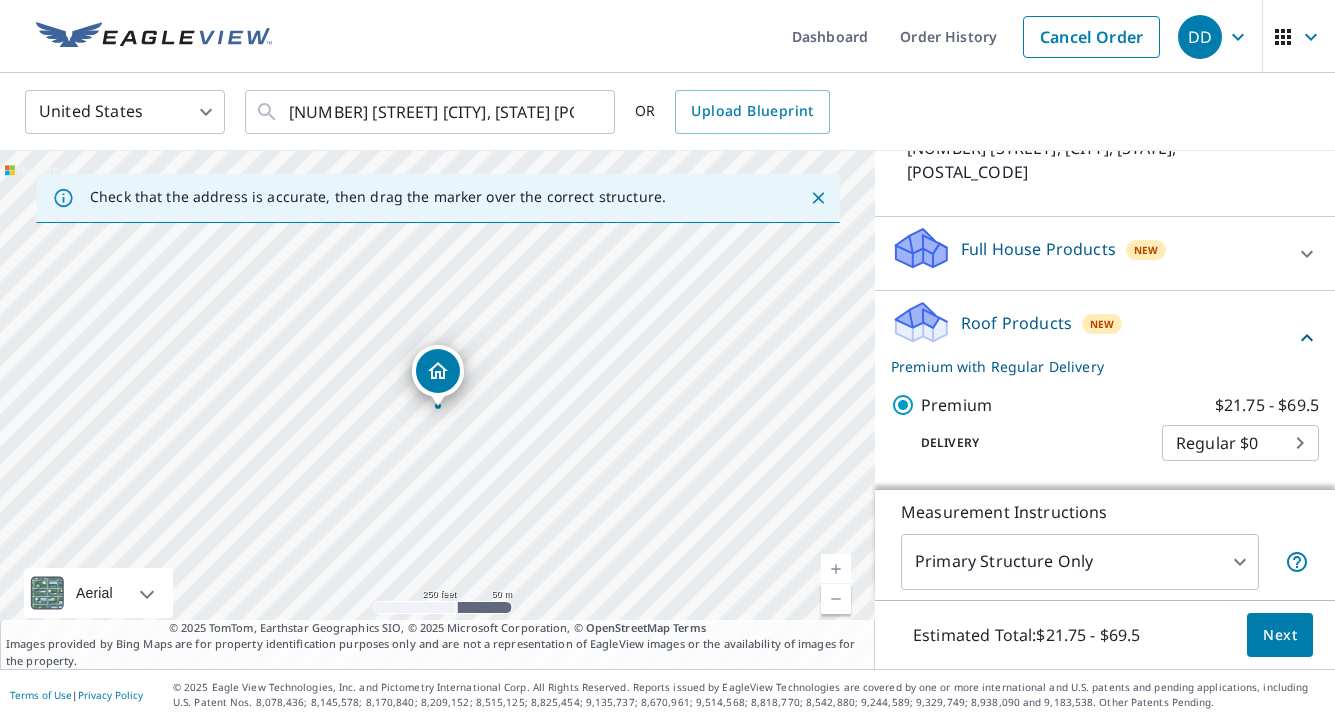 click on "Next" at bounding box center (1280, 635) 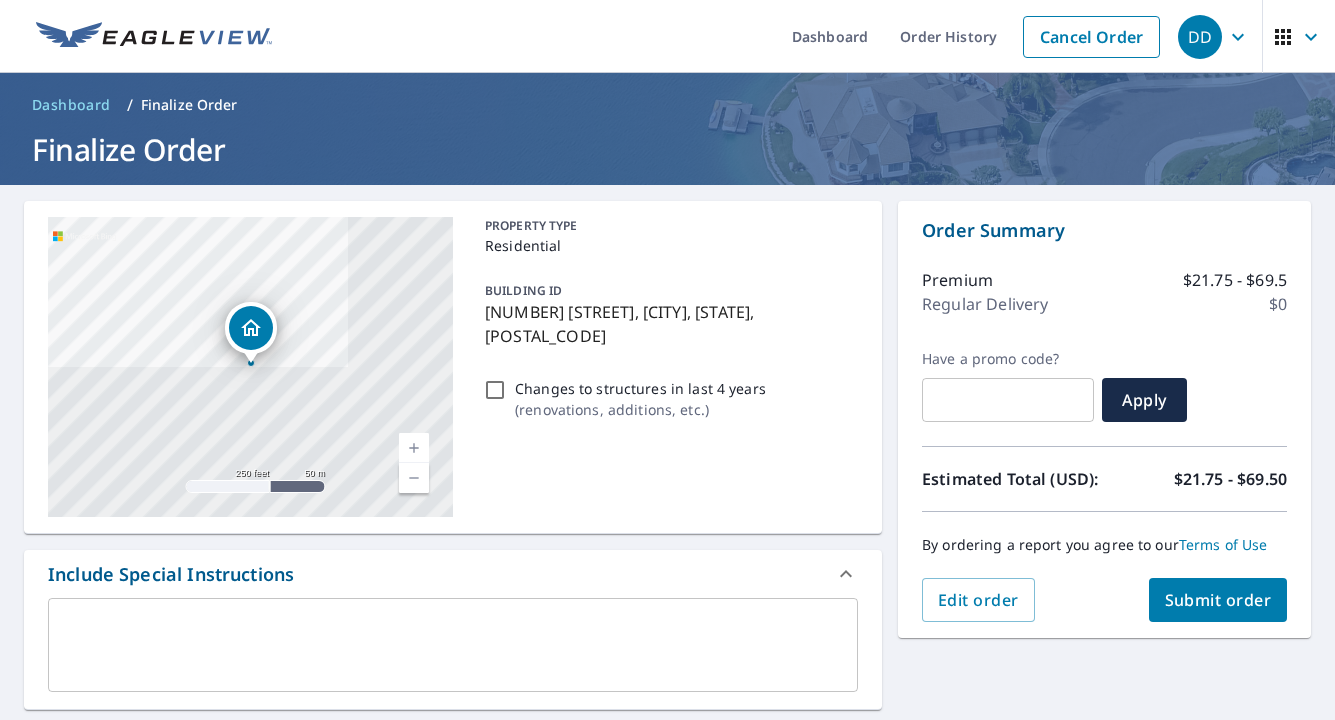 click on "Submit order" at bounding box center (1218, 600) 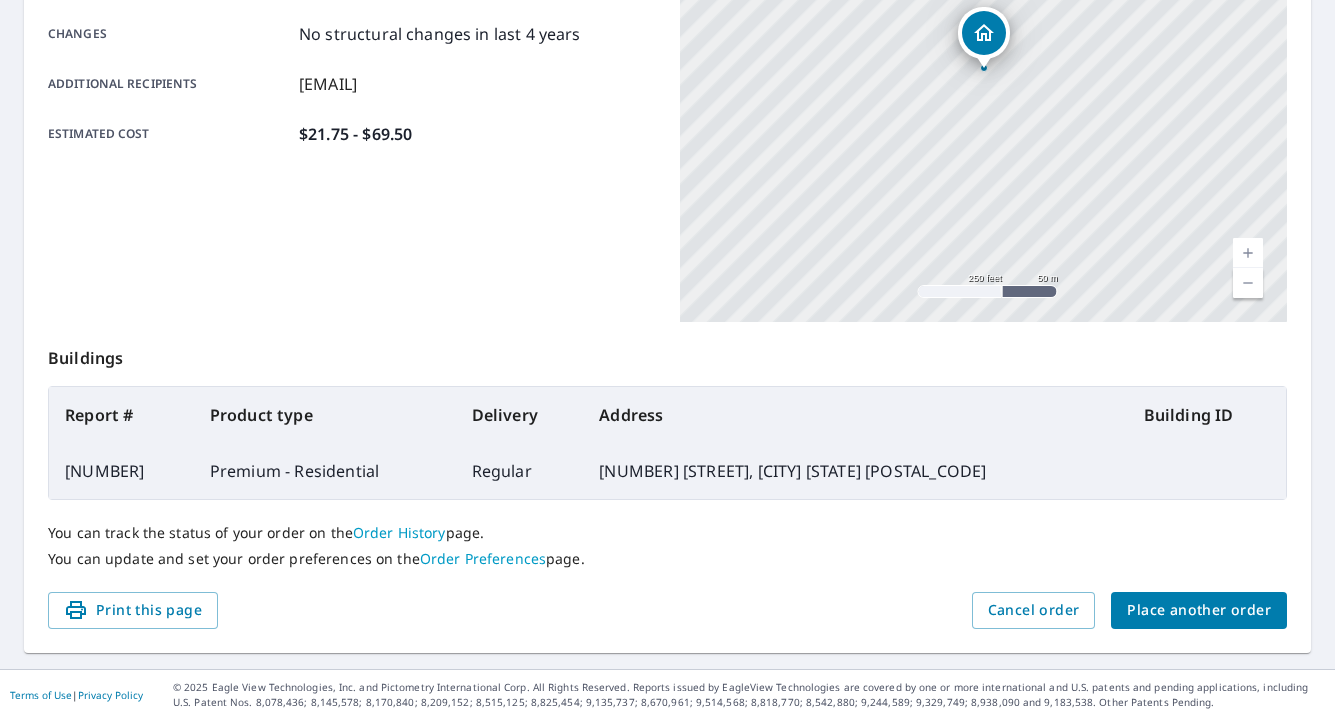 scroll, scrollTop: 456, scrollLeft: 0, axis: vertical 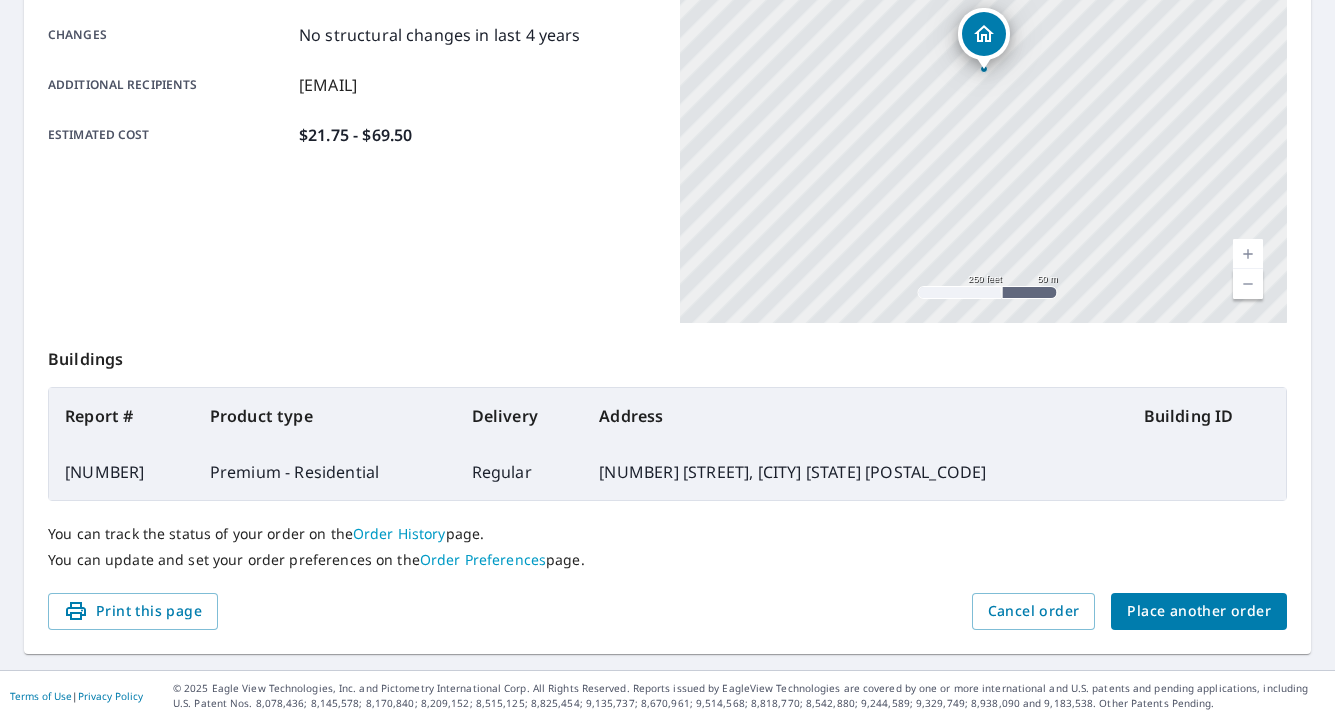 click on "Place another order" at bounding box center (1199, 611) 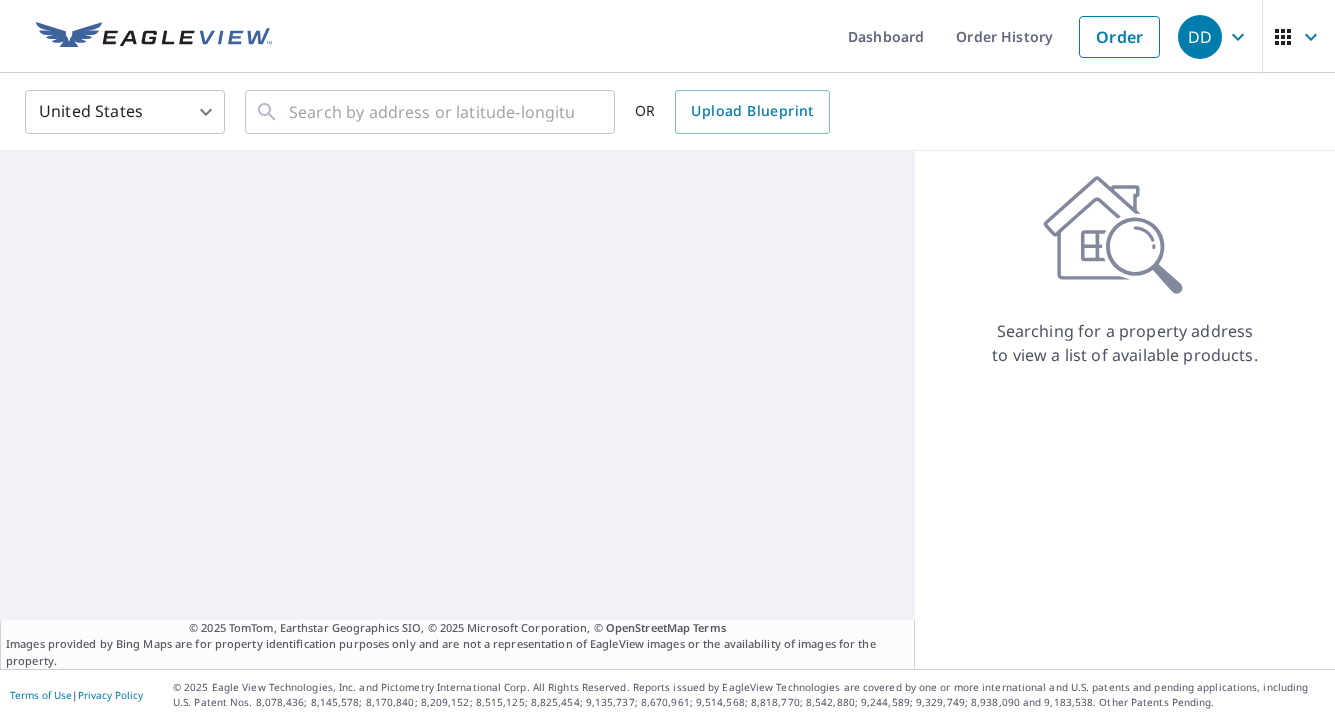 scroll, scrollTop: 0, scrollLeft: 0, axis: both 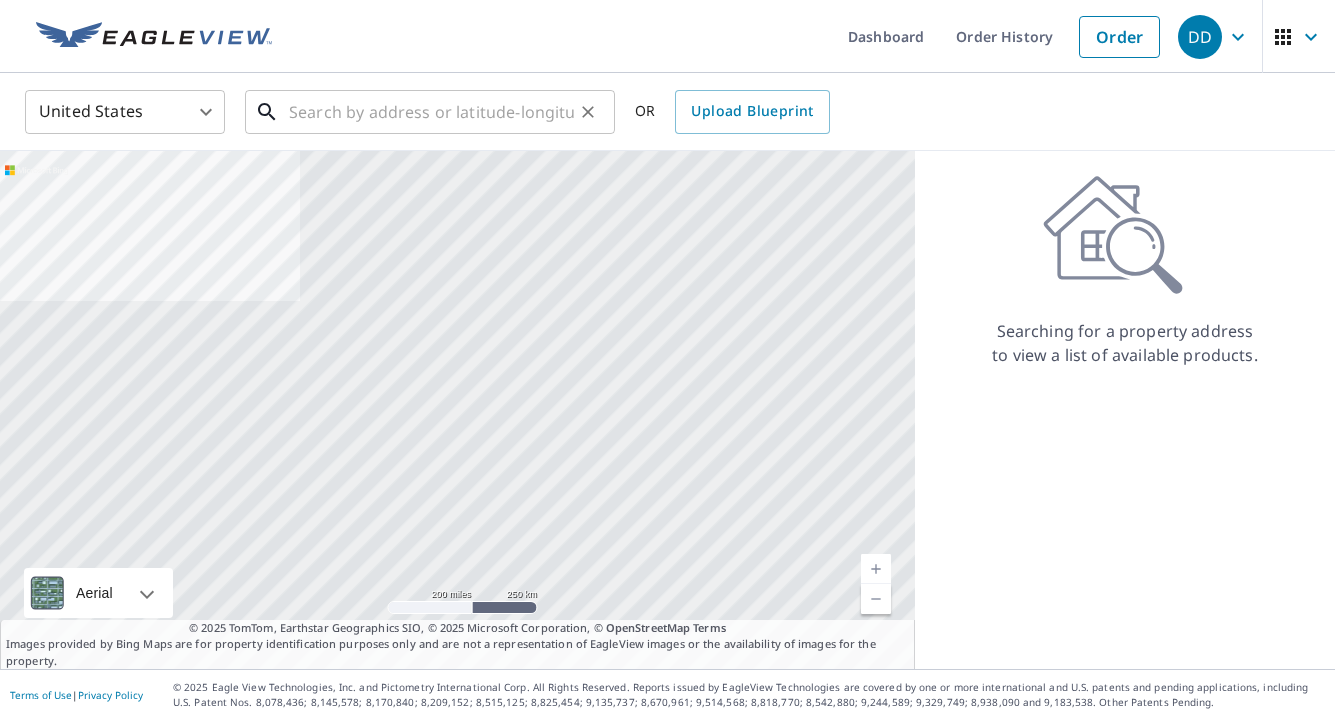 click at bounding box center [431, 112] 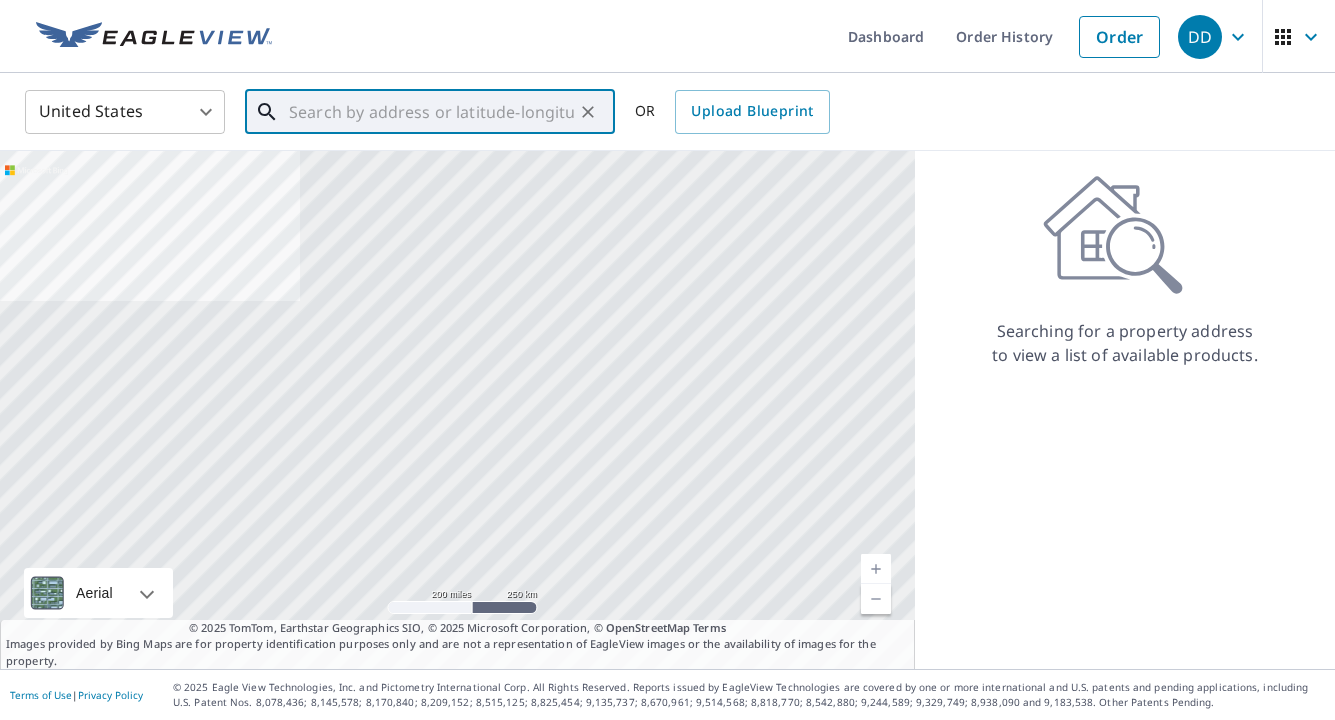 paste on "[NUMBER] [STREET] [CITY], [STATE] [POSTAL_CODE]" 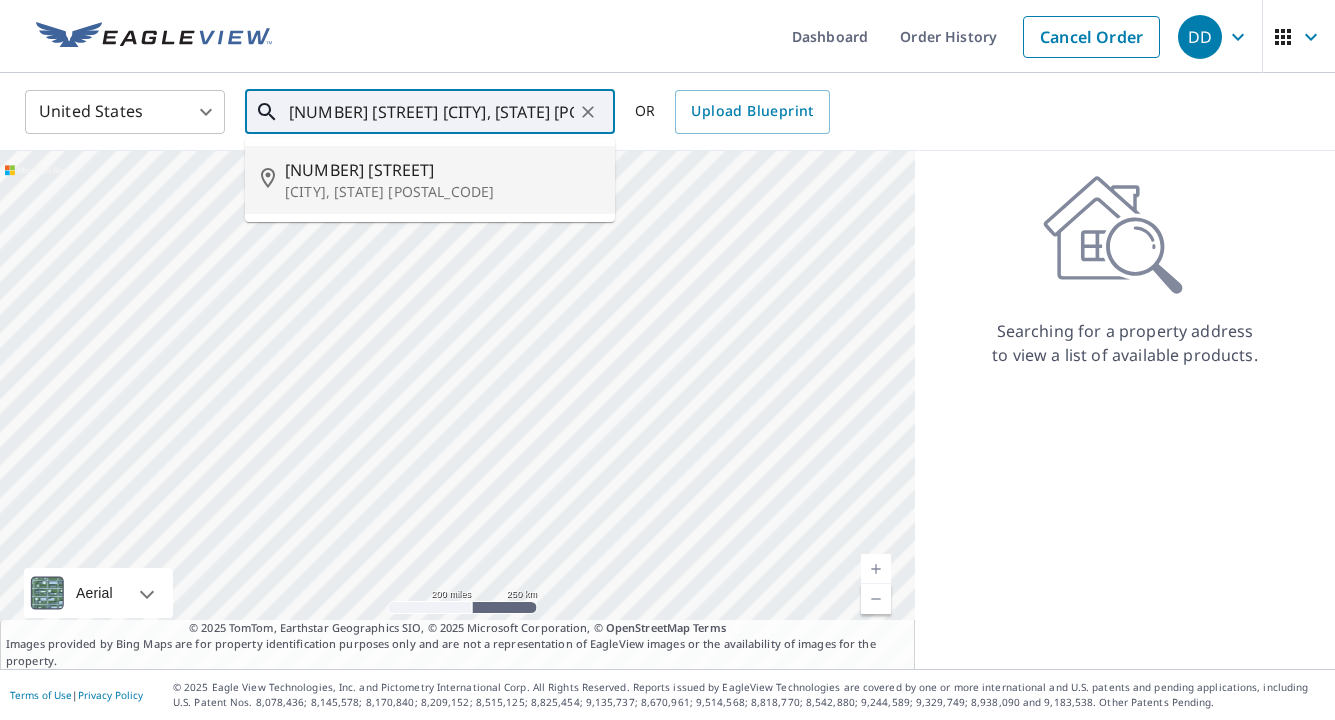 click on "[CITY], [STATE] [POSTAL_CODE]" at bounding box center [442, 192] 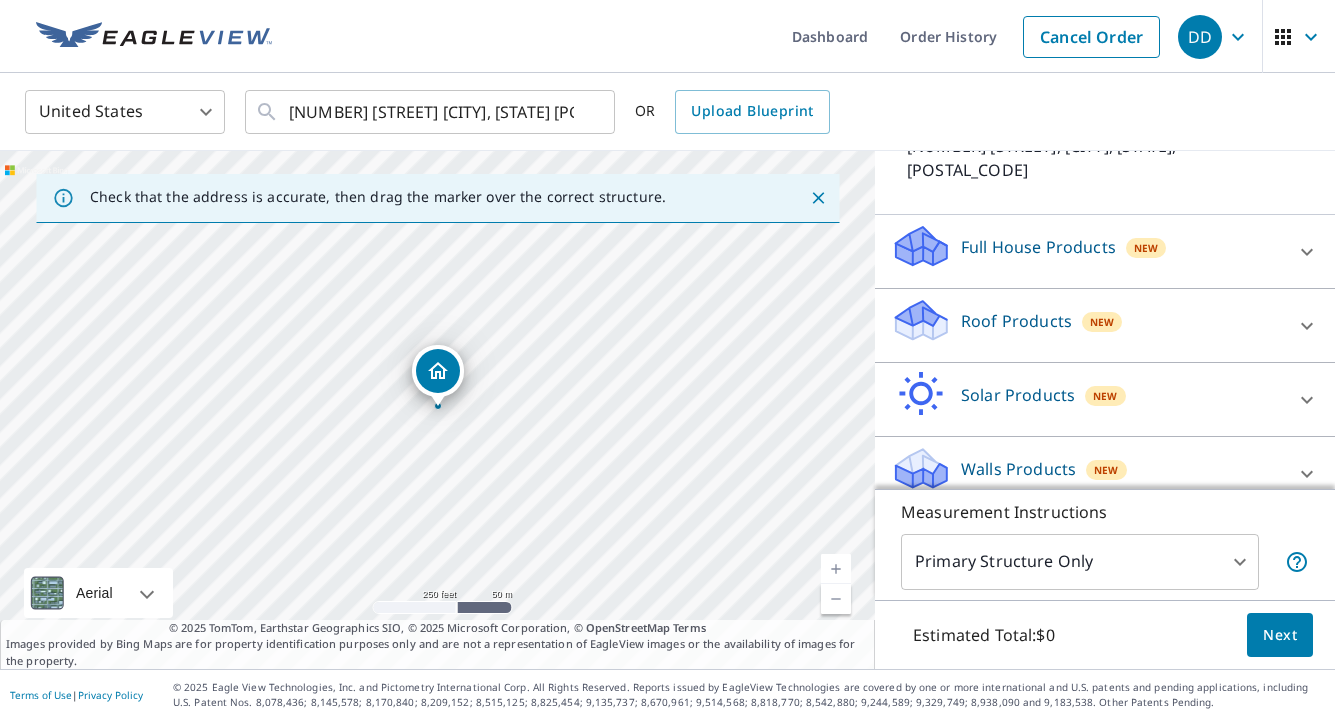 scroll, scrollTop: 165, scrollLeft: 0, axis: vertical 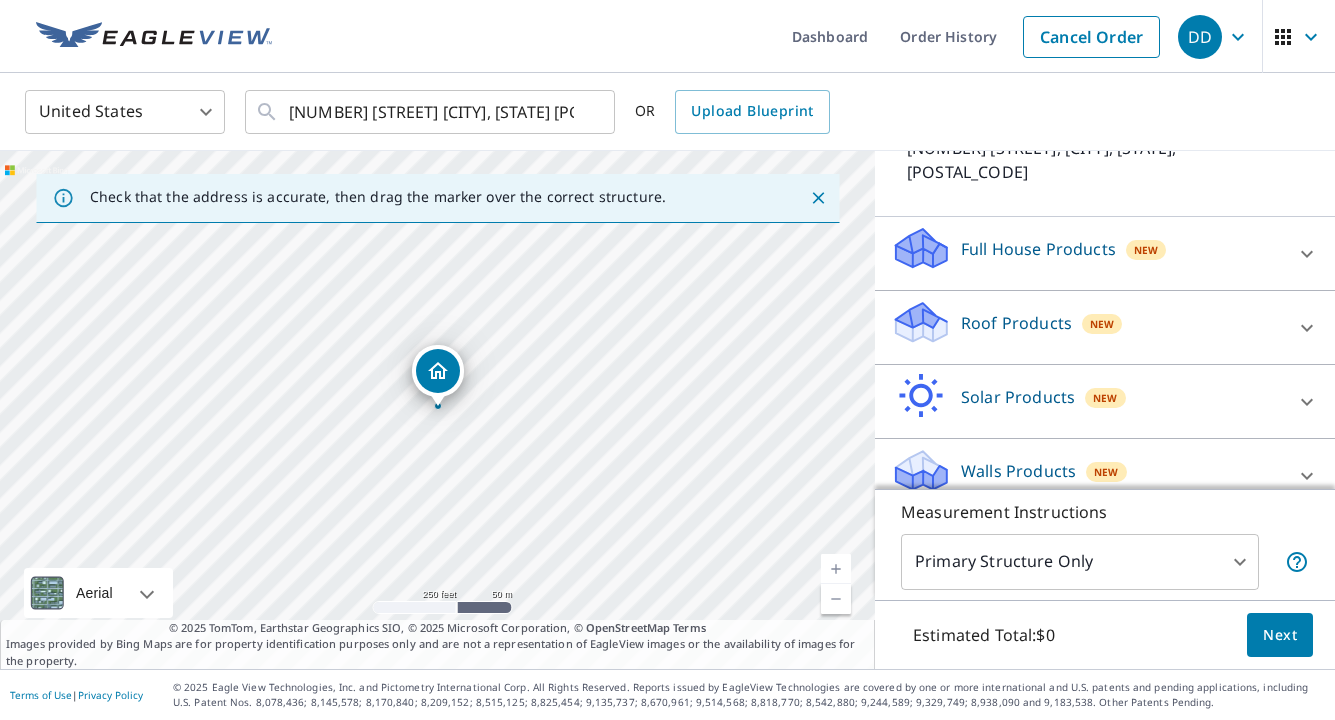 click on "Roof Products" at bounding box center (1016, 323) 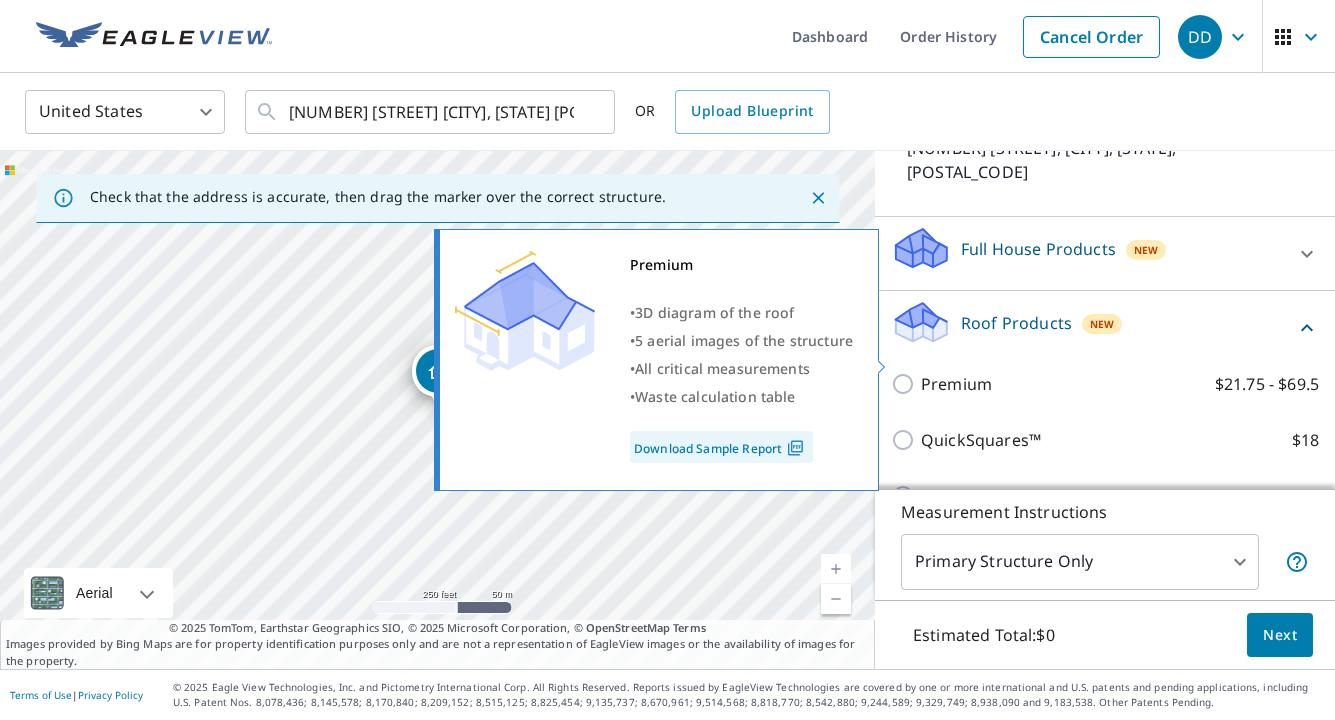 click on "Premium" at bounding box center (956, 384) 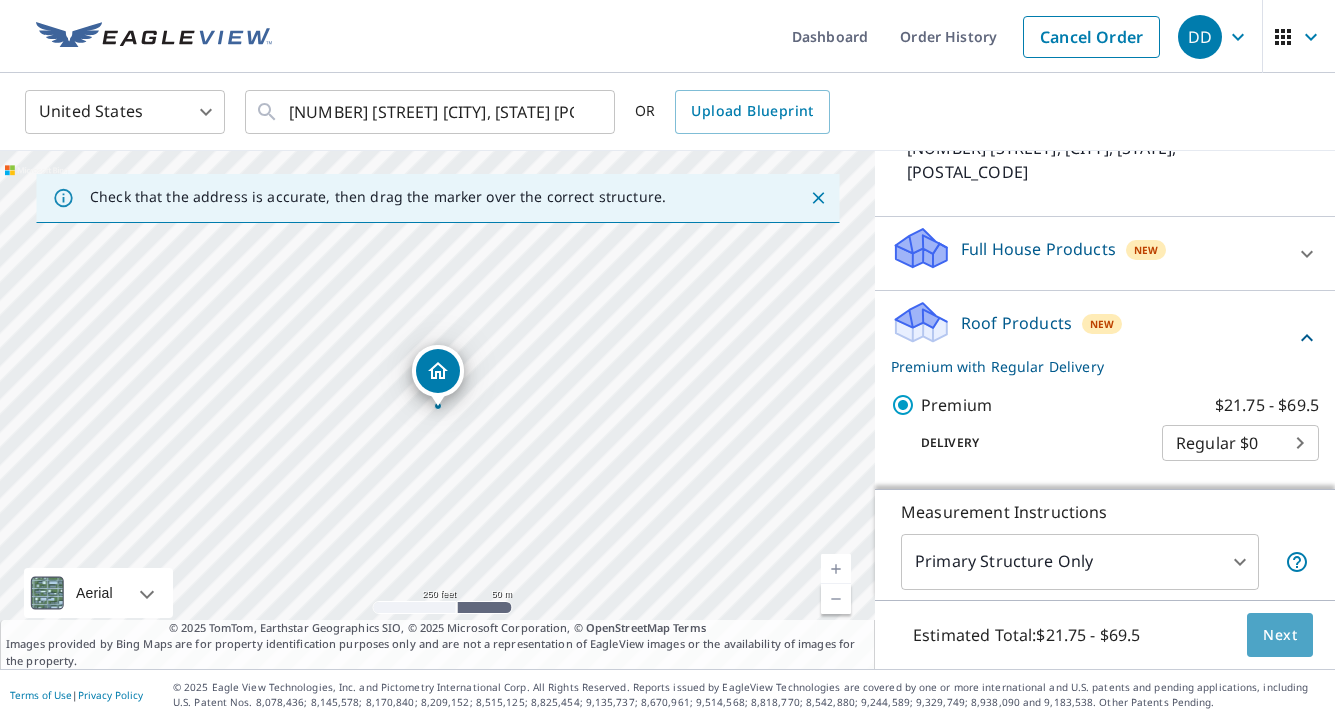 click on "Next" at bounding box center (1280, 635) 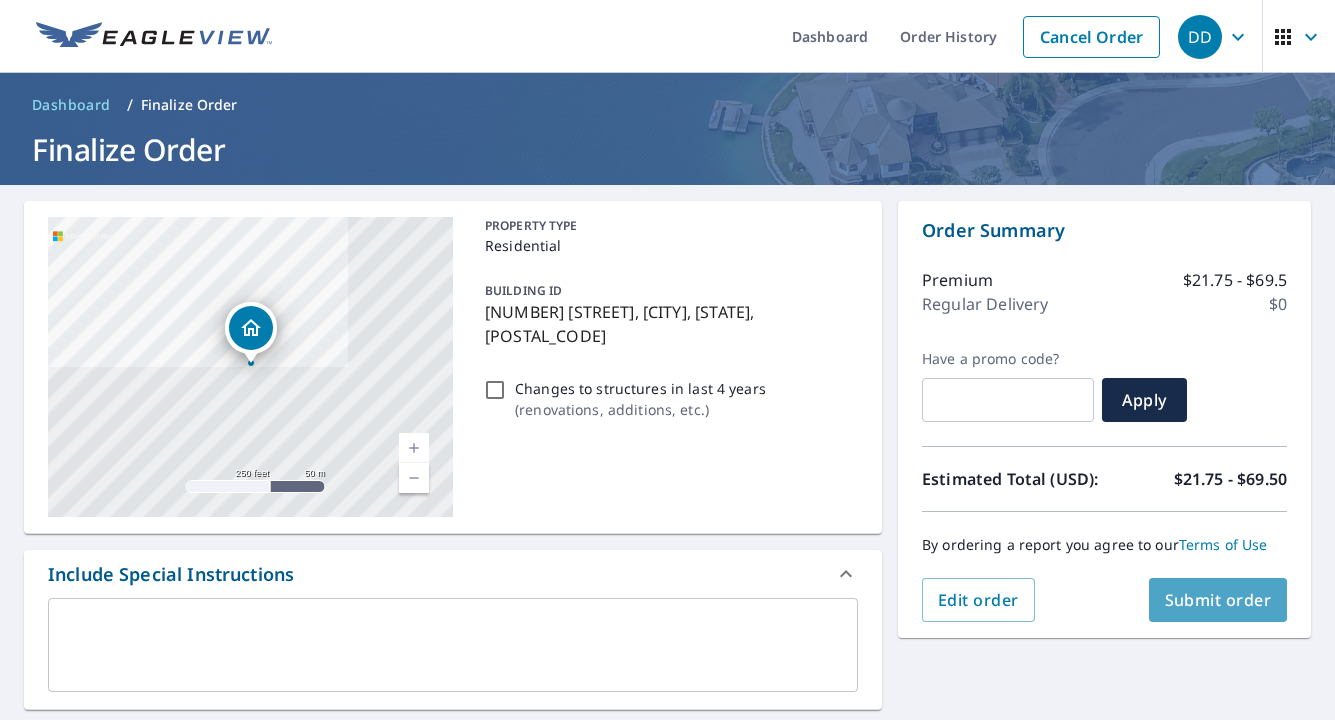 click on "Submit order" at bounding box center (1218, 600) 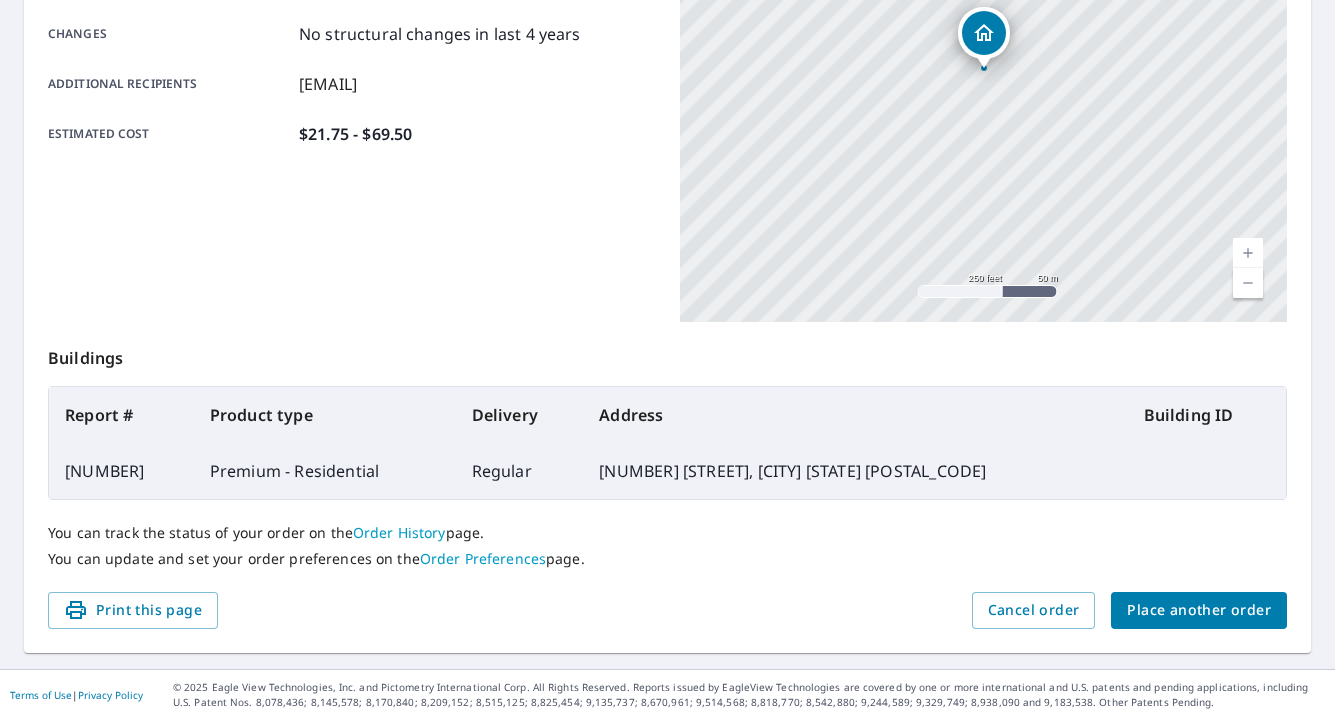 scroll, scrollTop: 456, scrollLeft: 0, axis: vertical 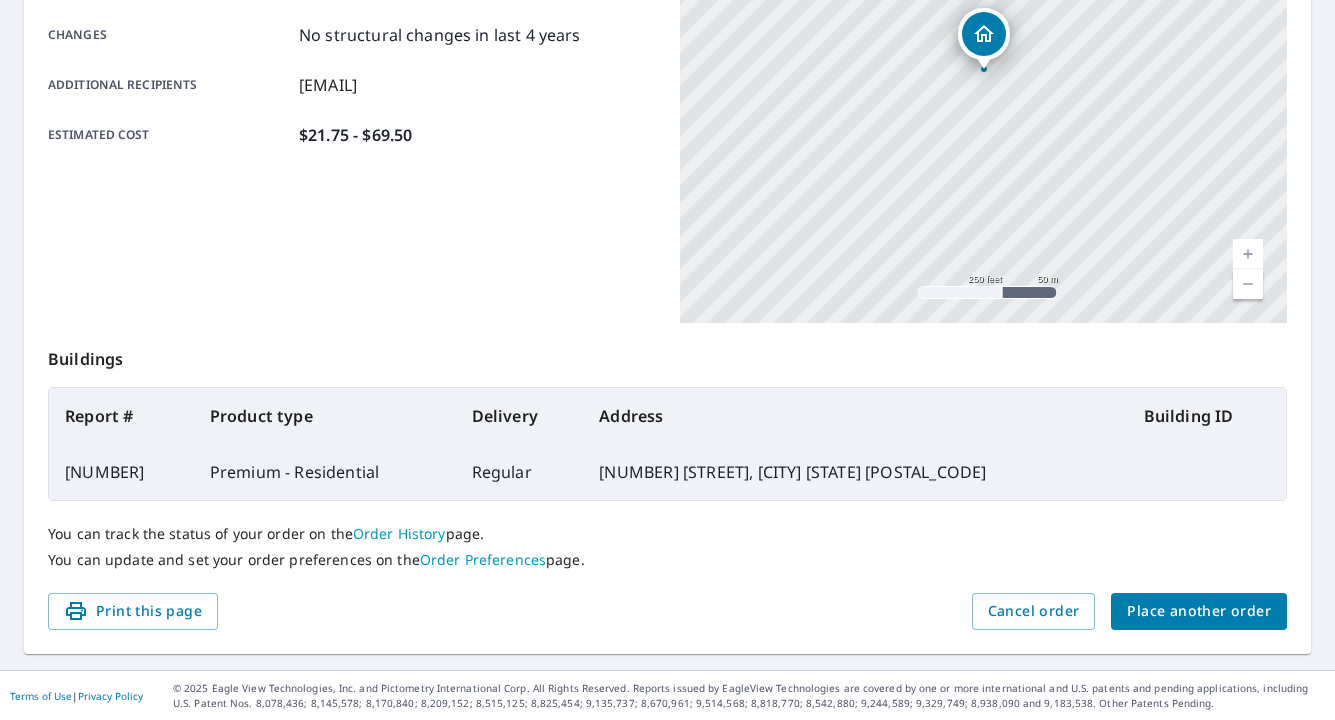 click on "Place another order" at bounding box center [1199, 611] 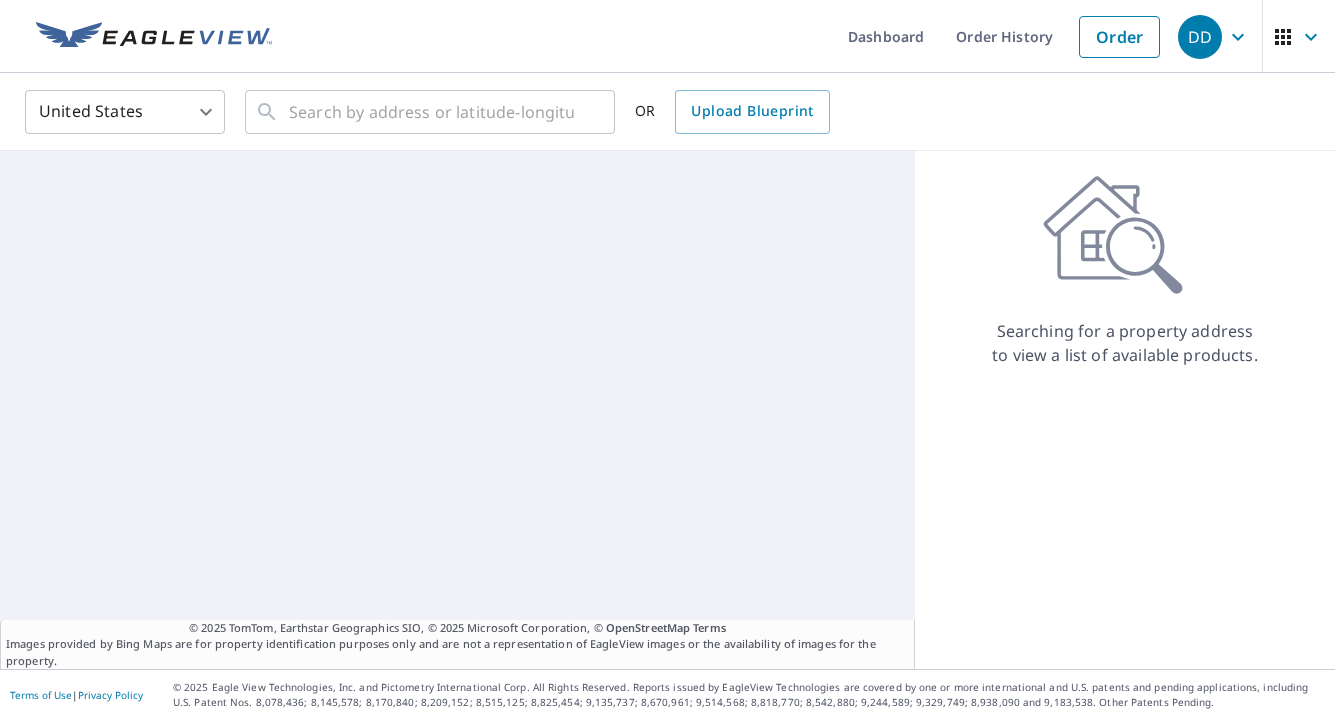 scroll, scrollTop: 0, scrollLeft: 0, axis: both 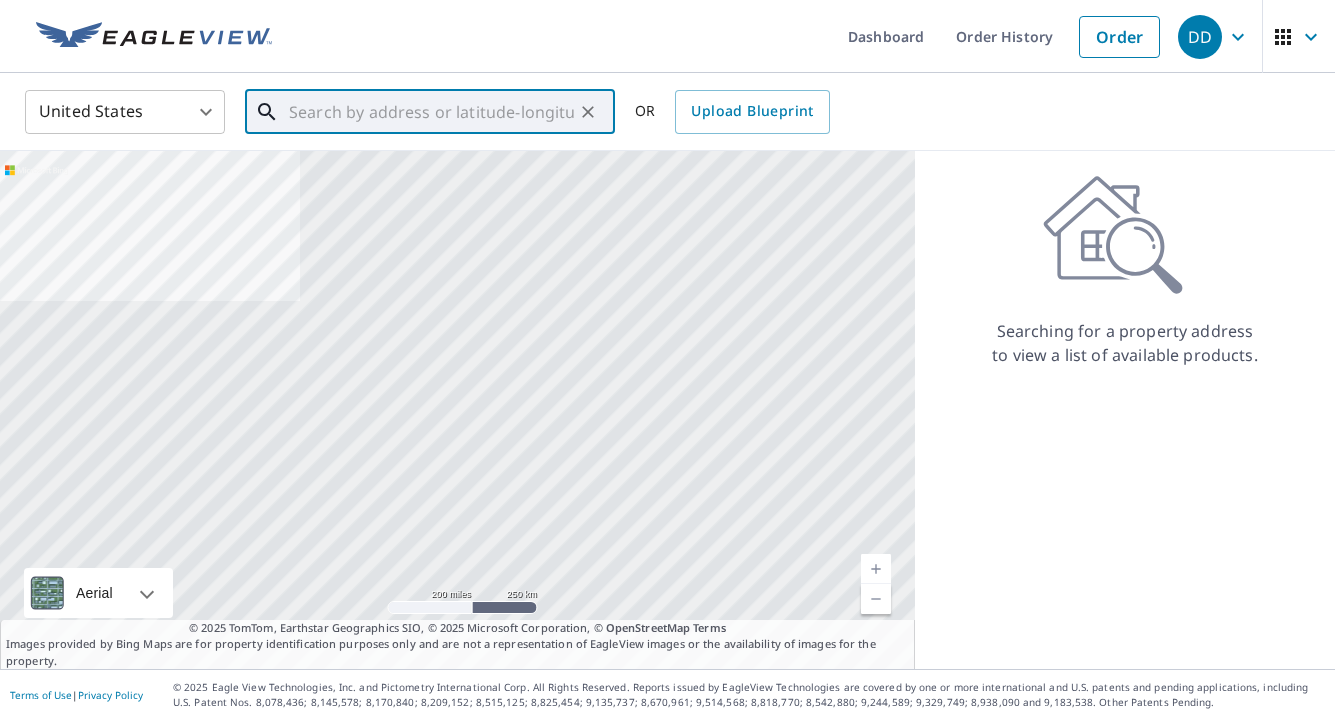 click on "​" at bounding box center (430, 112) 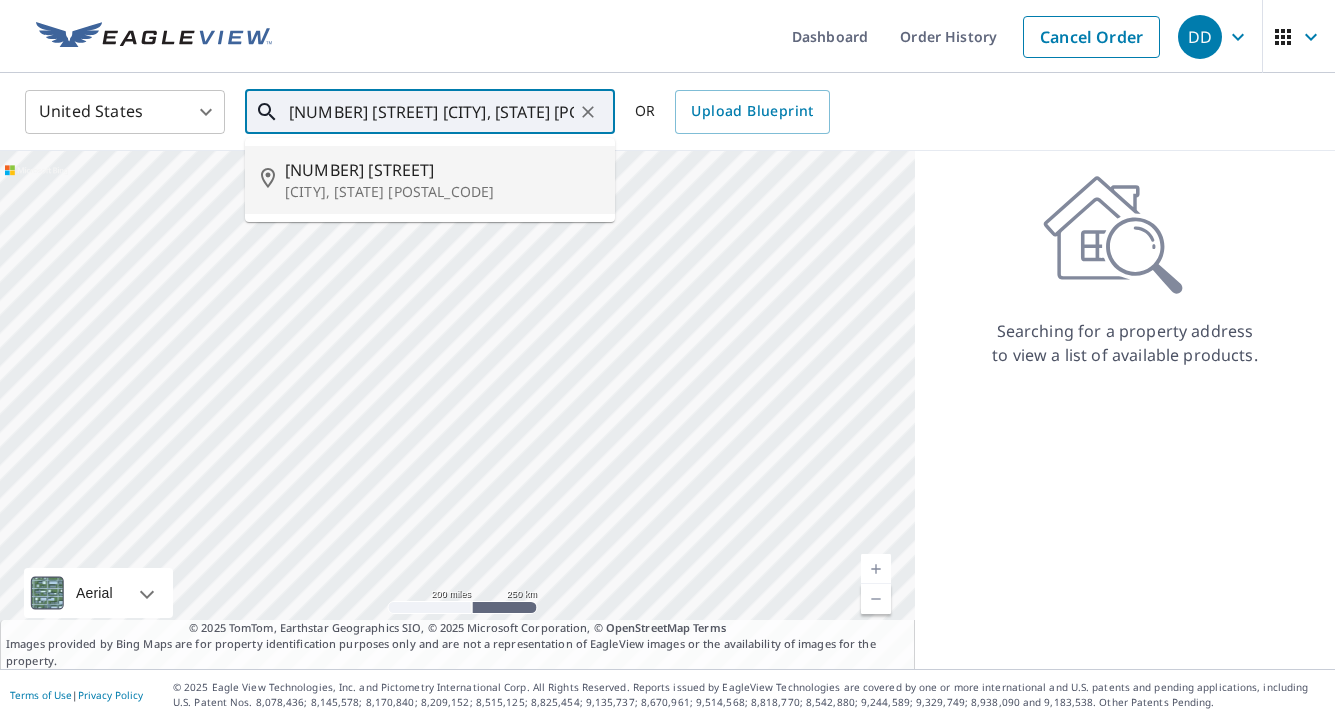 click on "[CITY], [STATE] [POSTAL_CODE]" at bounding box center [442, 192] 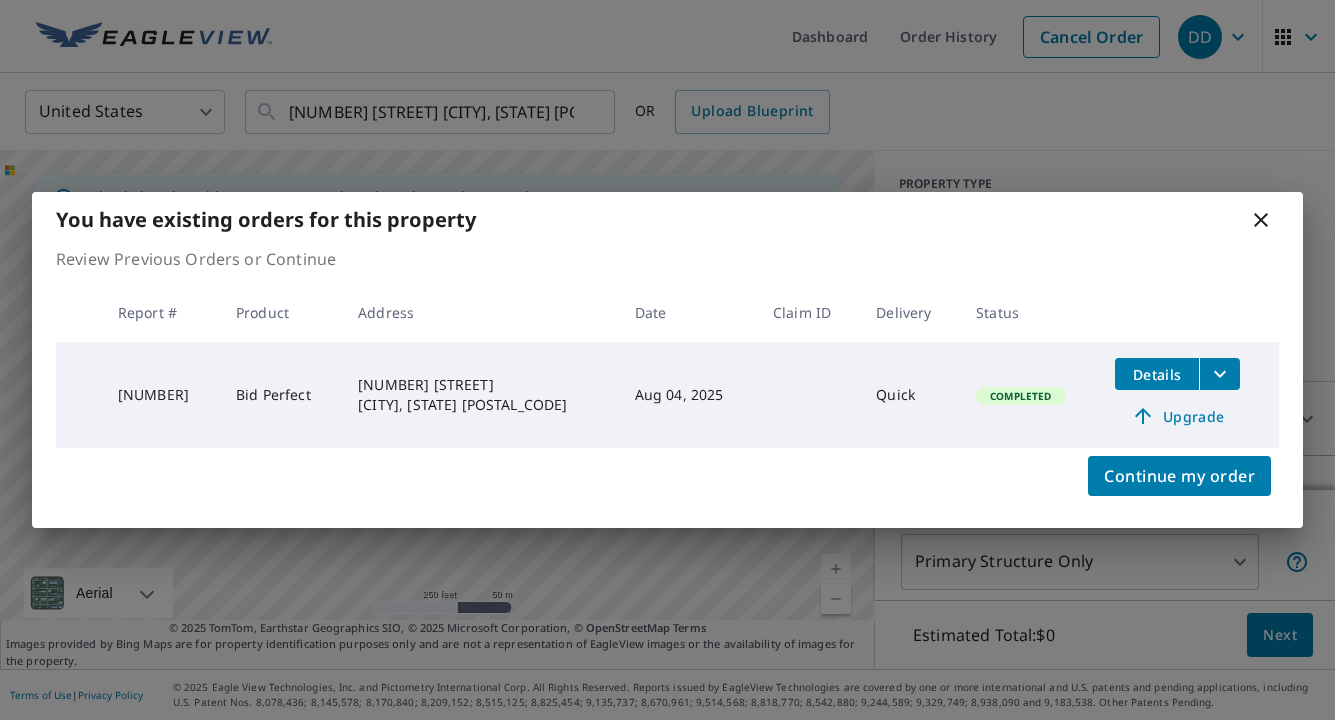 click 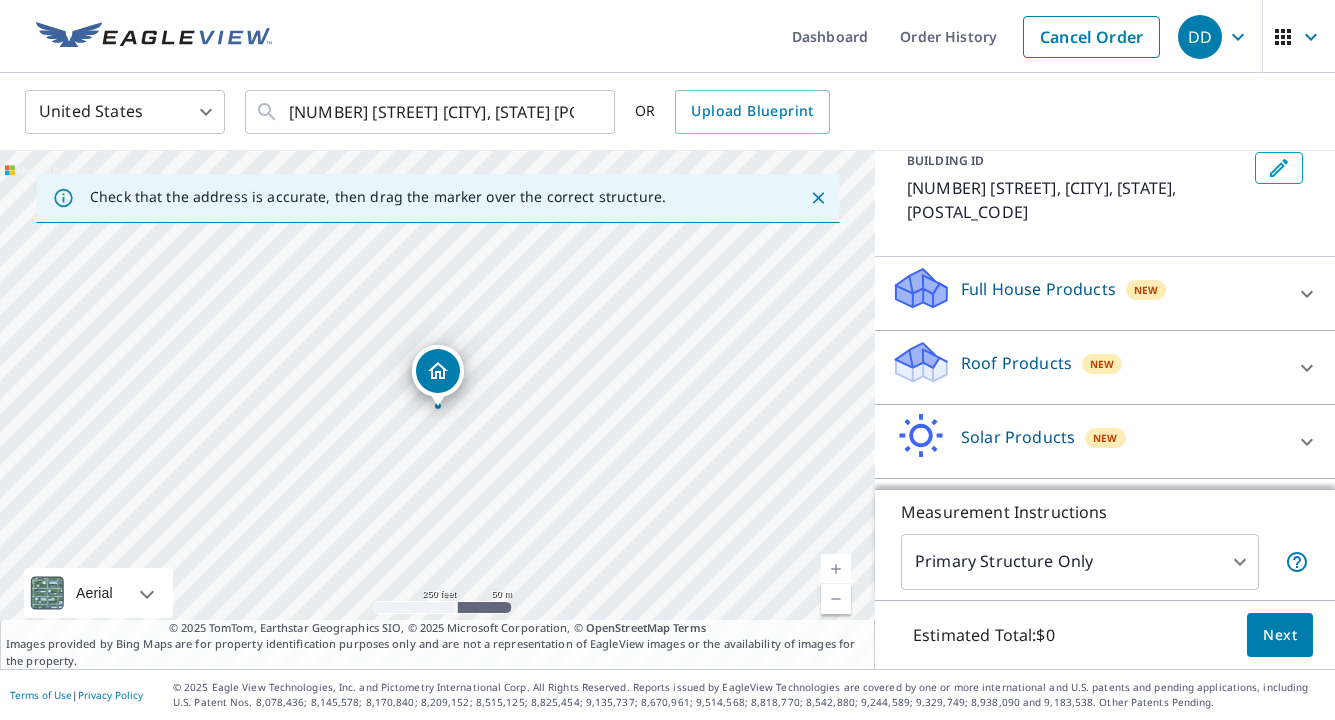 scroll, scrollTop: 128, scrollLeft: 0, axis: vertical 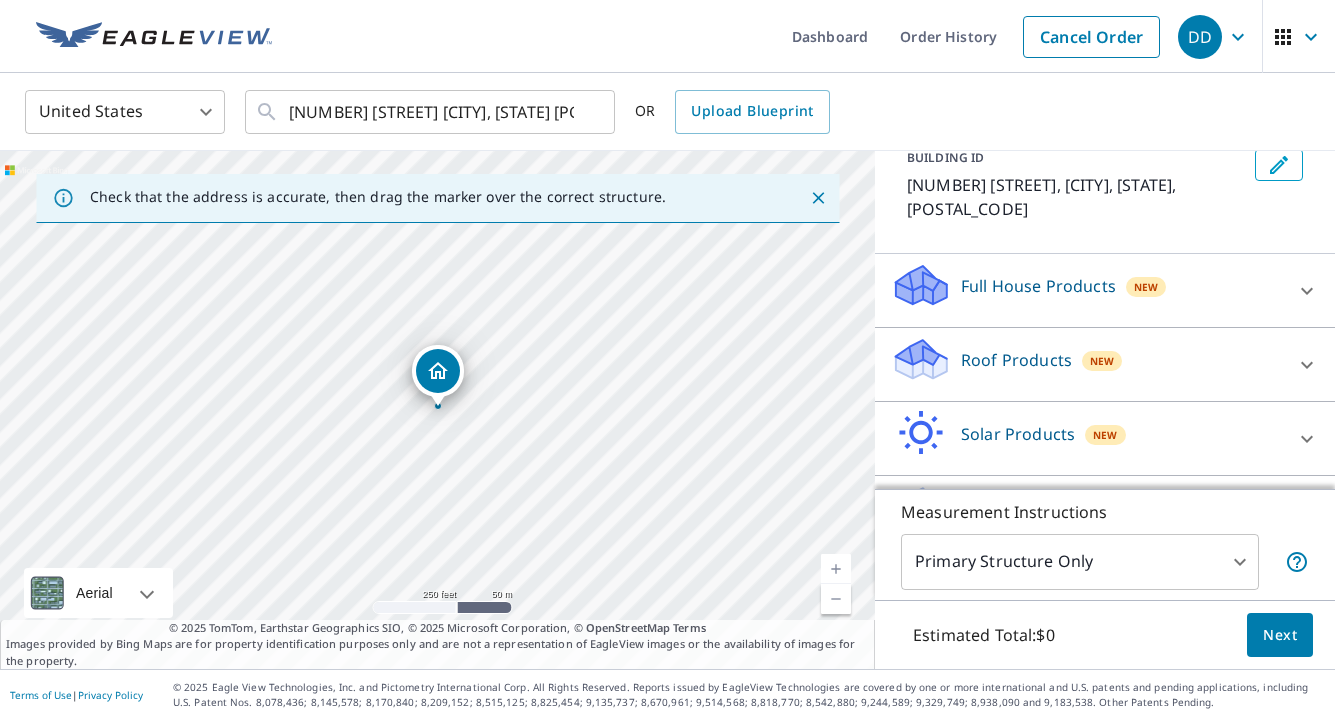 click on "Roof Products New" at bounding box center [1087, 364] 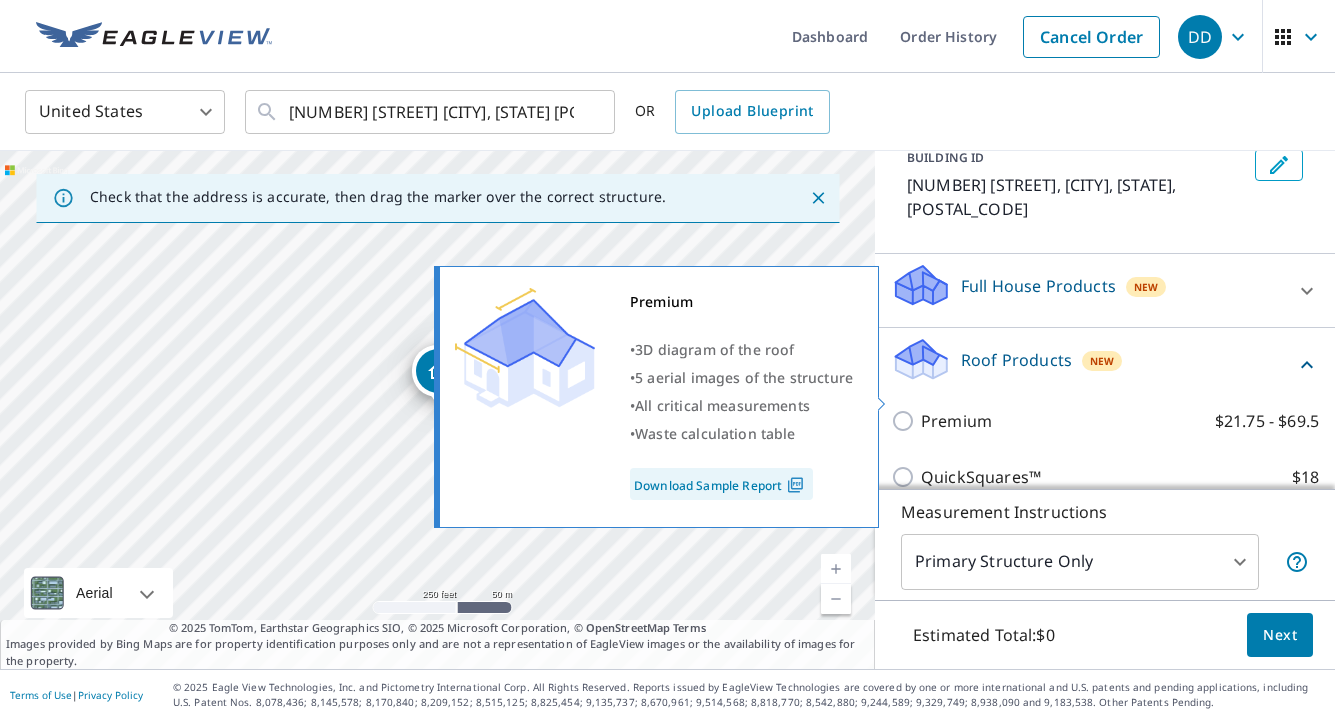 click on "Premium" at bounding box center [956, 421] 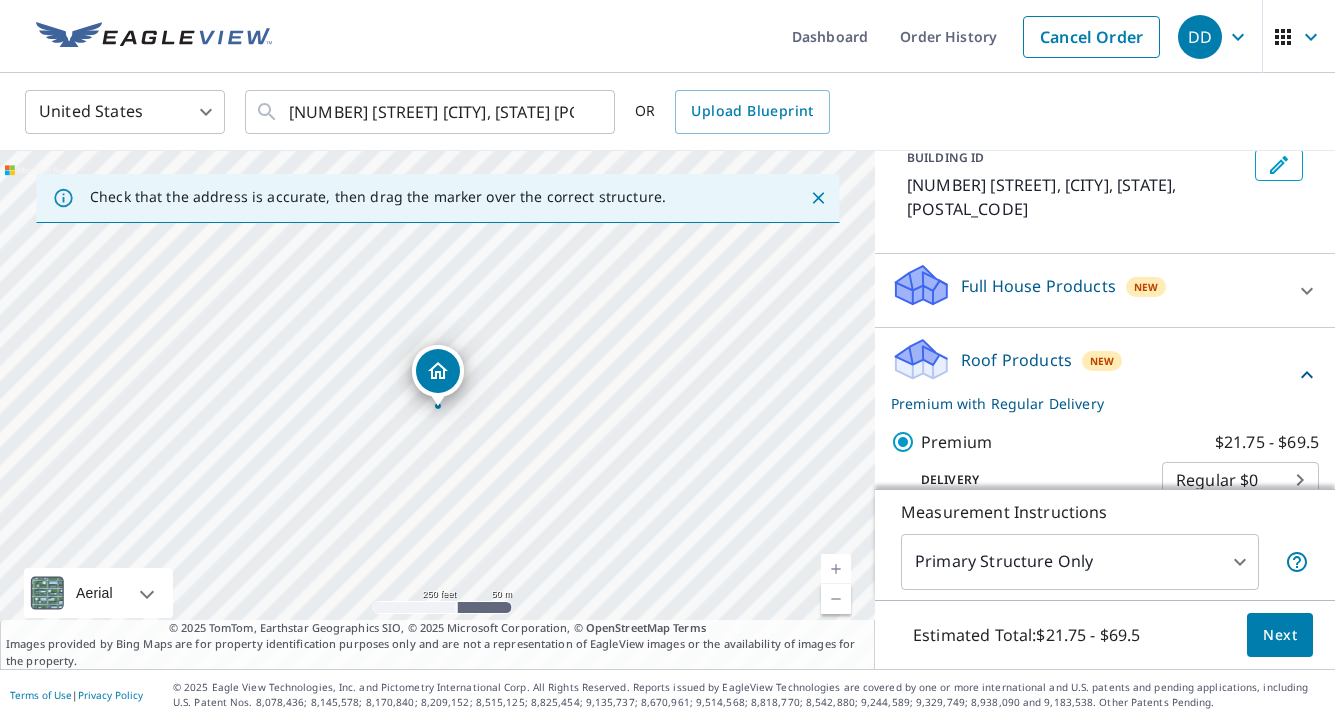 click on "Next" at bounding box center [1280, 635] 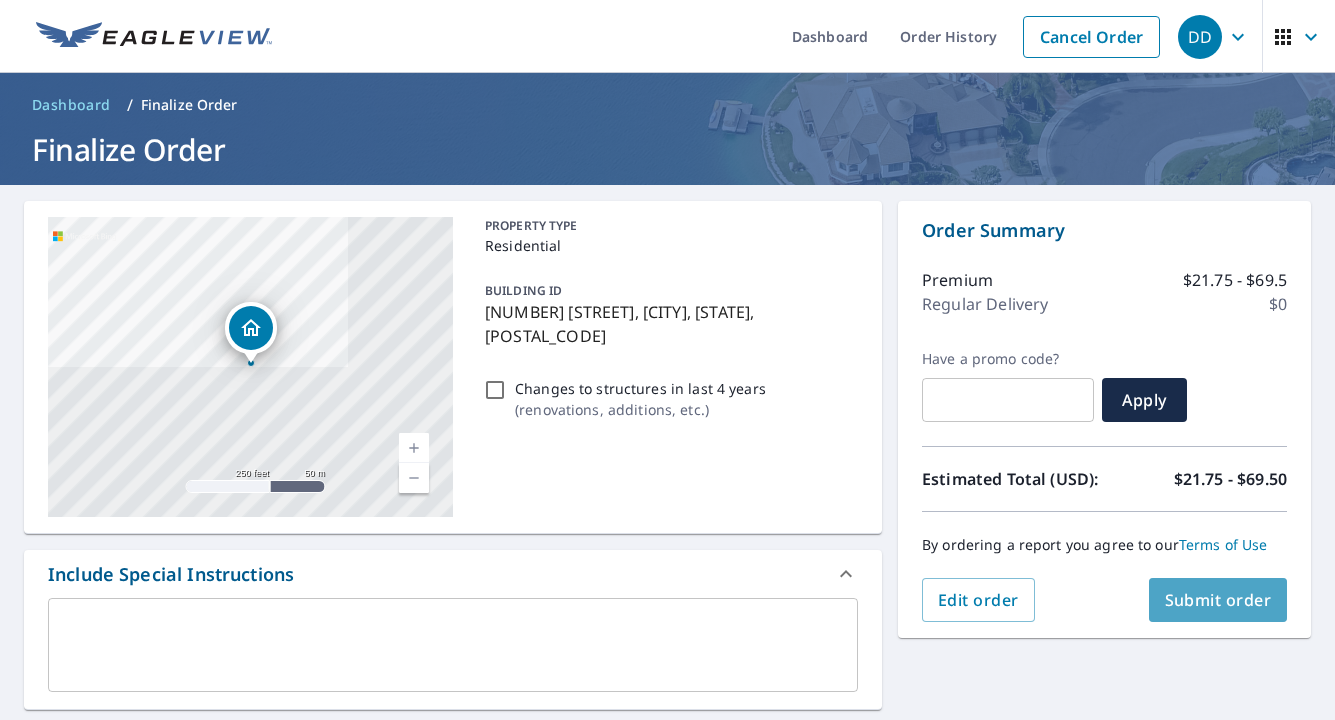 click on "Submit order" at bounding box center [1218, 600] 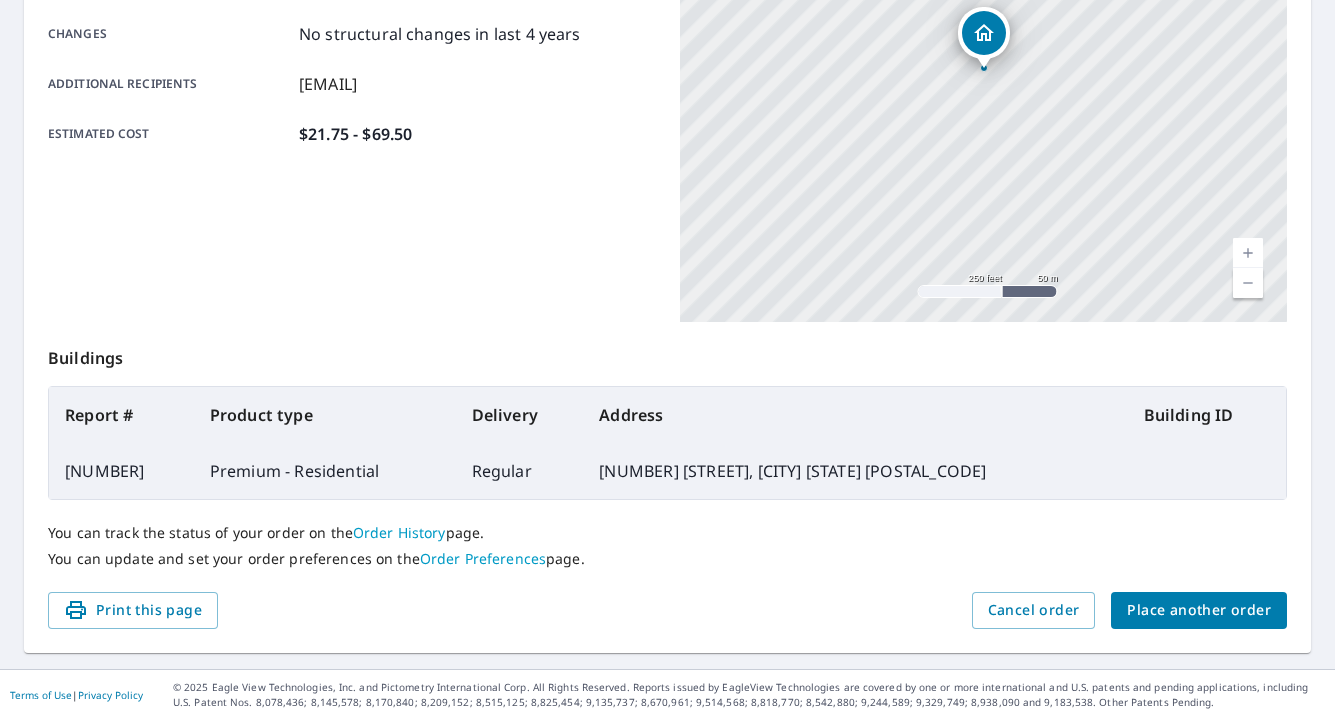 scroll, scrollTop: 456, scrollLeft: 0, axis: vertical 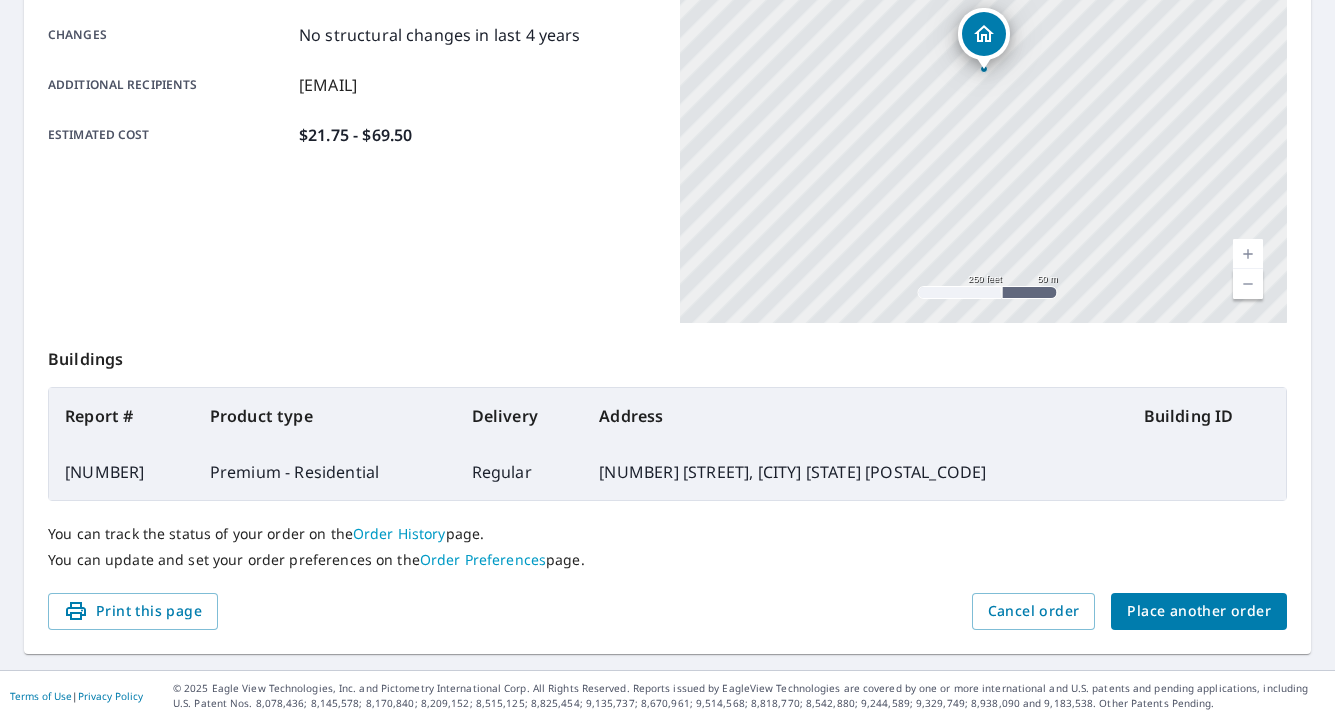 click on "Place another order" at bounding box center [1199, 611] 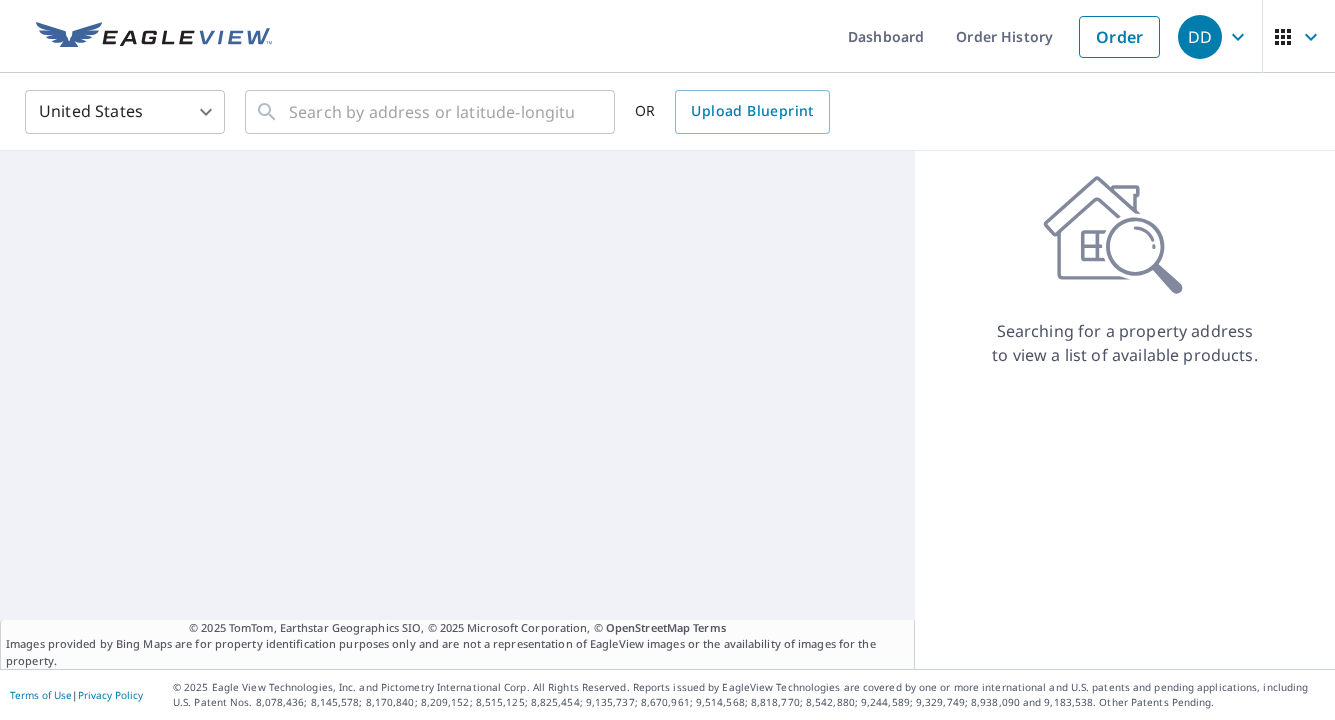 scroll, scrollTop: 0, scrollLeft: 0, axis: both 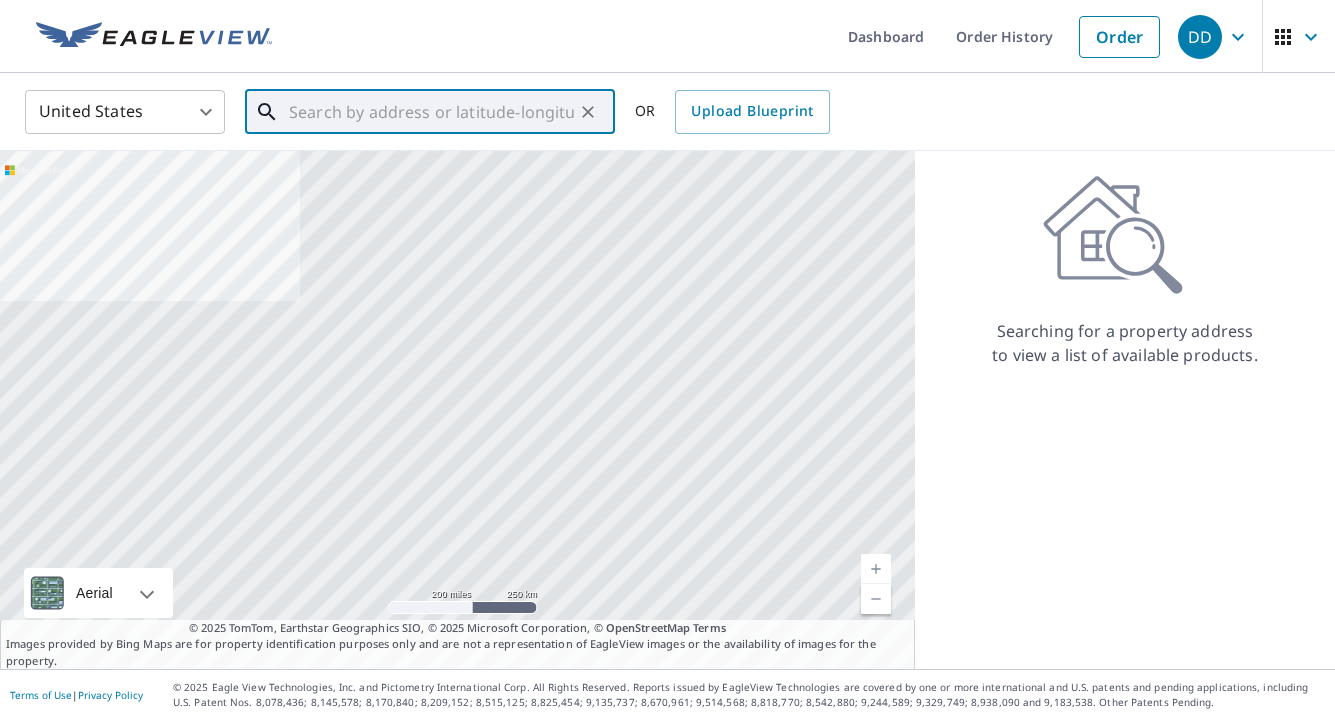 click at bounding box center [431, 112] 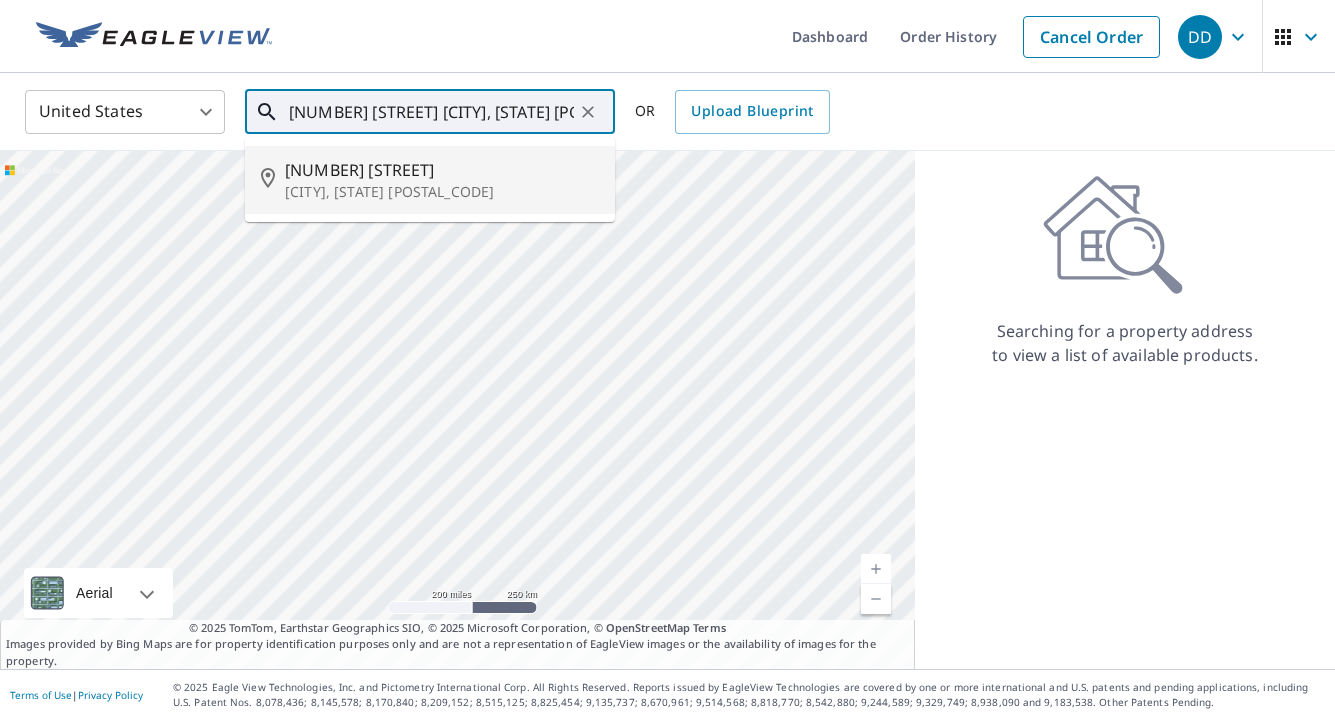 click on "[NUMBER] [STREET]" at bounding box center (442, 170) 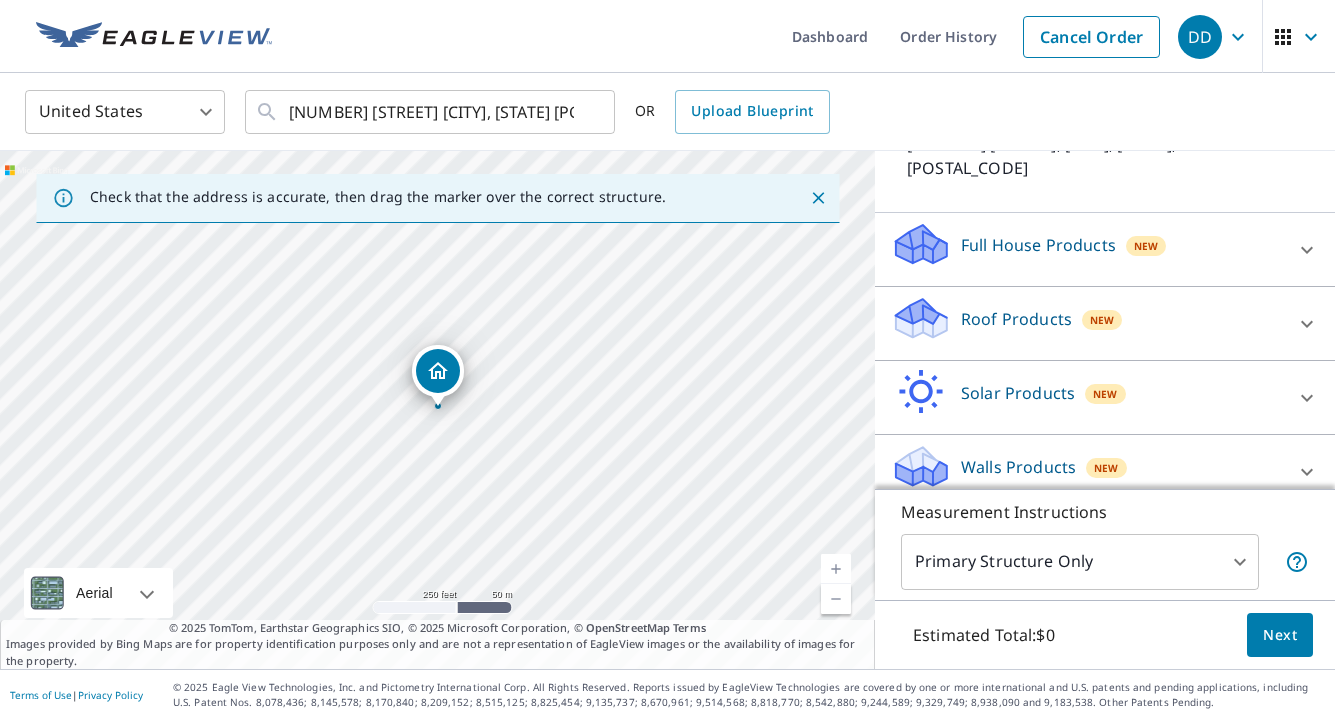 scroll, scrollTop: 165, scrollLeft: 0, axis: vertical 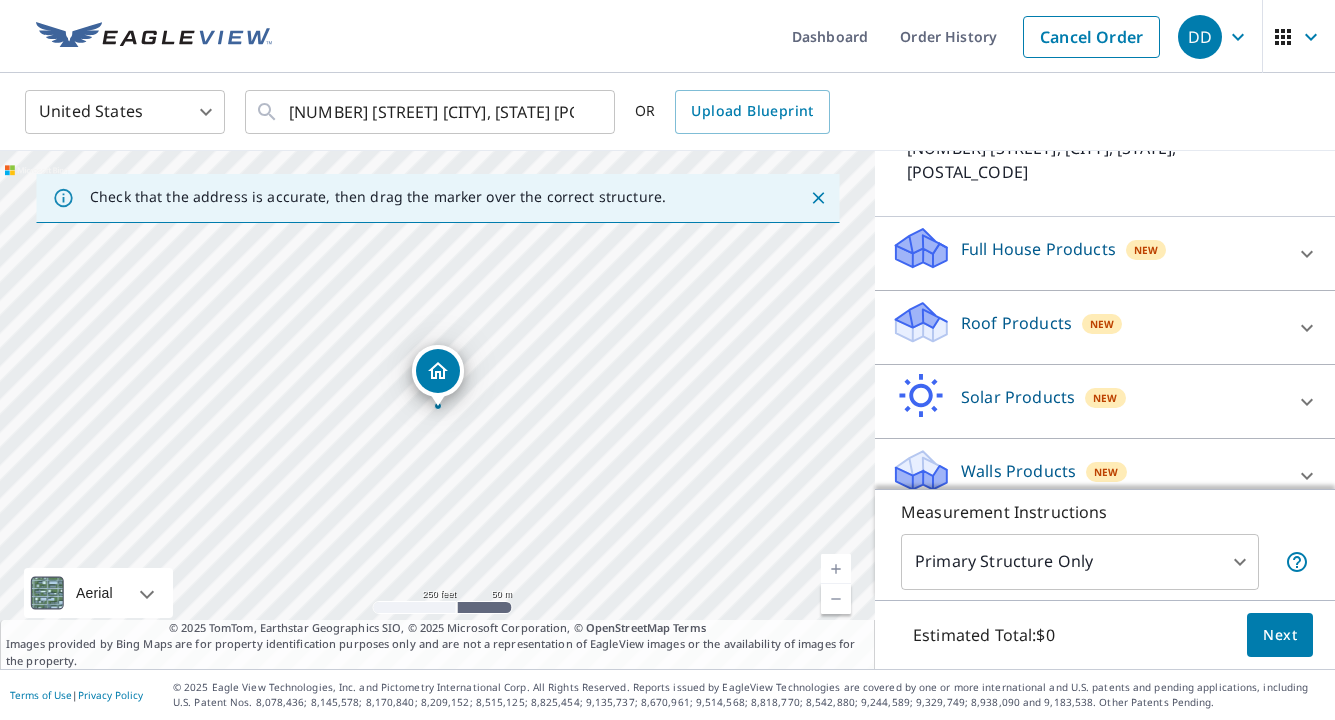 click on "Roof Products New" at bounding box center [1087, 327] 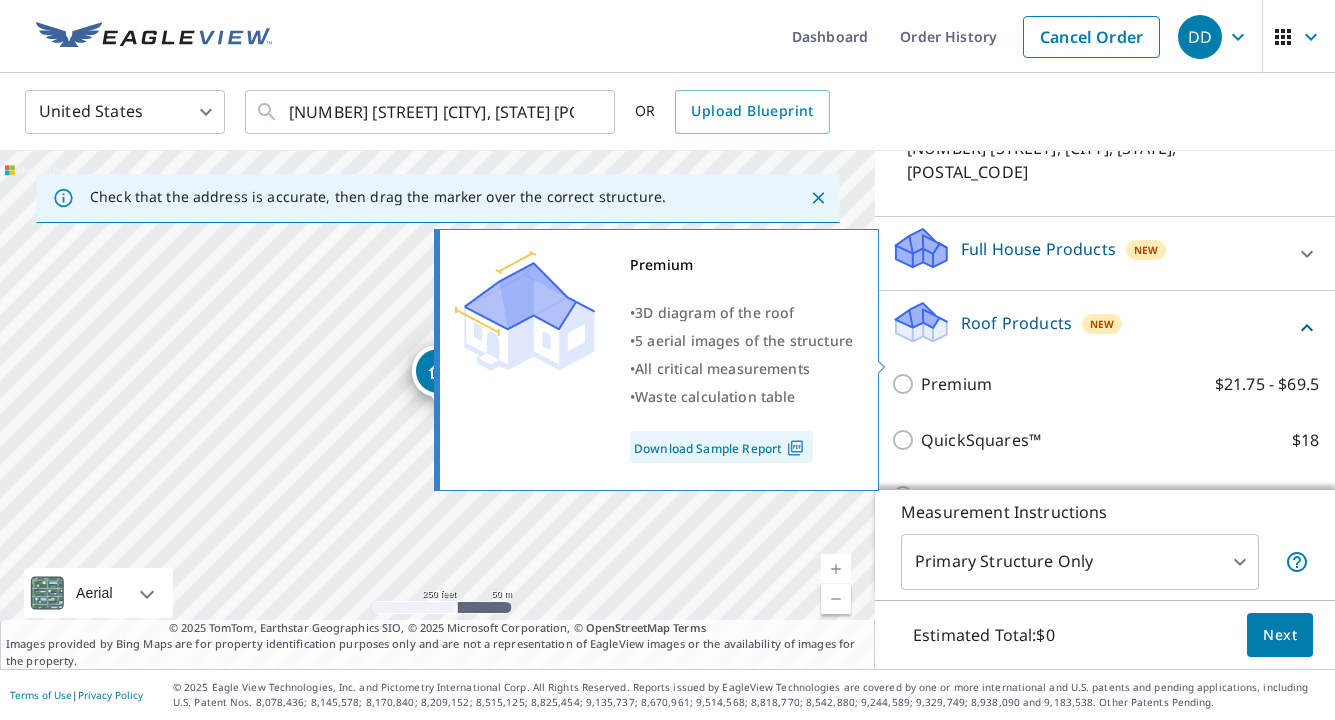 click on "Premium" at bounding box center (956, 384) 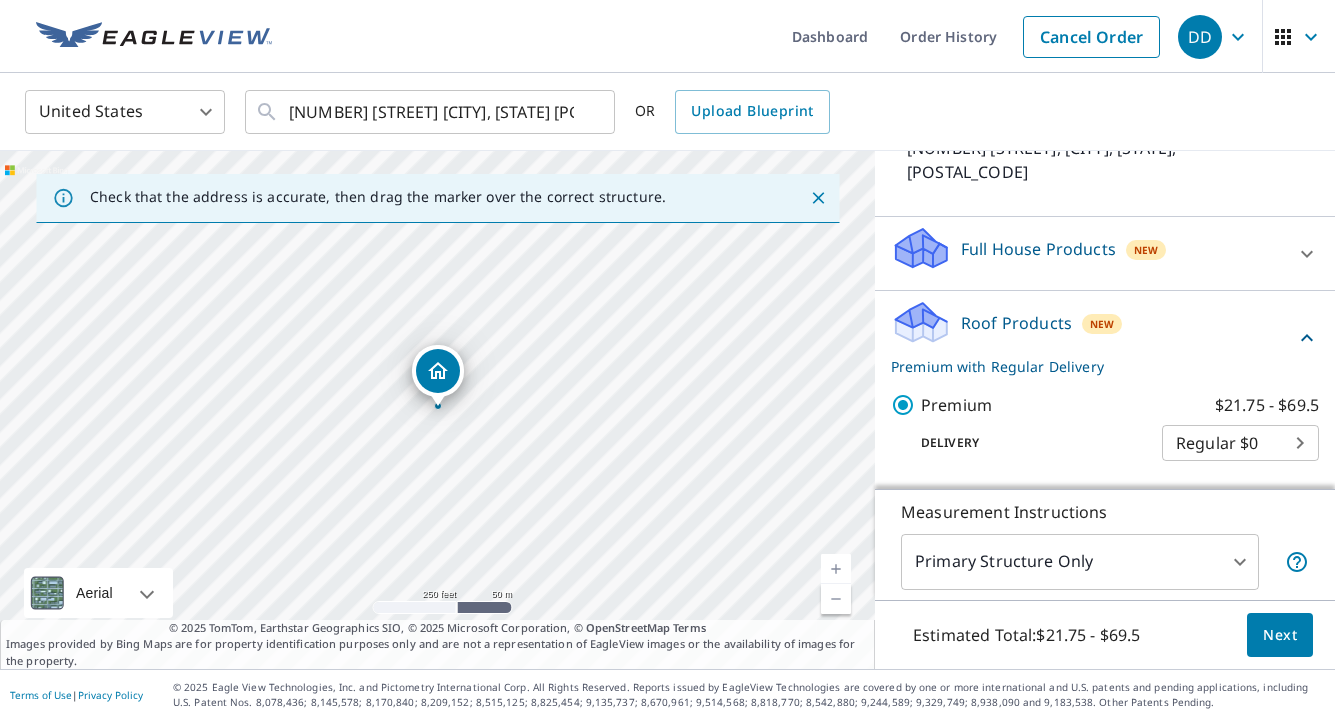 click on "Next" at bounding box center [1280, 635] 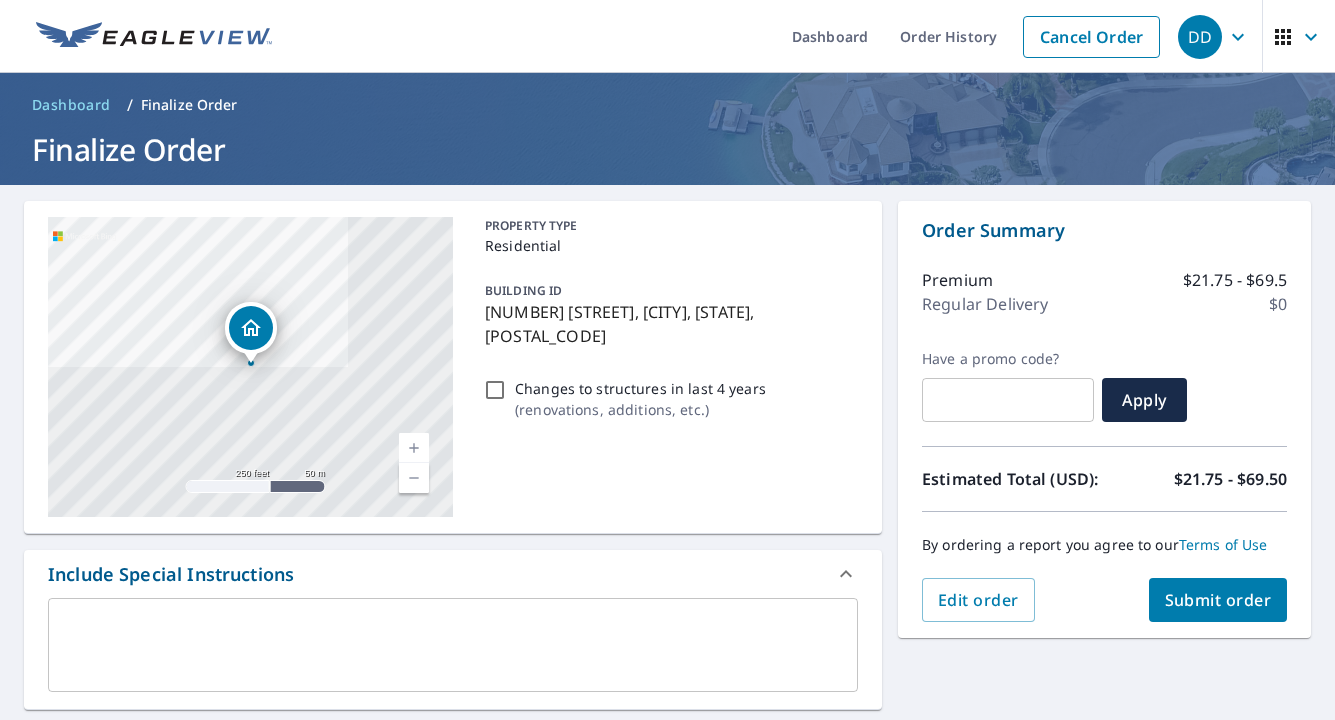 click on "Submit order" at bounding box center [1218, 600] 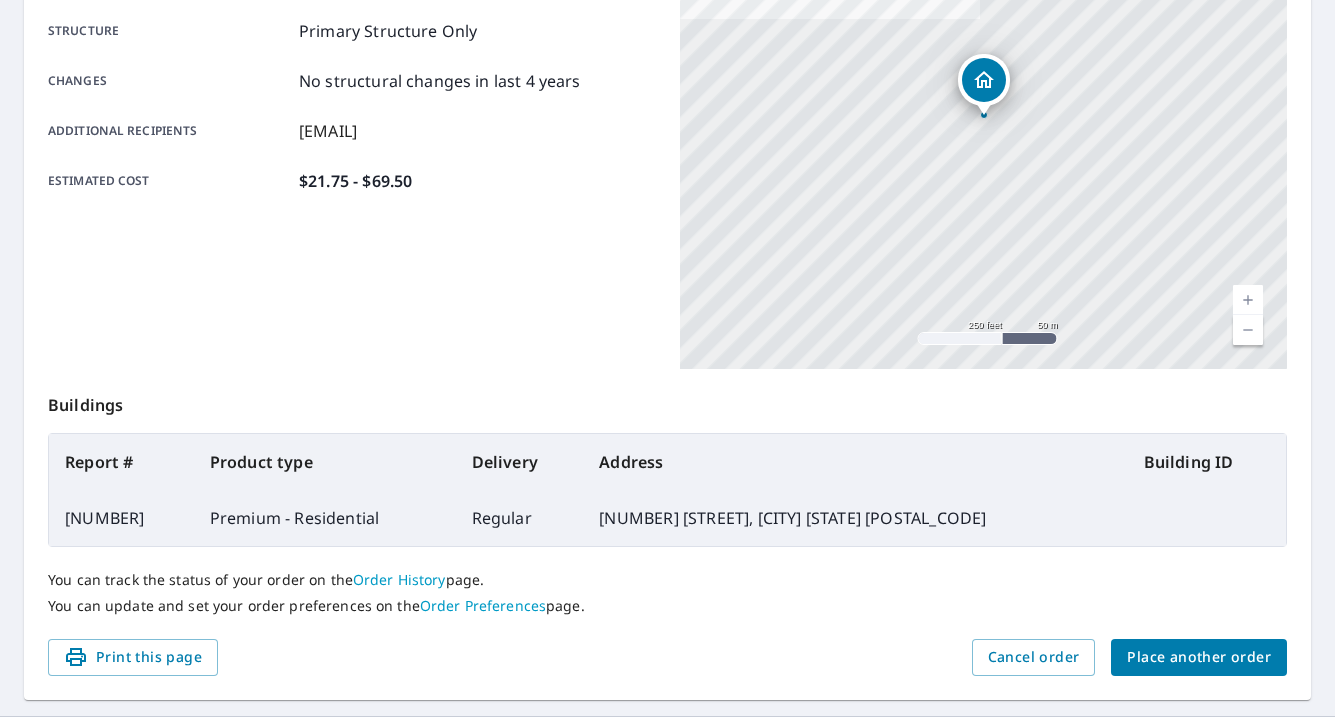 scroll, scrollTop: 427, scrollLeft: 0, axis: vertical 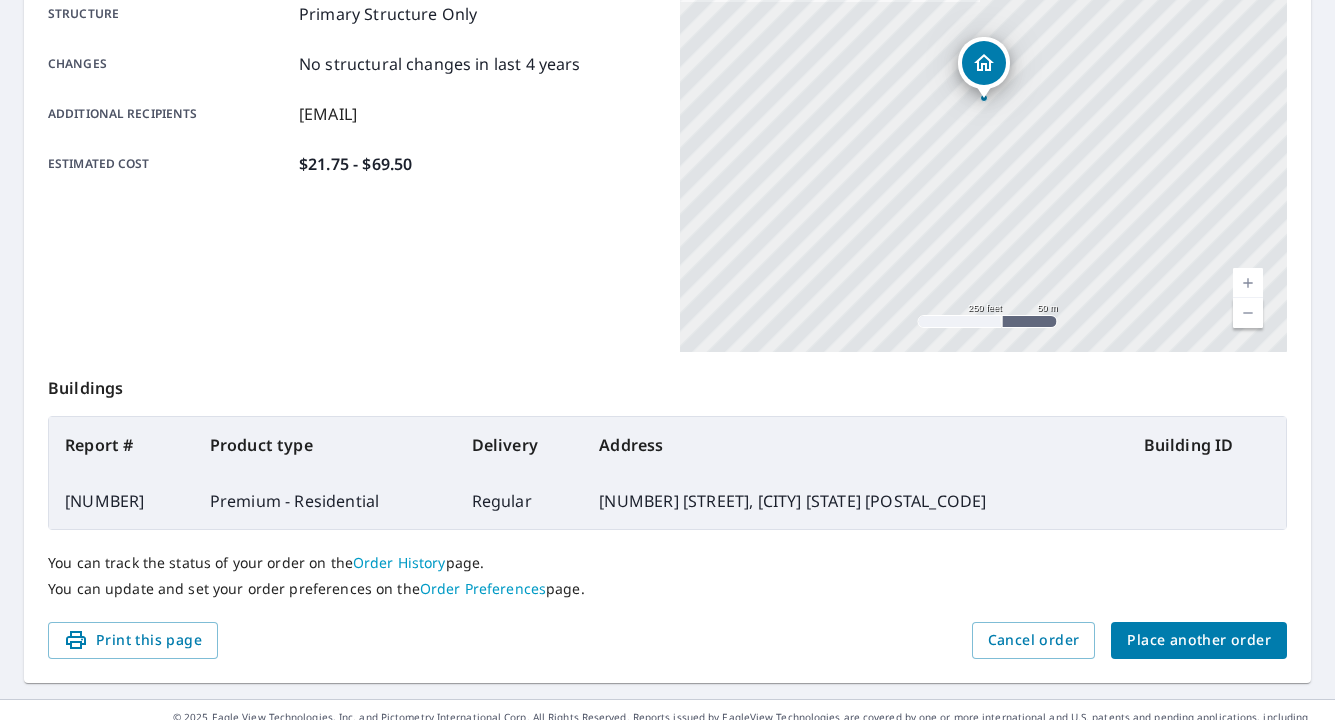 click on "You can track the status of your order on the  Order History  page. You can update and set your order preferences on the  Order Preferences  page." at bounding box center [667, 576] 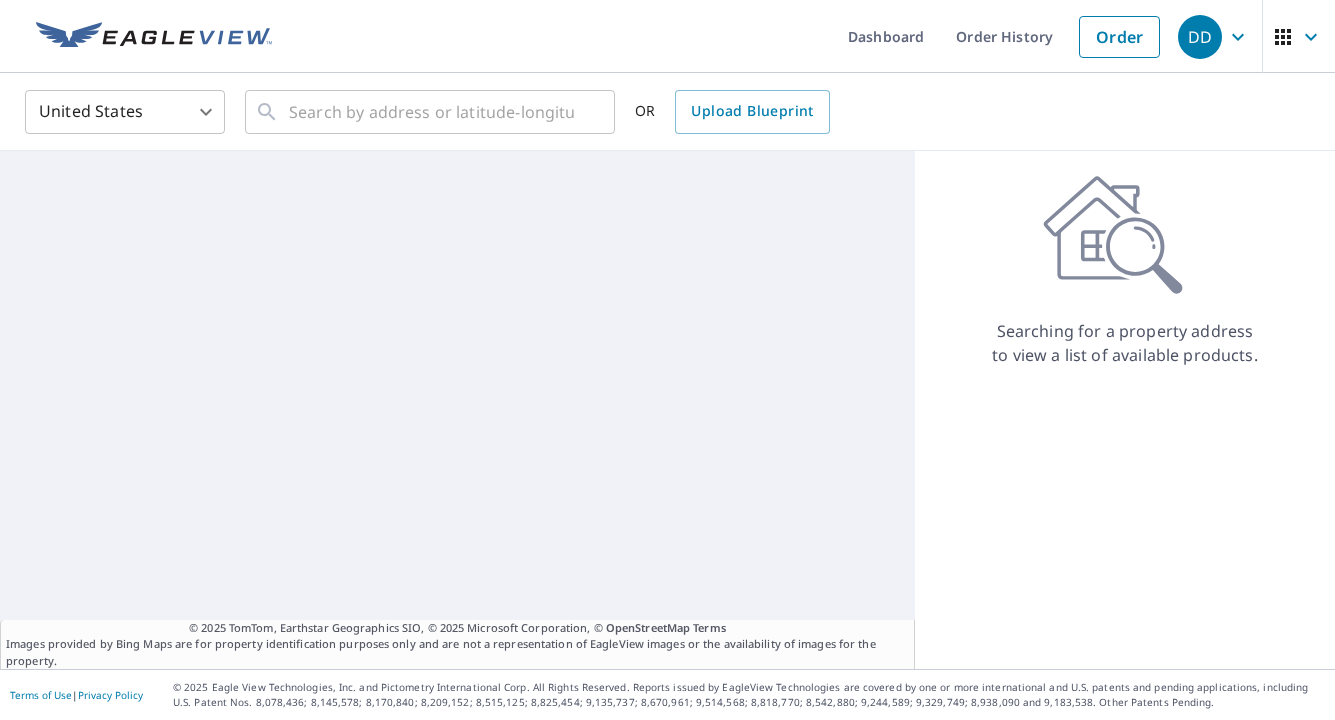 scroll, scrollTop: 0, scrollLeft: 0, axis: both 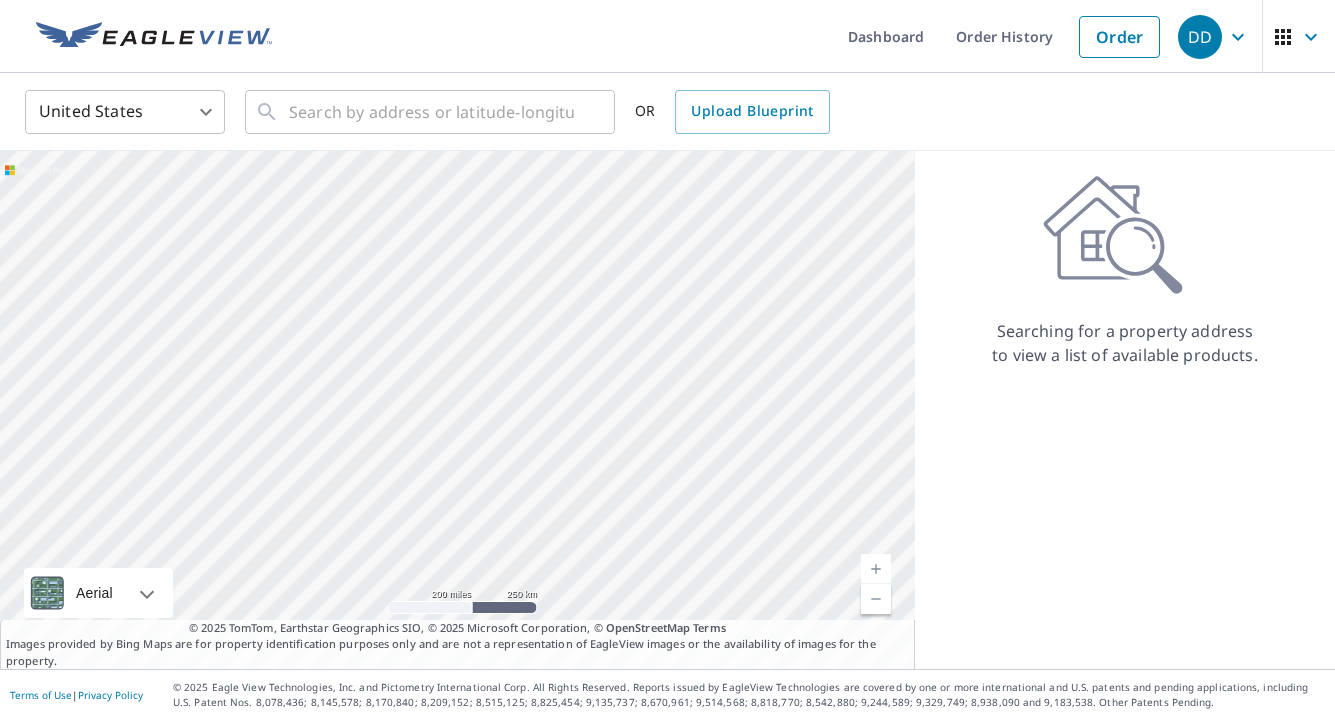 click at bounding box center (457, 410) 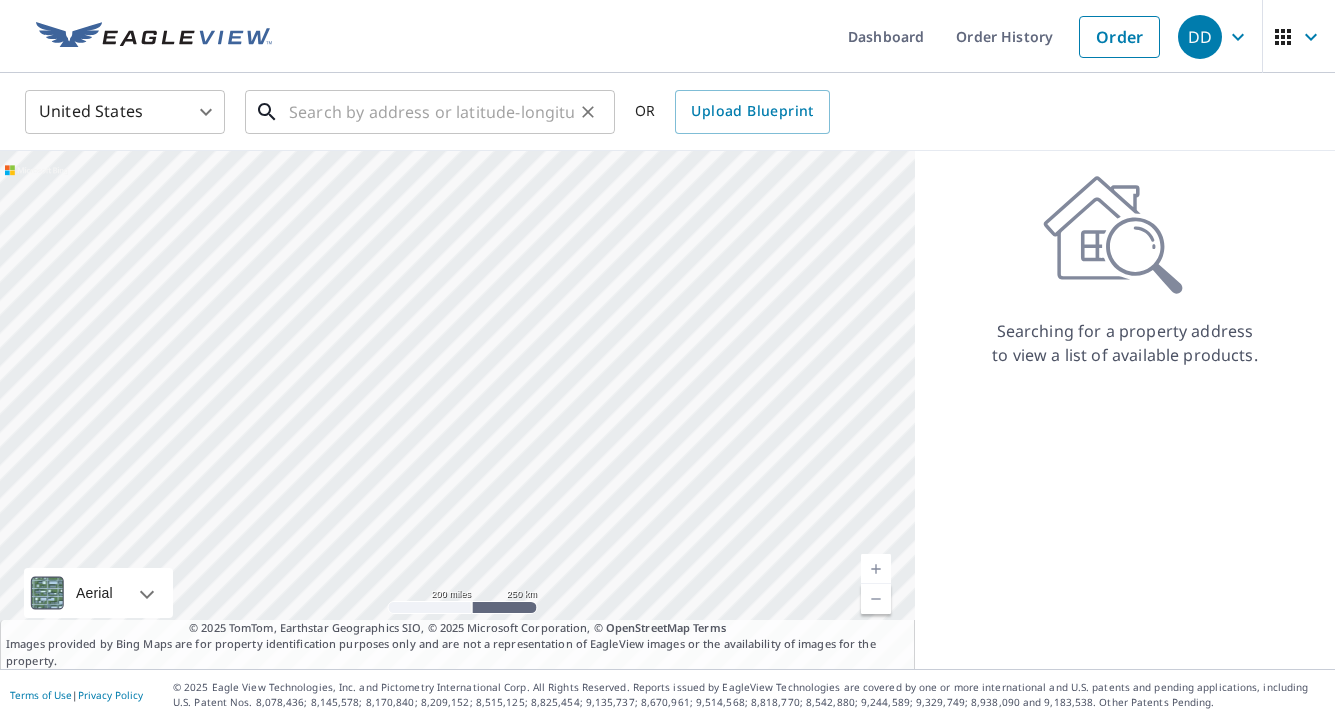 click on "​" at bounding box center (430, 112) 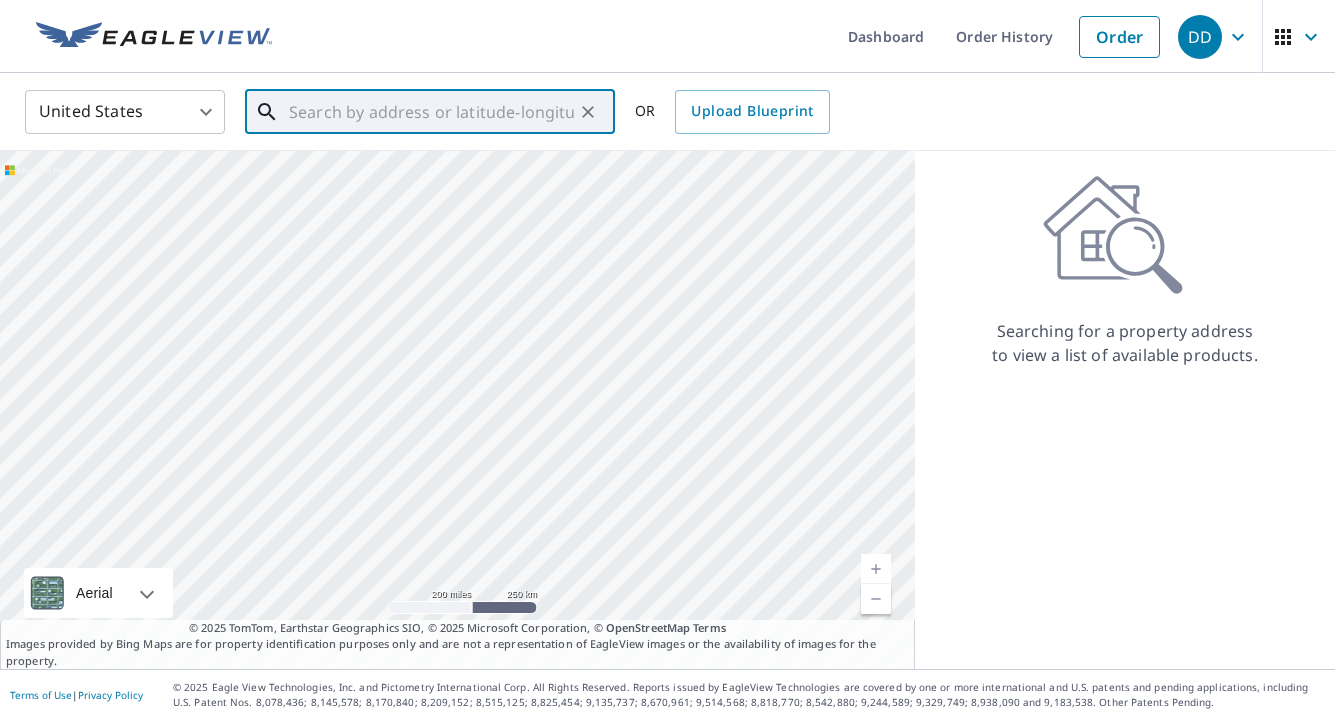 paste on "[NUMBER] [STREET] [CITY], [STATE] [POSTAL_CODE]" 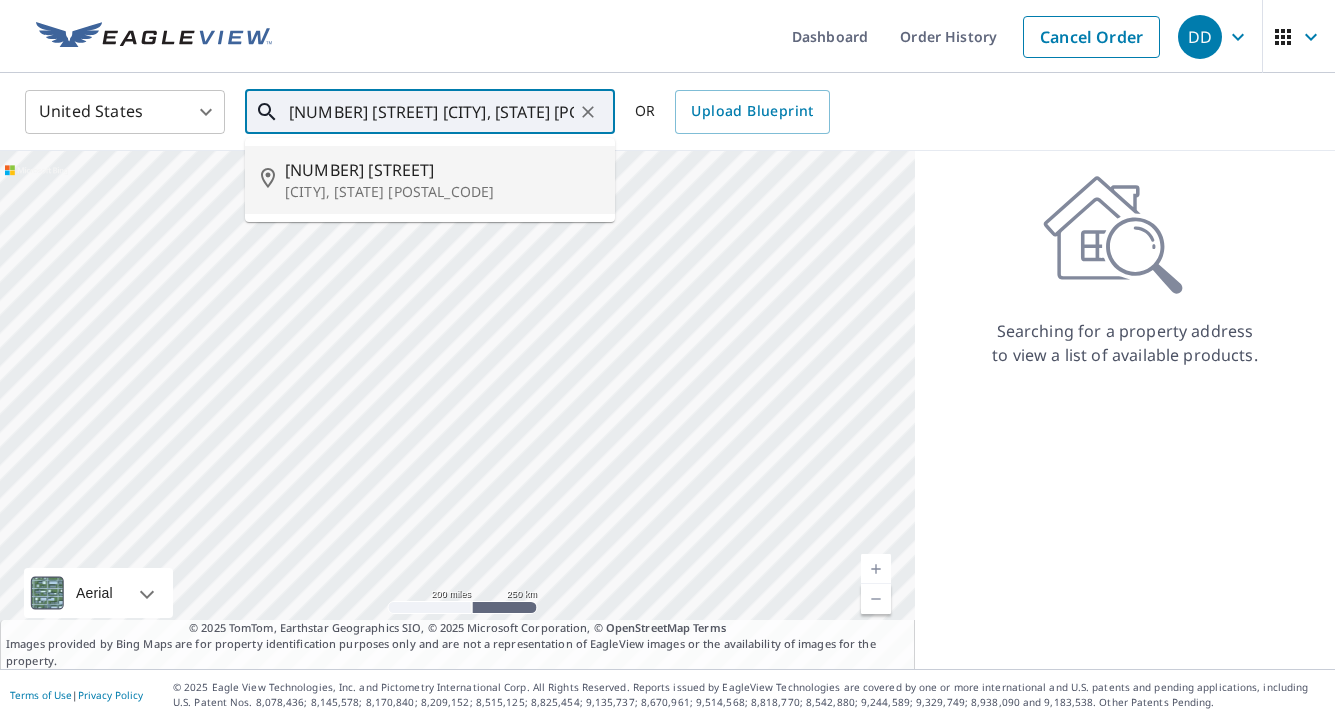 click on "[NUMBER] [STREET]" at bounding box center [442, 170] 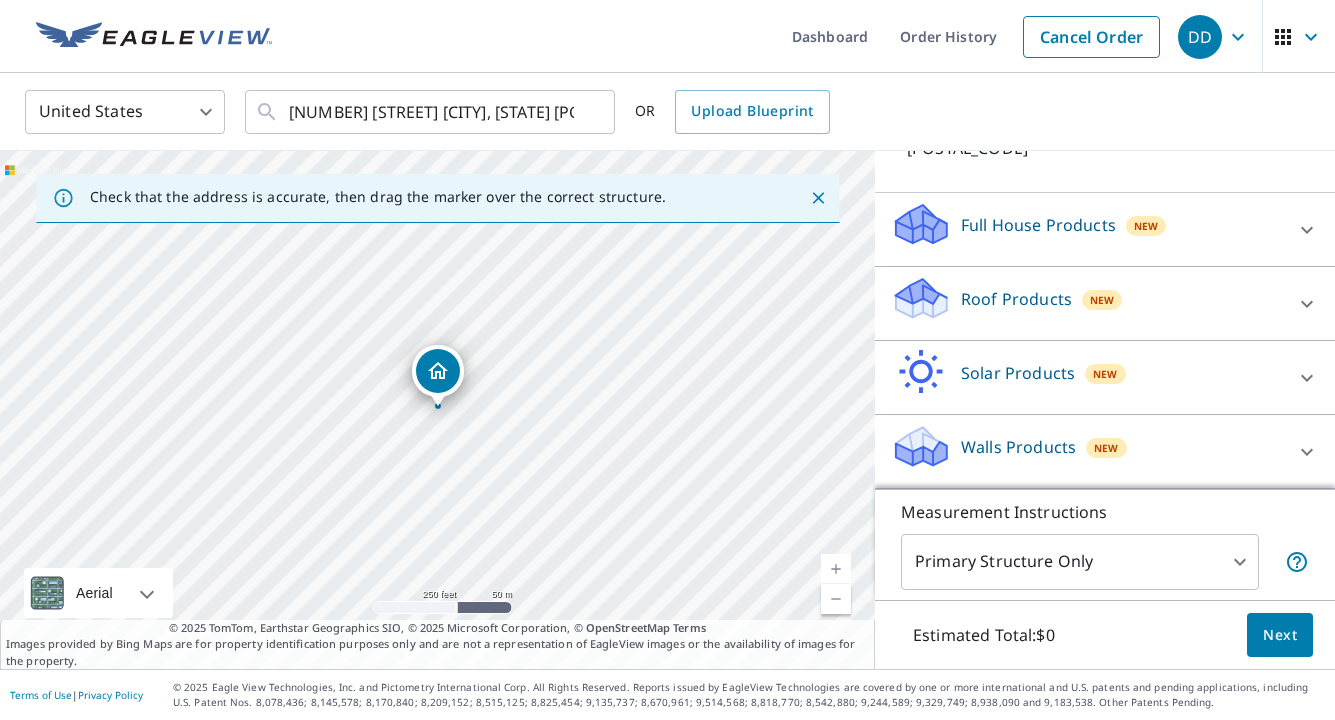 scroll, scrollTop: 189, scrollLeft: 0, axis: vertical 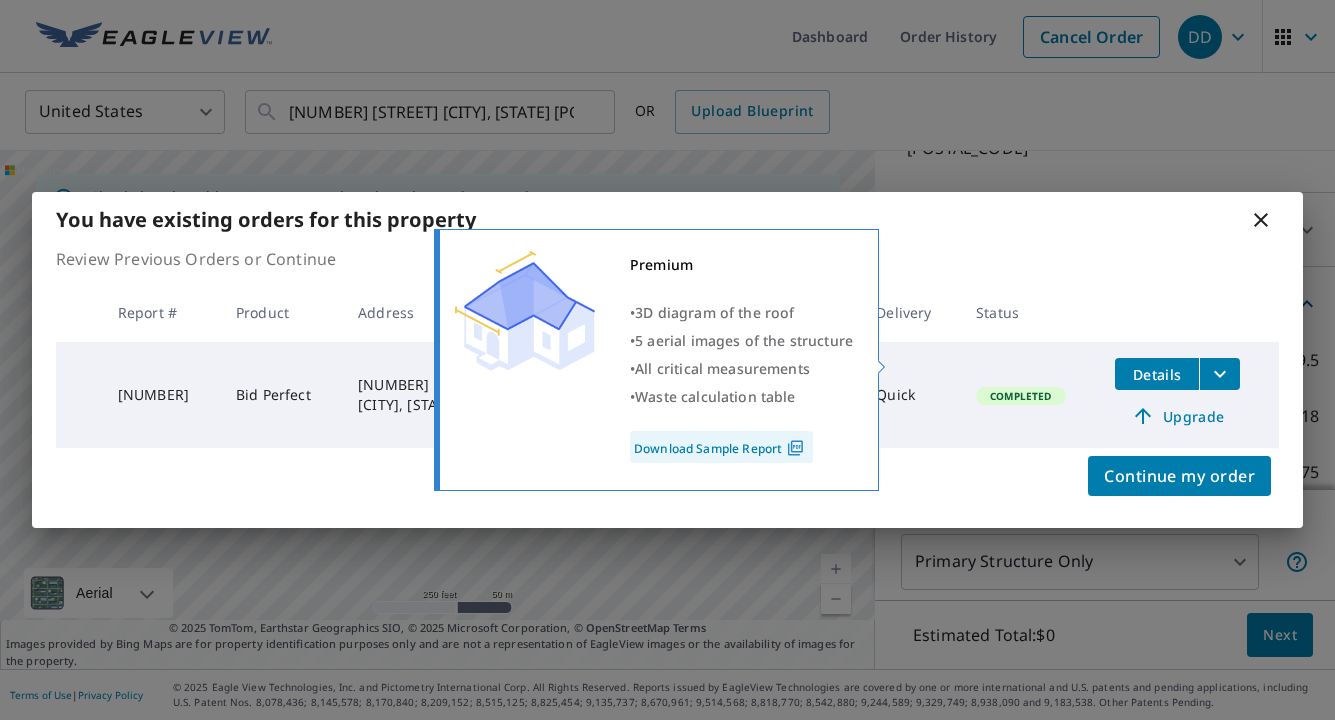 drag, startPoint x: 965, startPoint y: 355, endPoint x: 1004, endPoint y: 377, distance: 44.777225 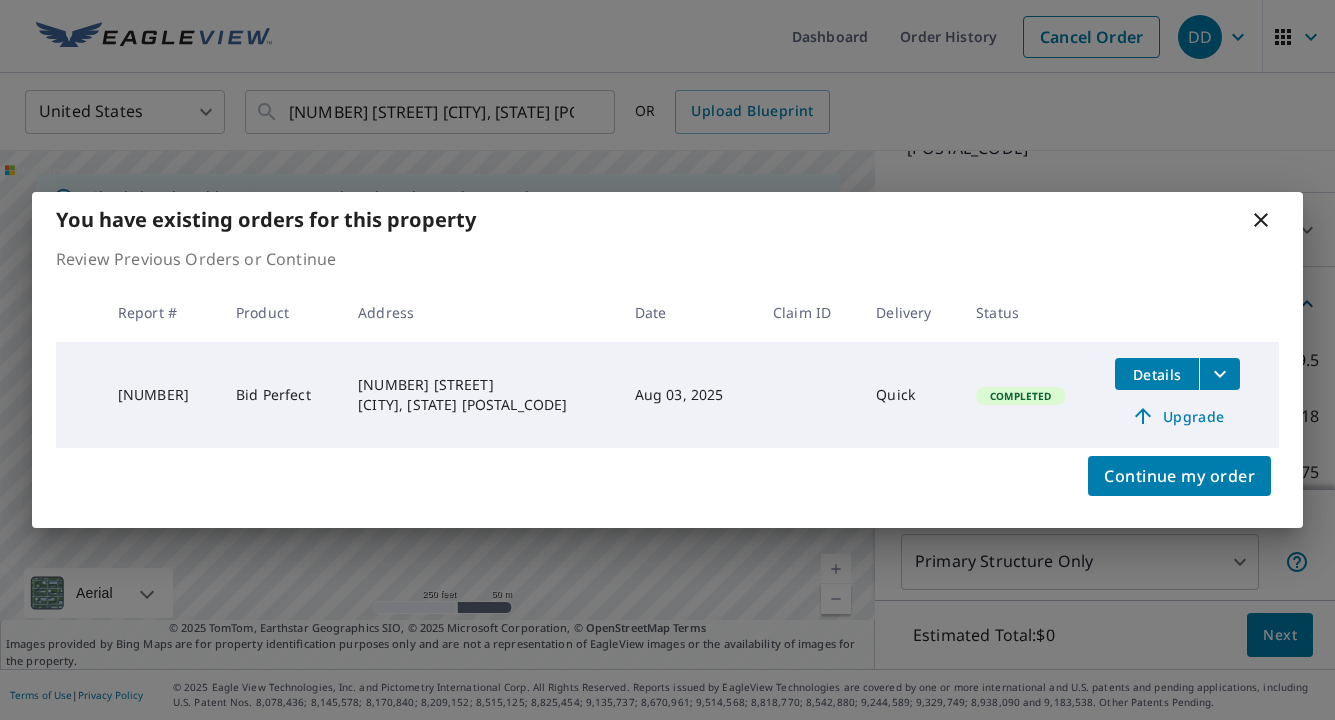 click 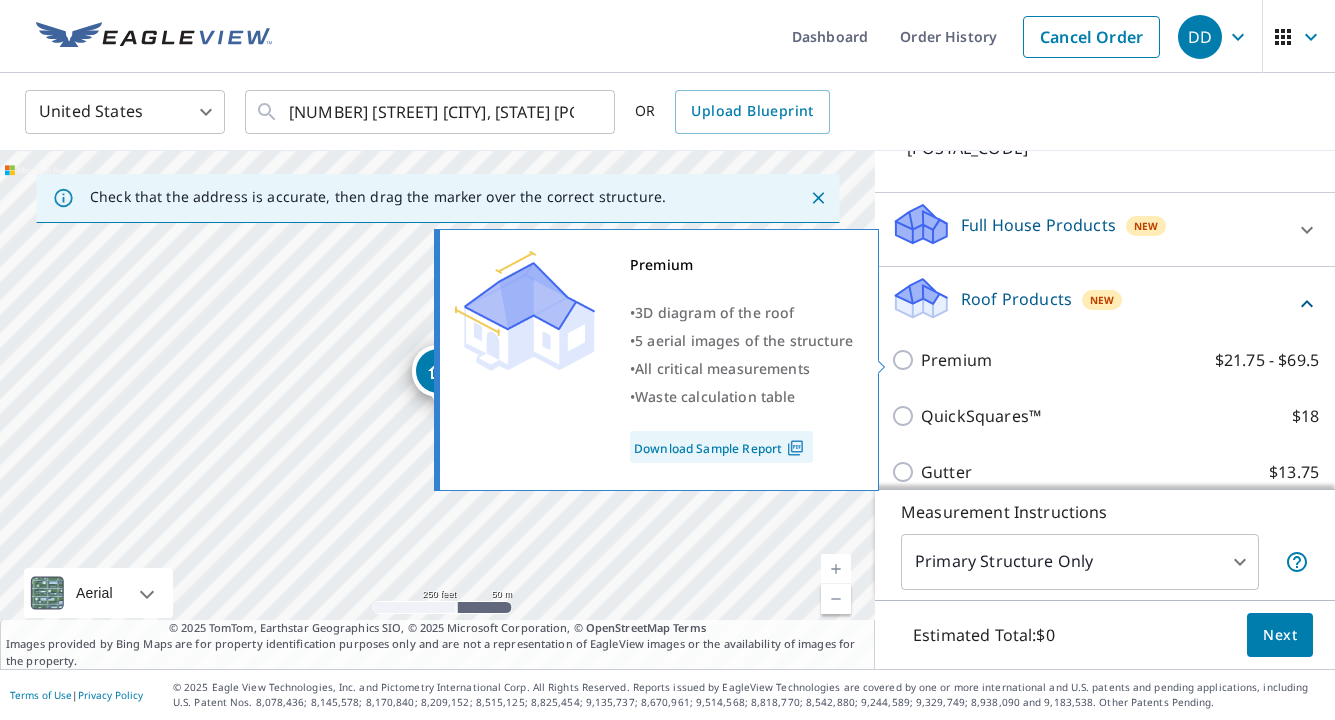 click on "Premium" at bounding box center (956, 360) 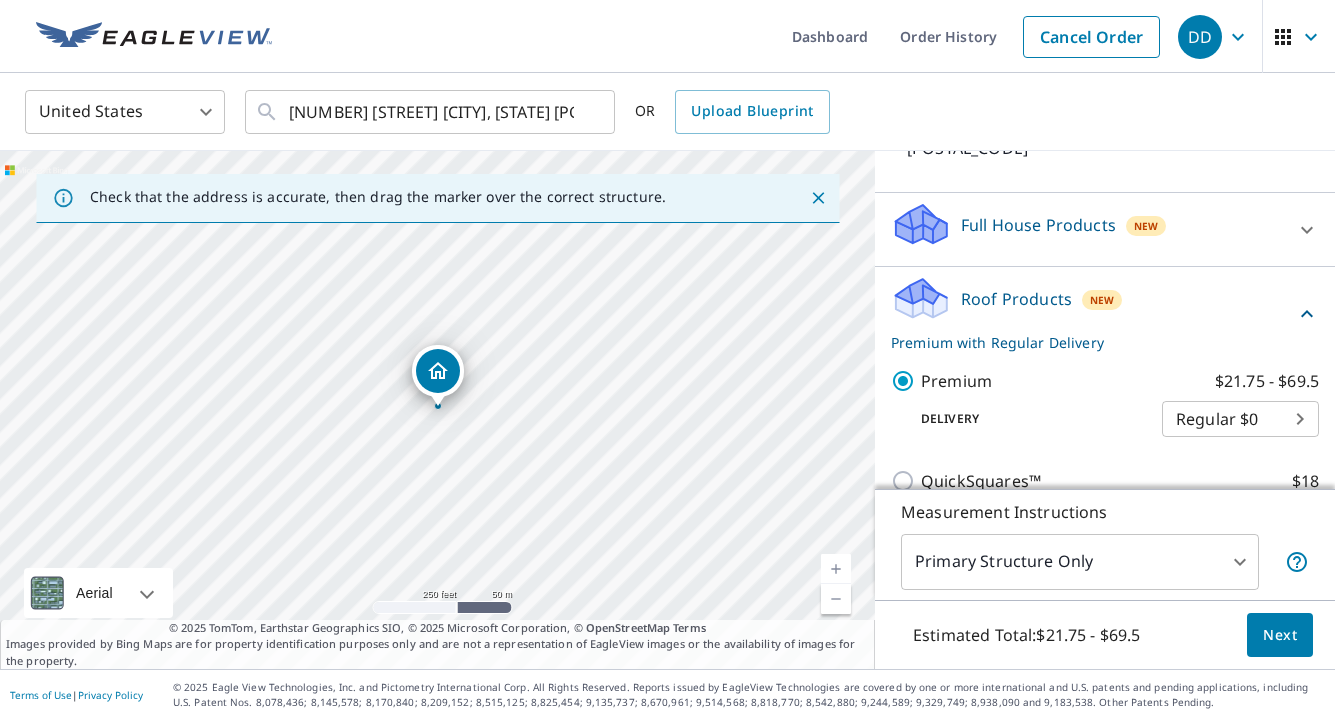 click on "Next" at bounding box center (1280, 635) 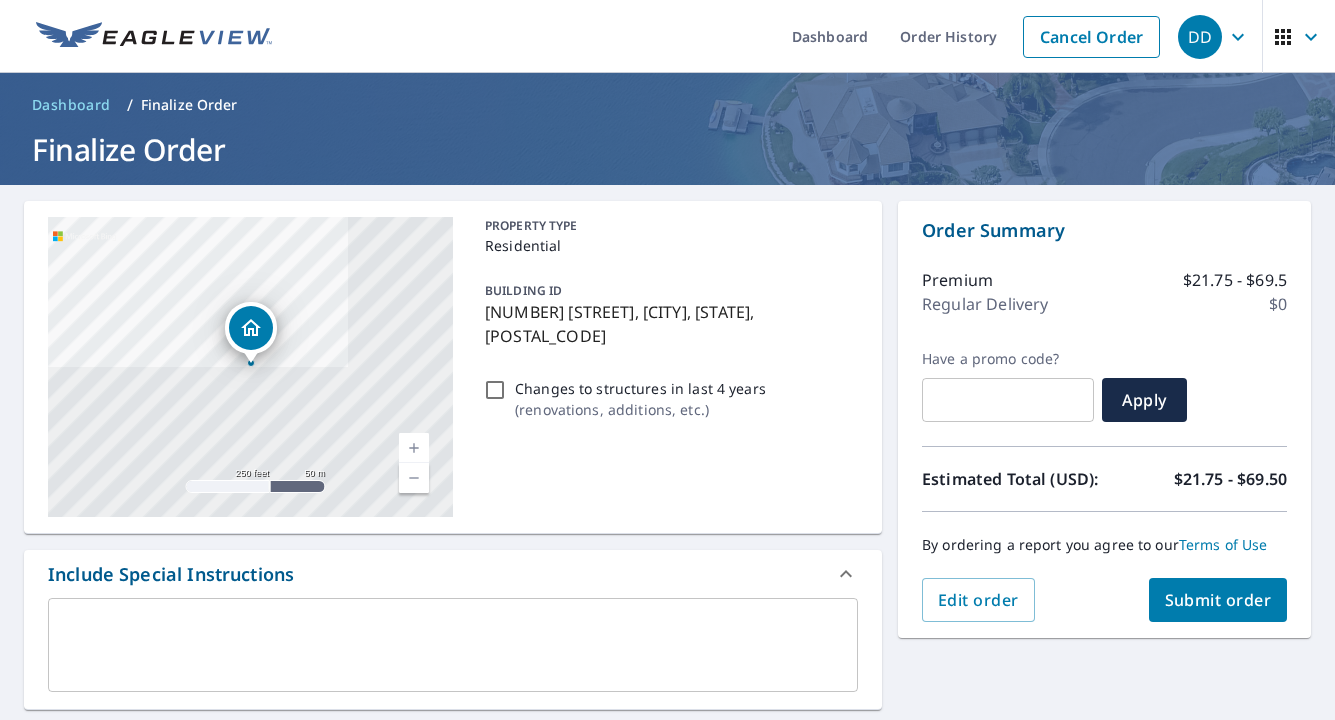 click on "Submit order" at bounding box center [1218, 600] 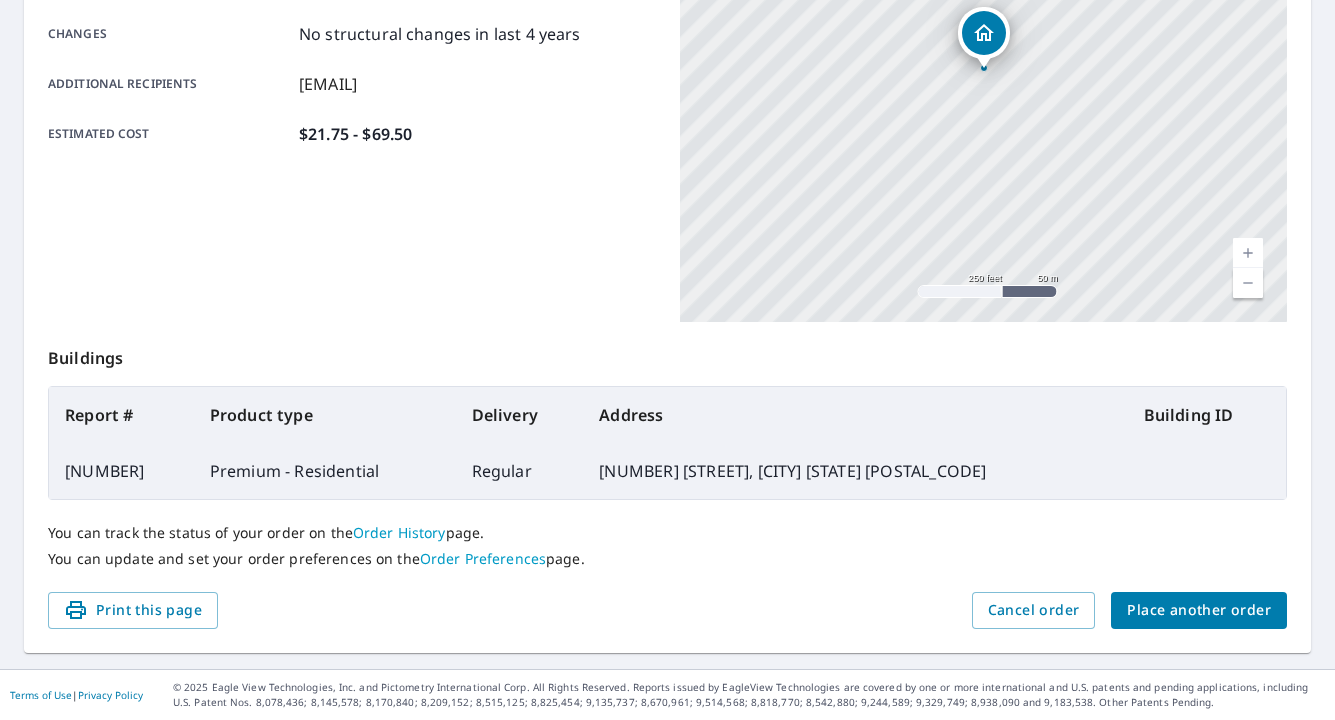 scroll, scrollTop: 456, scrollLeft: 0, axis: vertical 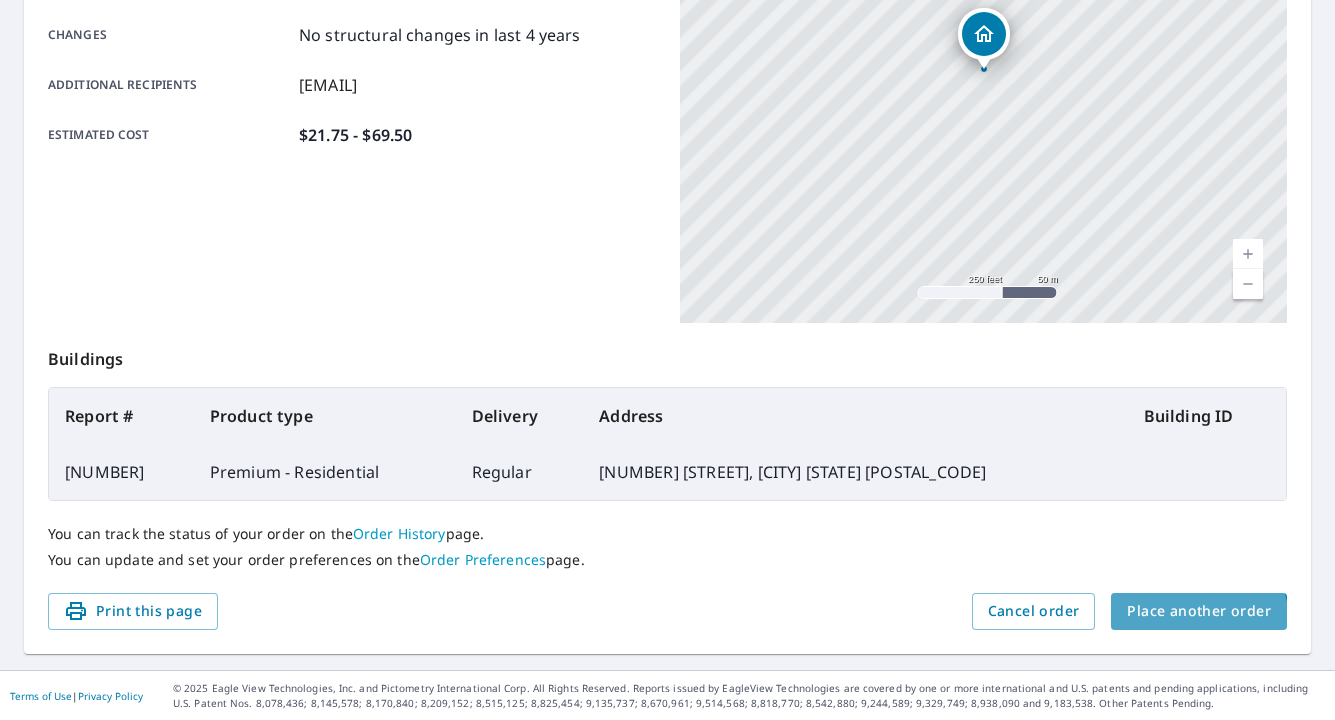 click on "Place another order" at bounding box center (1199, 611) 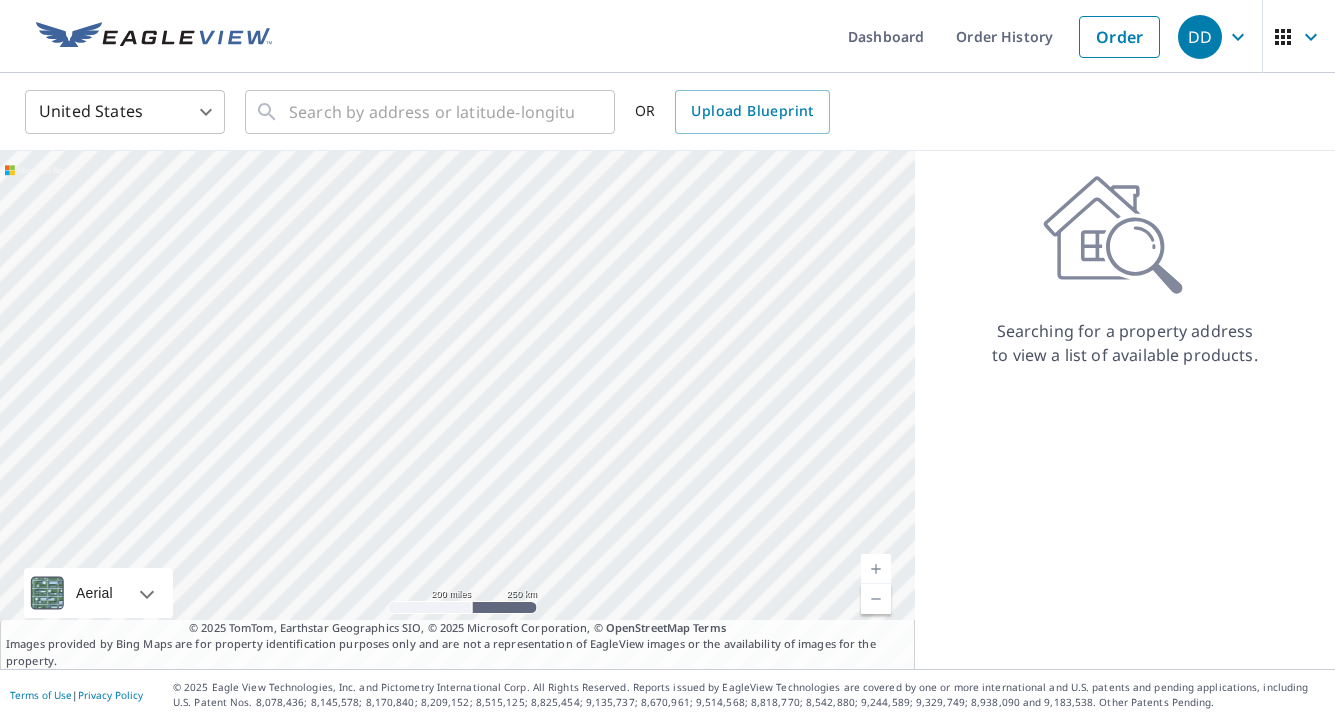 scroll, scrollTop: 0, scrollLeft: 0, axis: both 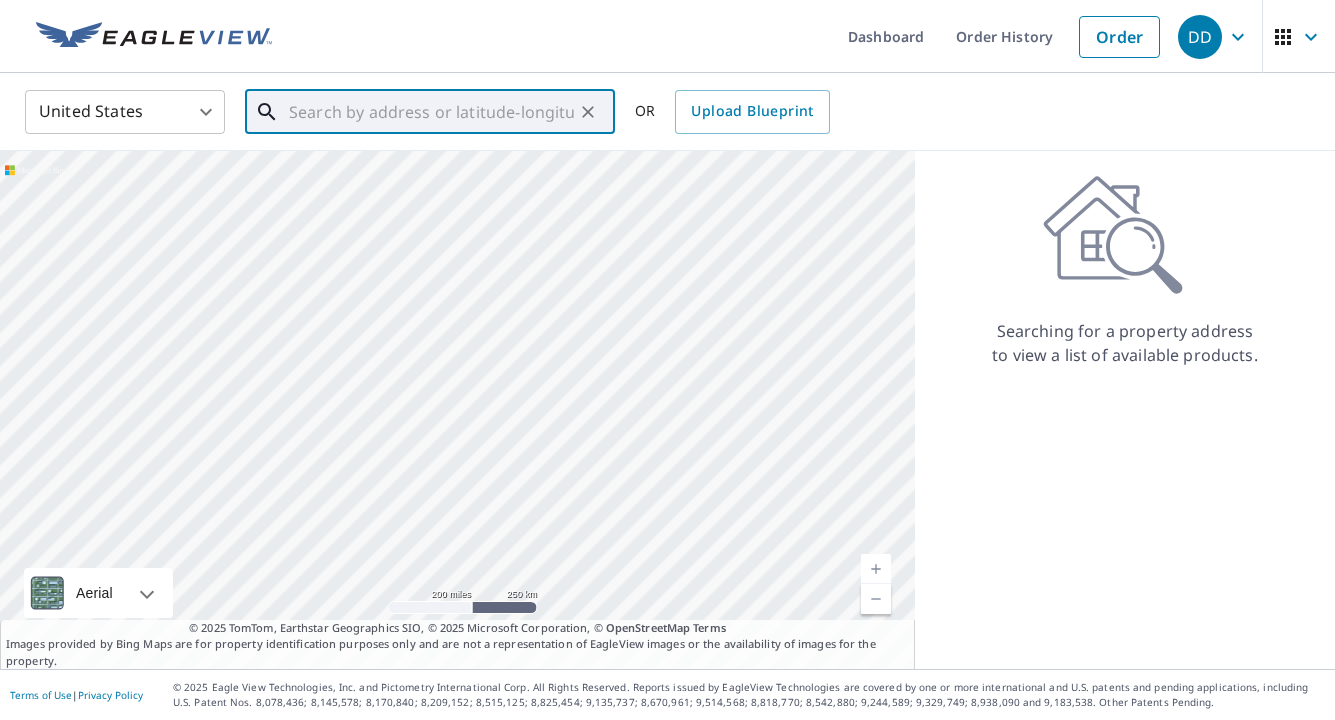 click at bounding box center (431, 112) 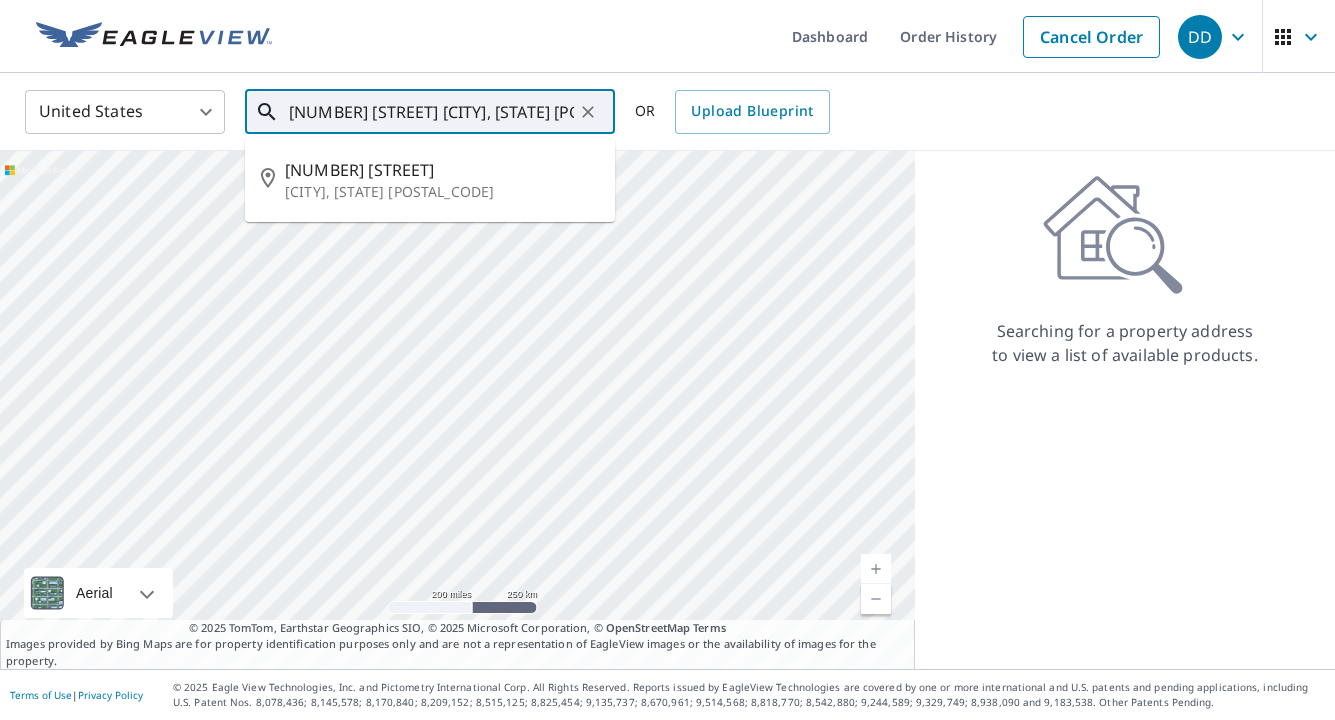 click 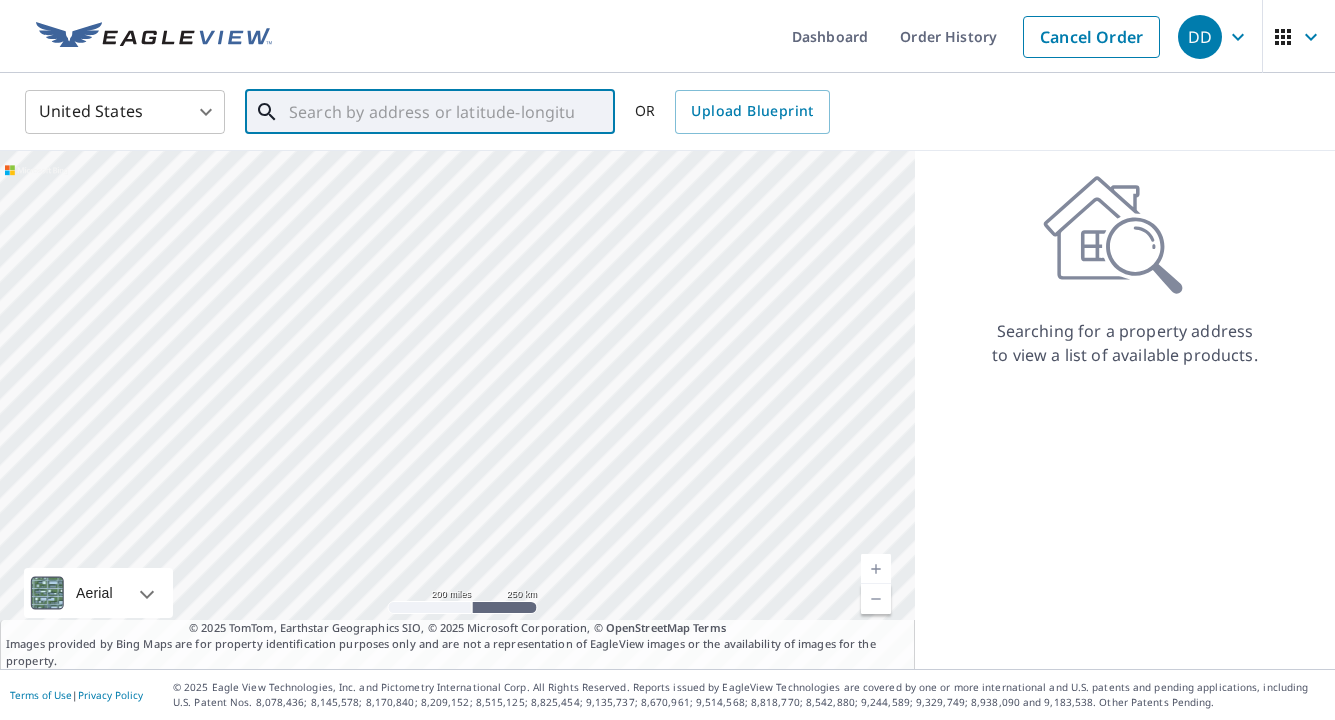 paste on "[NUMBER] [STREET] [CITY], [STATE] [POSTAL_CODE]" 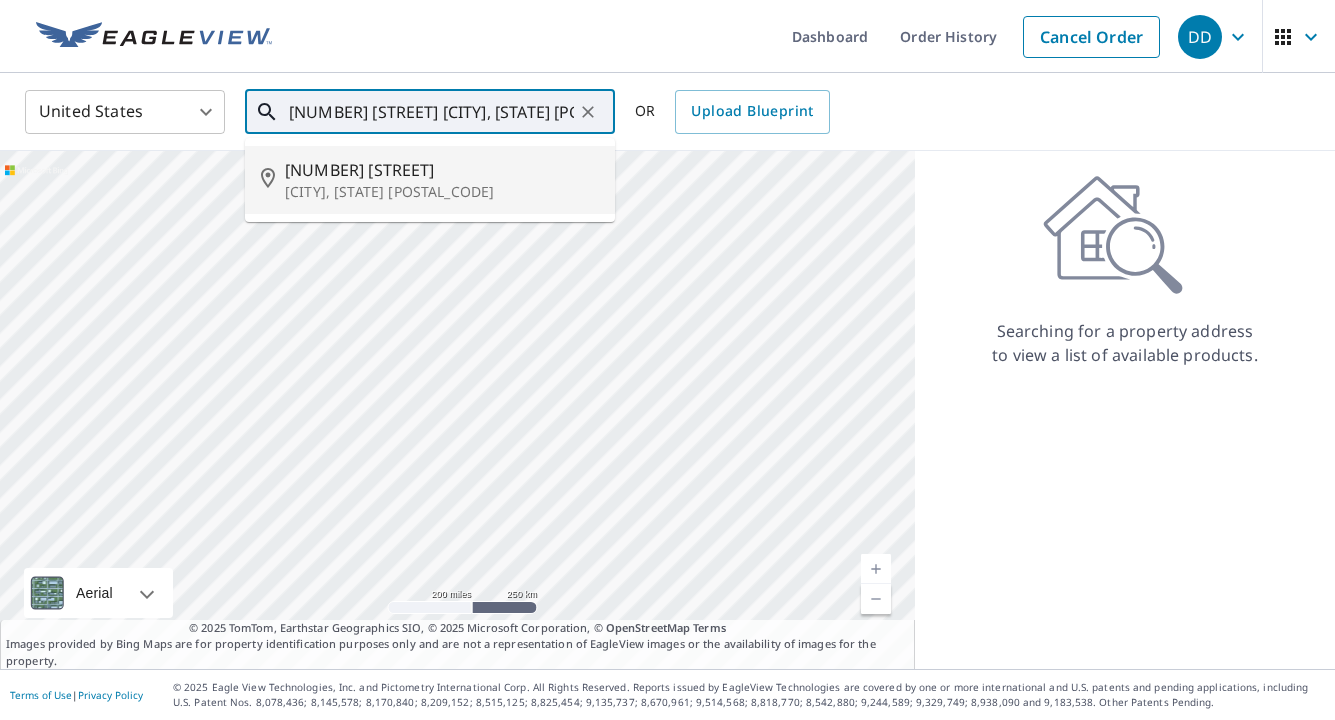 click on "[NUMBER] [STREET]" at bounding box center [442, 170] 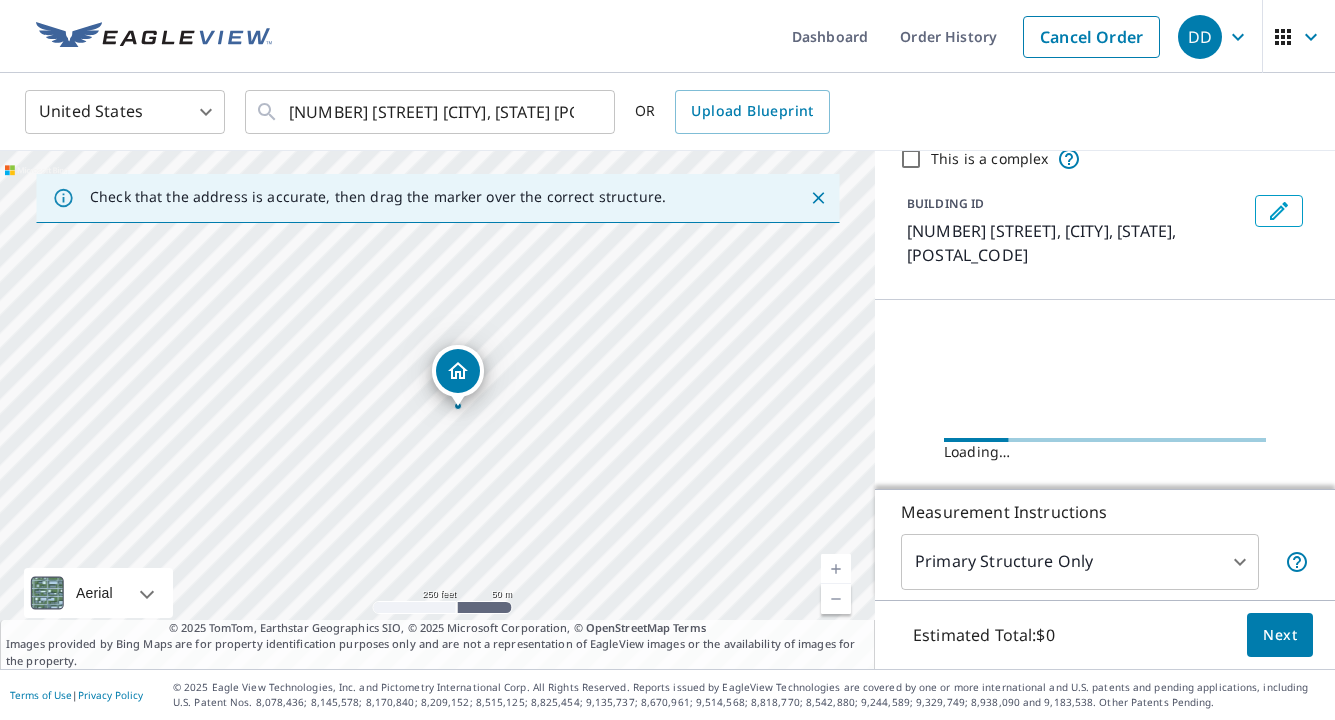 scroll, scrollTop: 84, scrollLeft: 0, axis: vertical 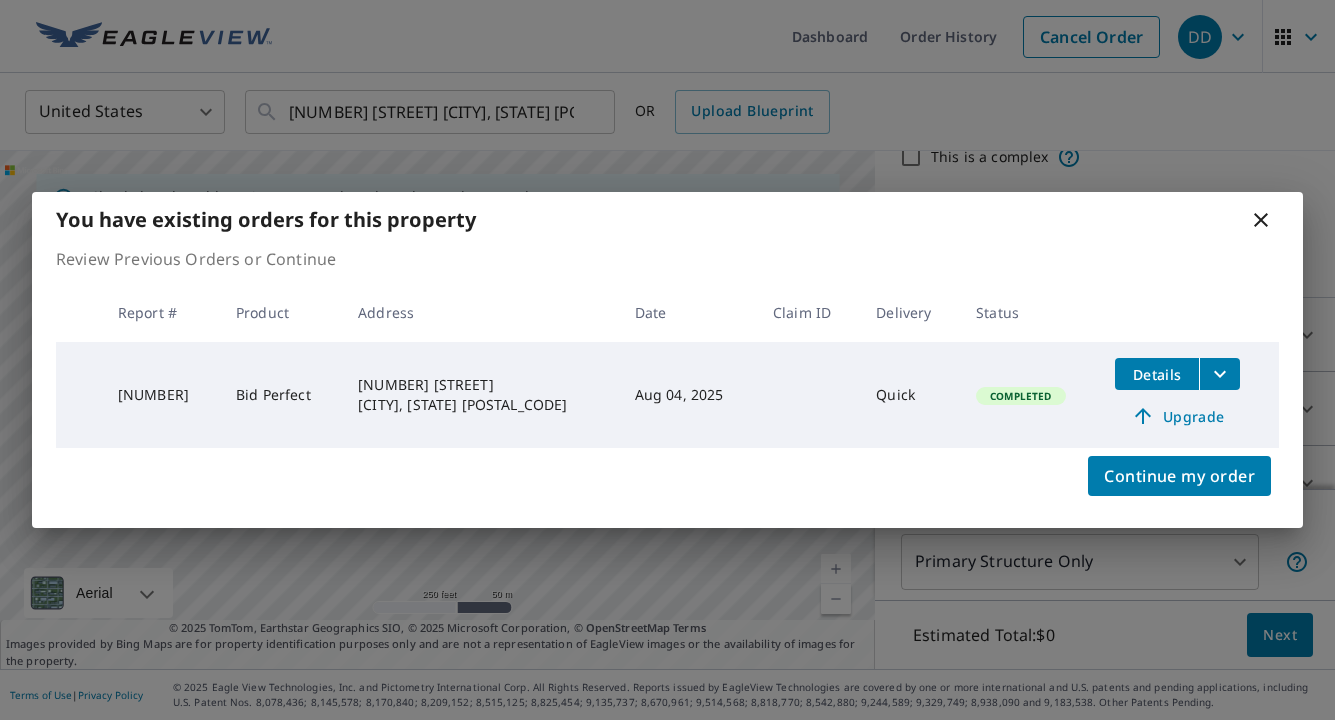 click 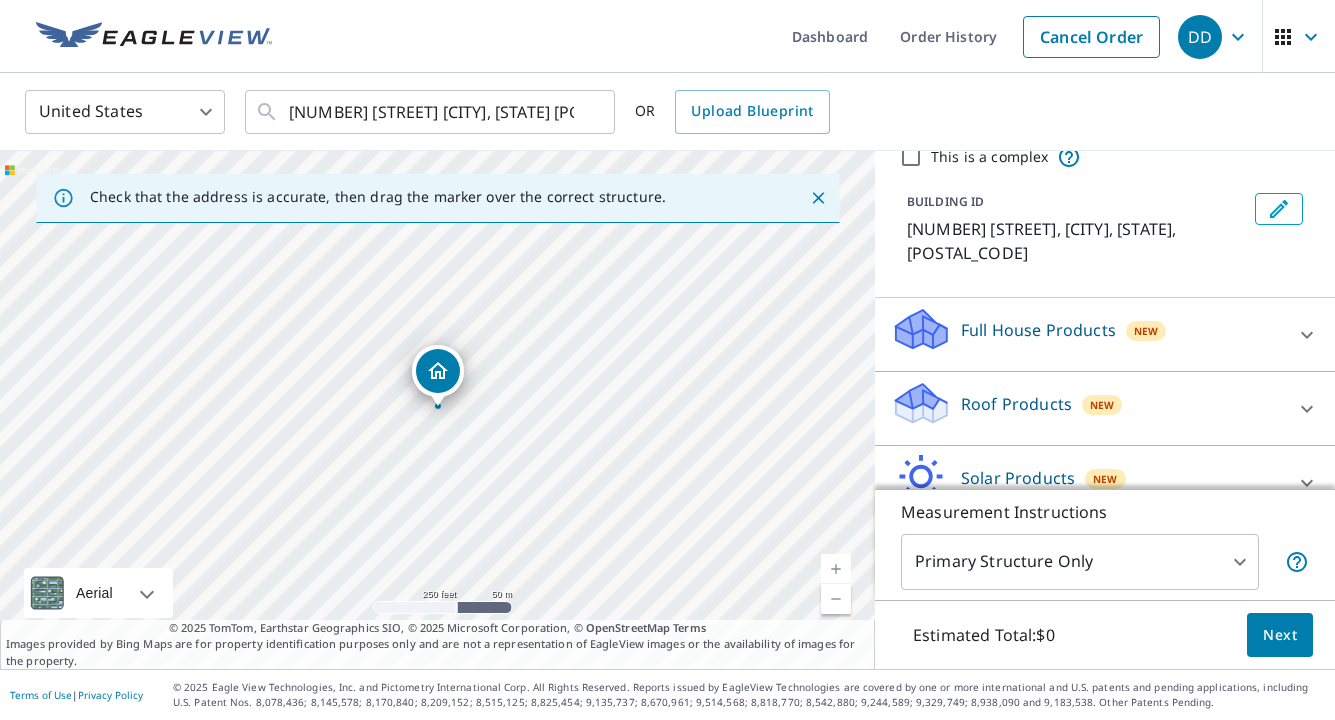 click on "Roof Products New" at bounding box center [1087, 408] 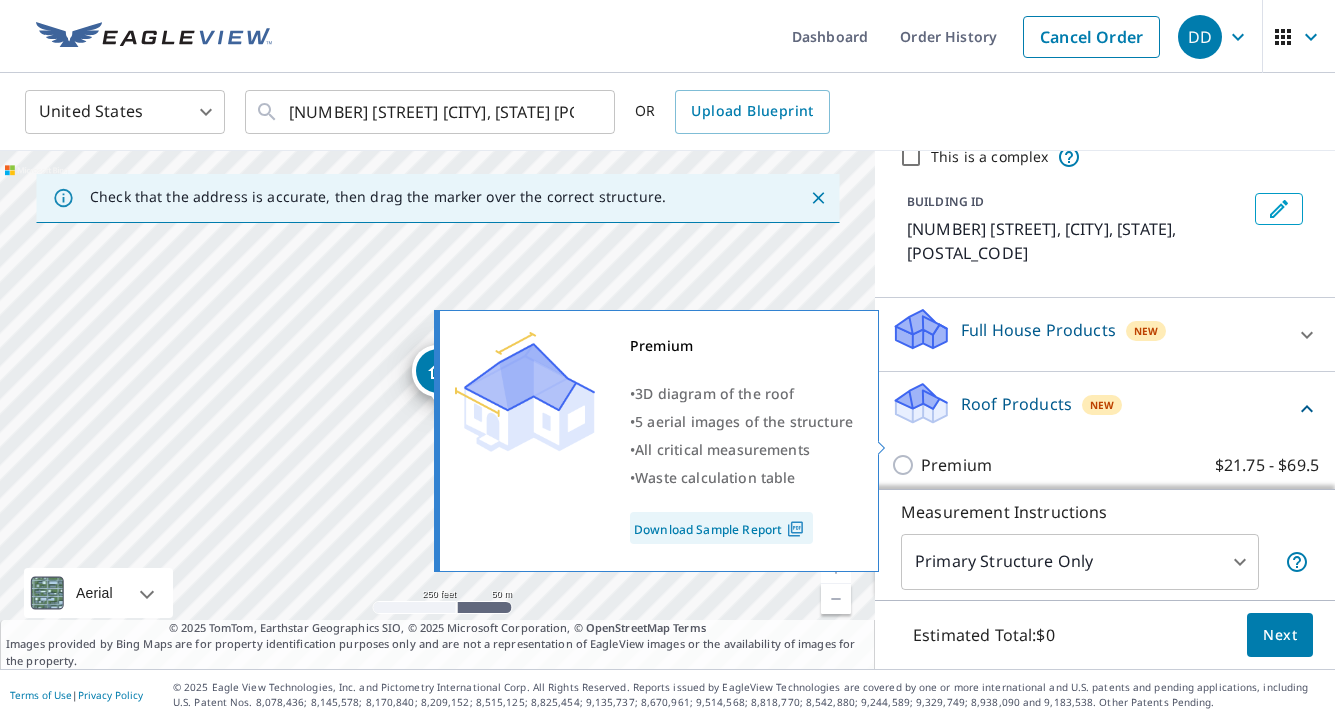 click on "Premium" at bounding box center [956, 465] 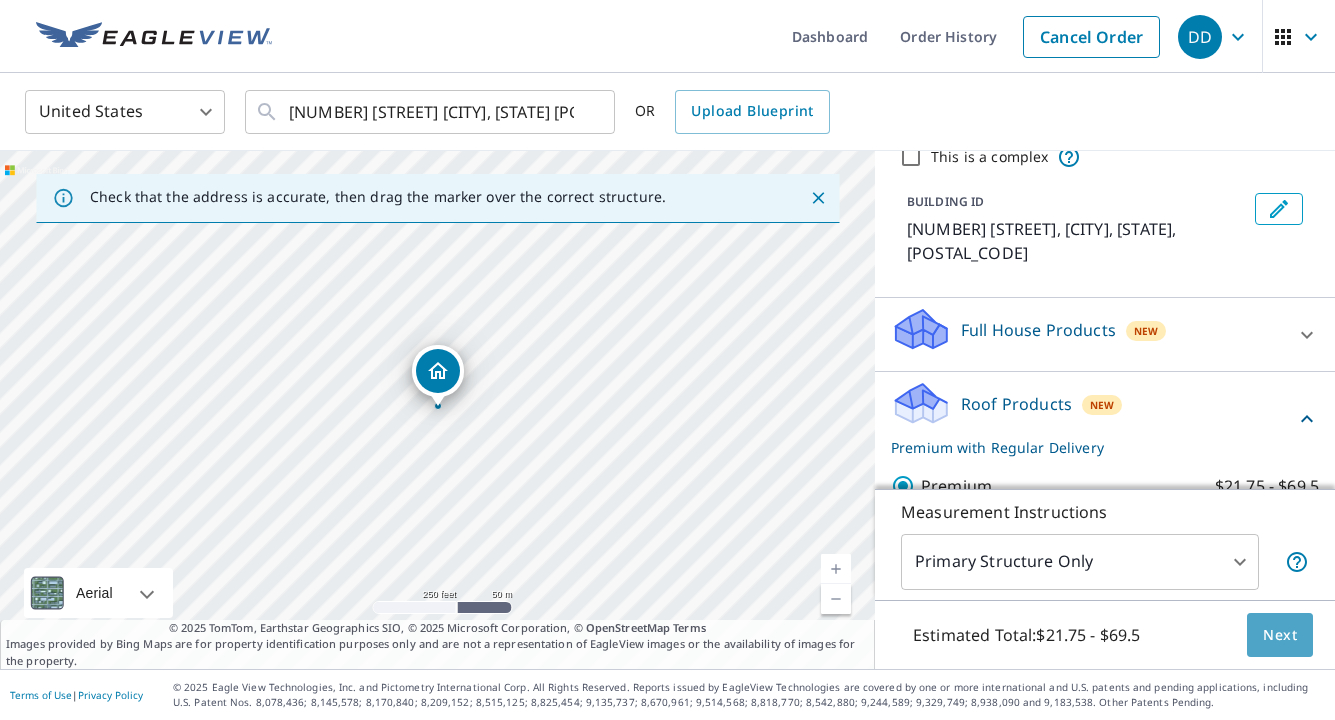 click on "Next" at bounding box center [1280, 635] 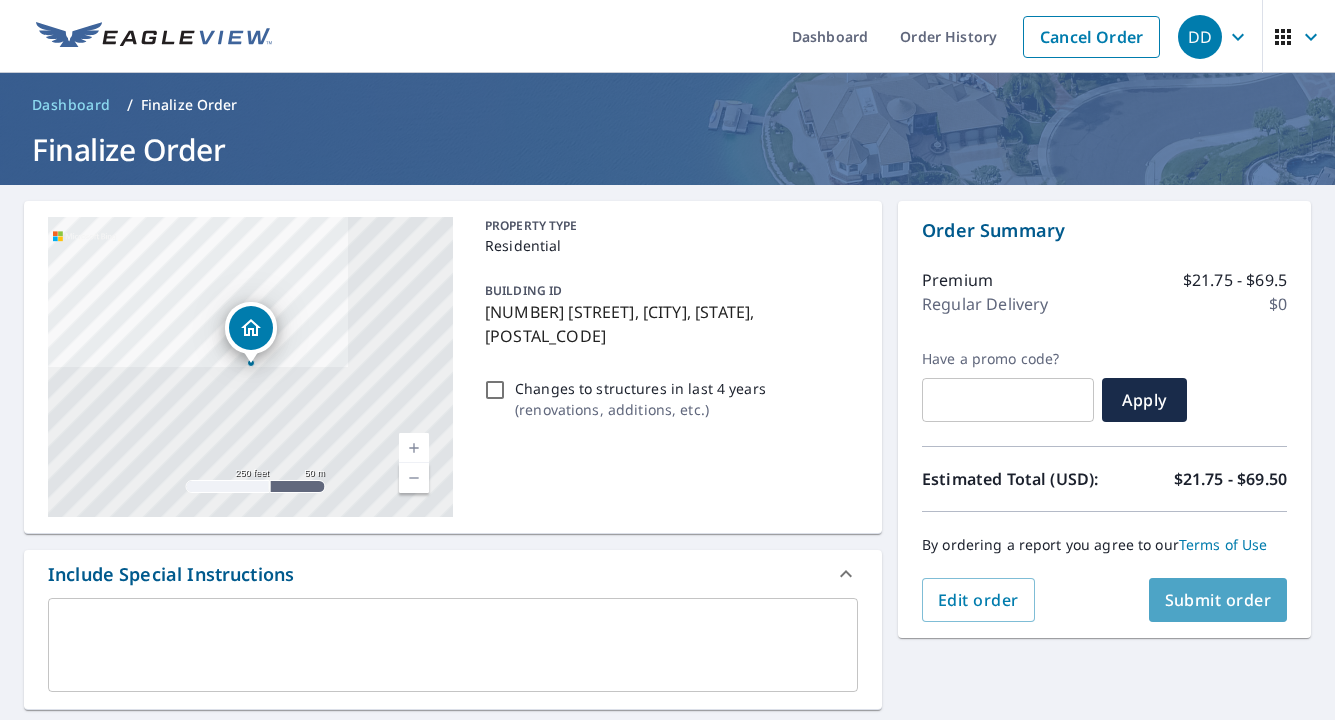 click on "Submit order" at bounding box center [1218, 600] 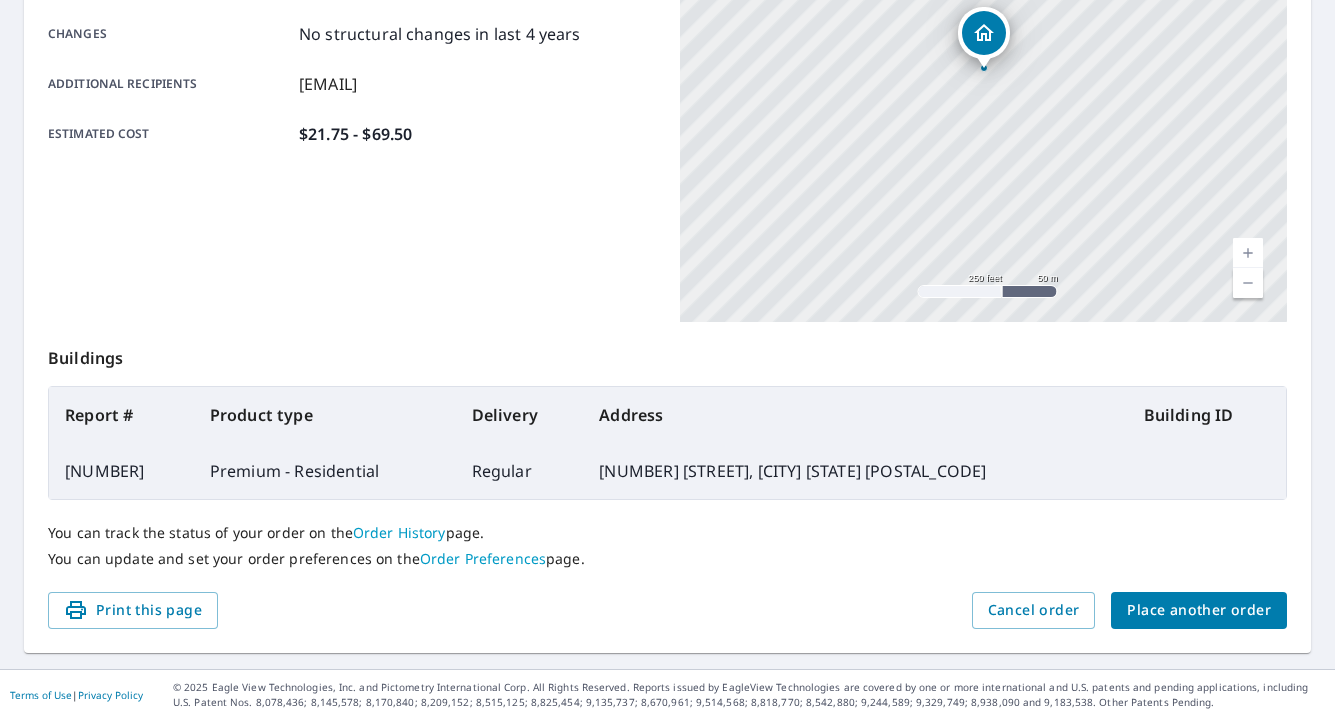 scroll, scrollTop: 456, scrollLeft: 0, axis: vertical 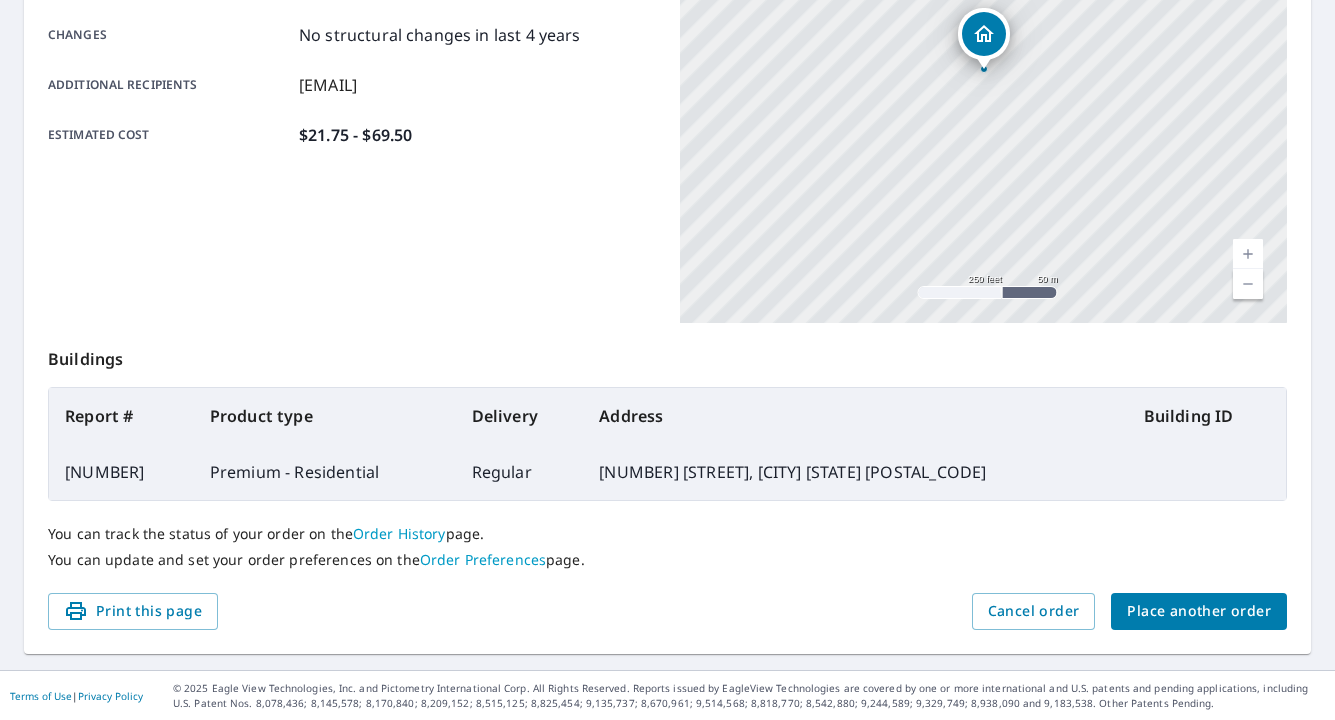 click on "Place another order" at bounding box center [1199, 611] 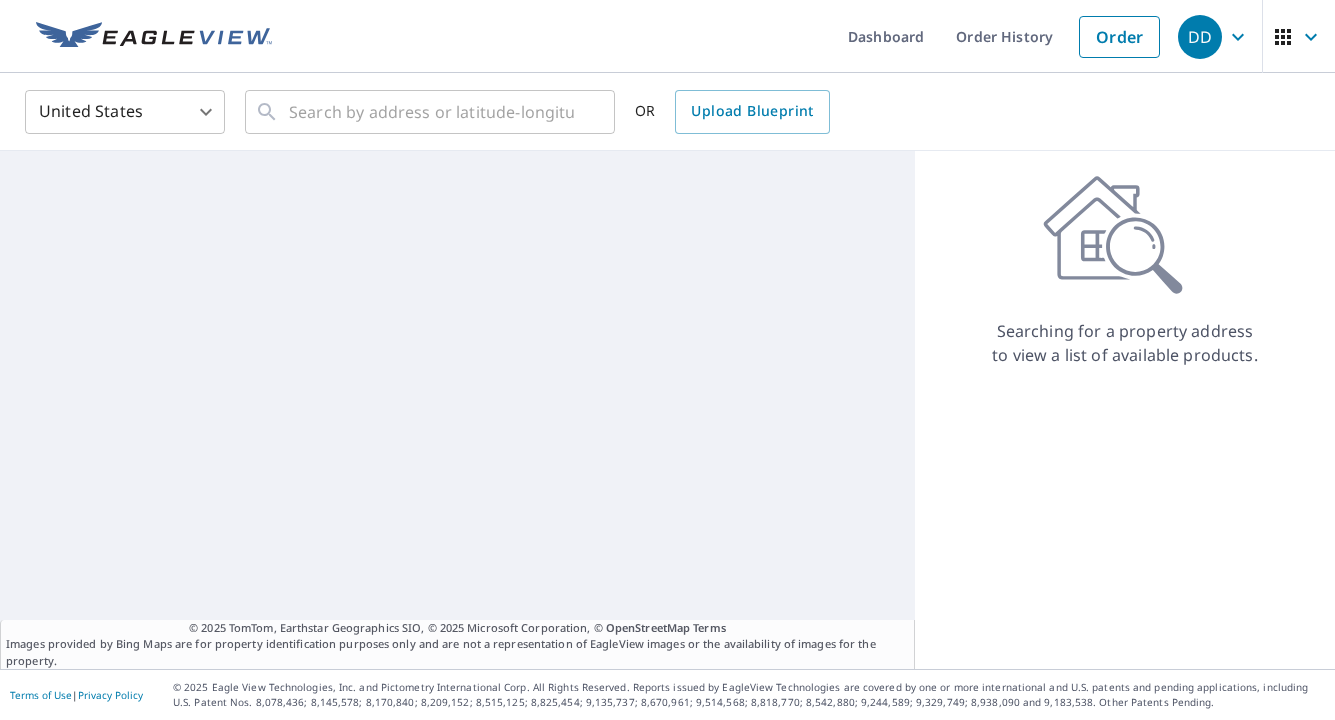 scroll, scrollTop: 0, scrollLeft: 0, axis: both 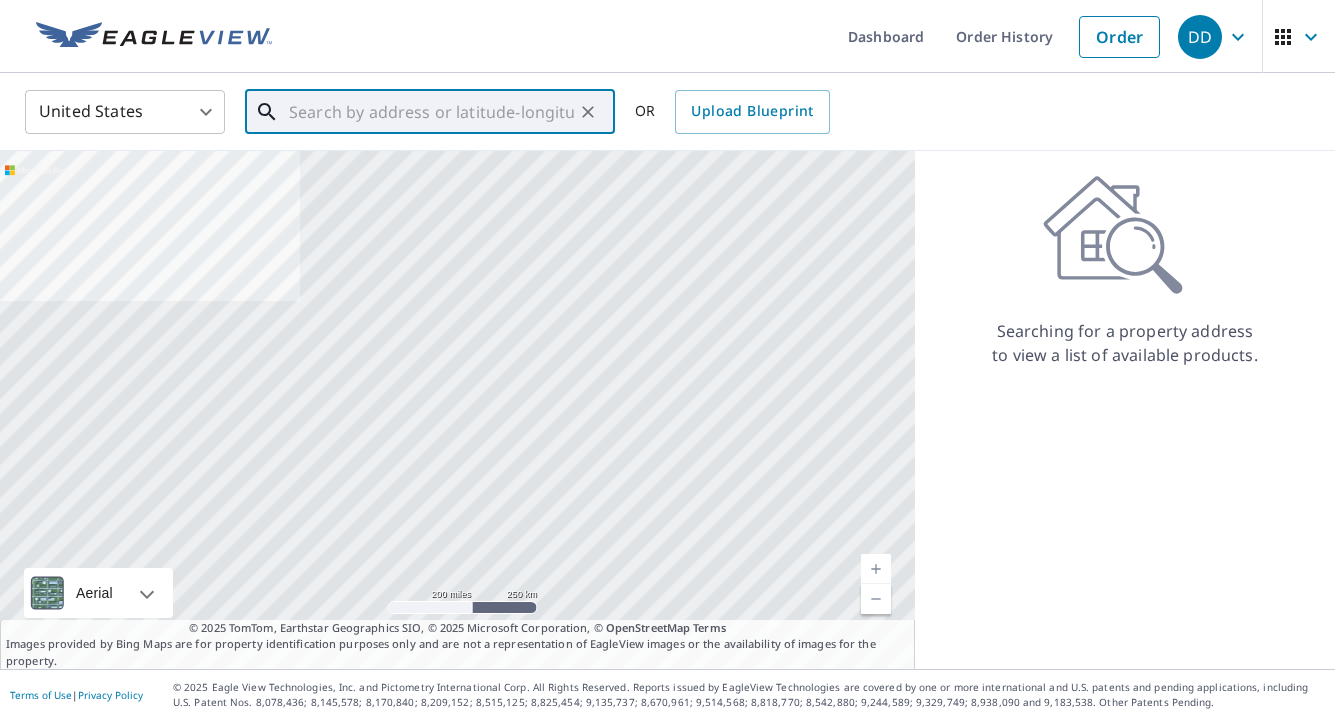 click at bounding box center [431, 112] 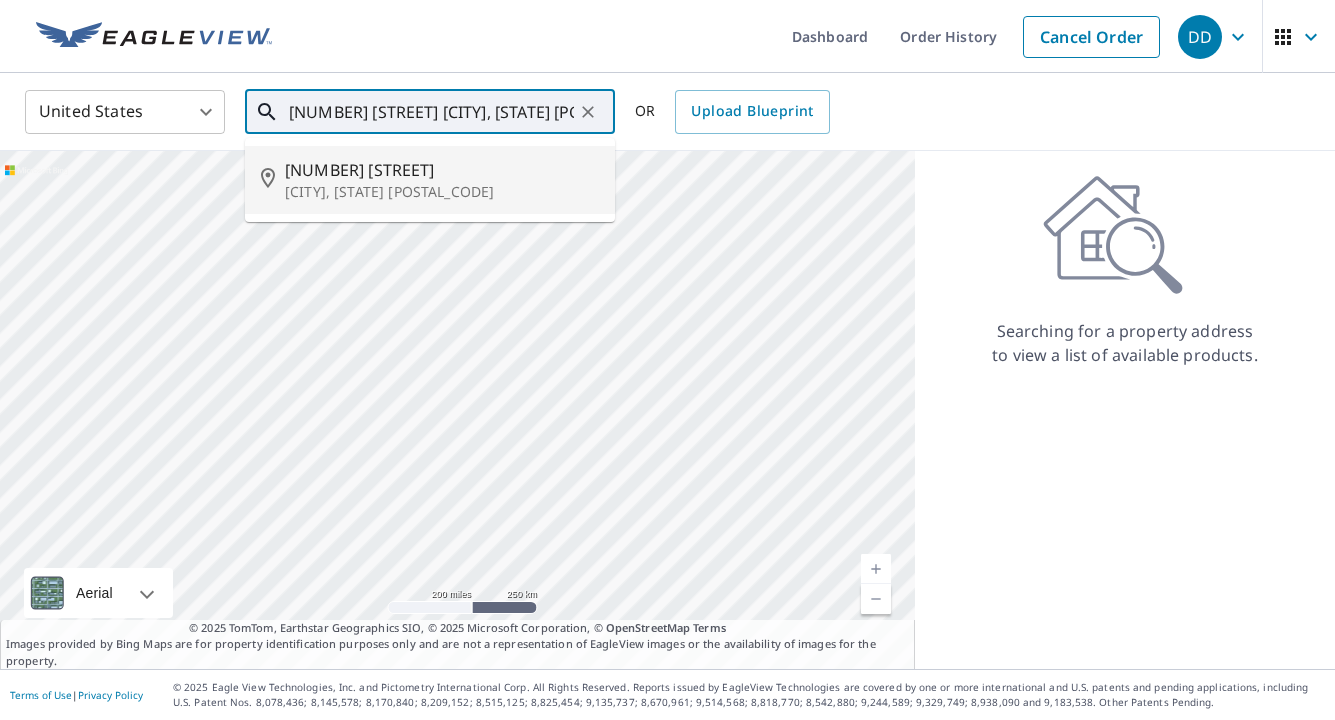 click on "[NUMBER] [STREET]" at bounding box center (442, 170) 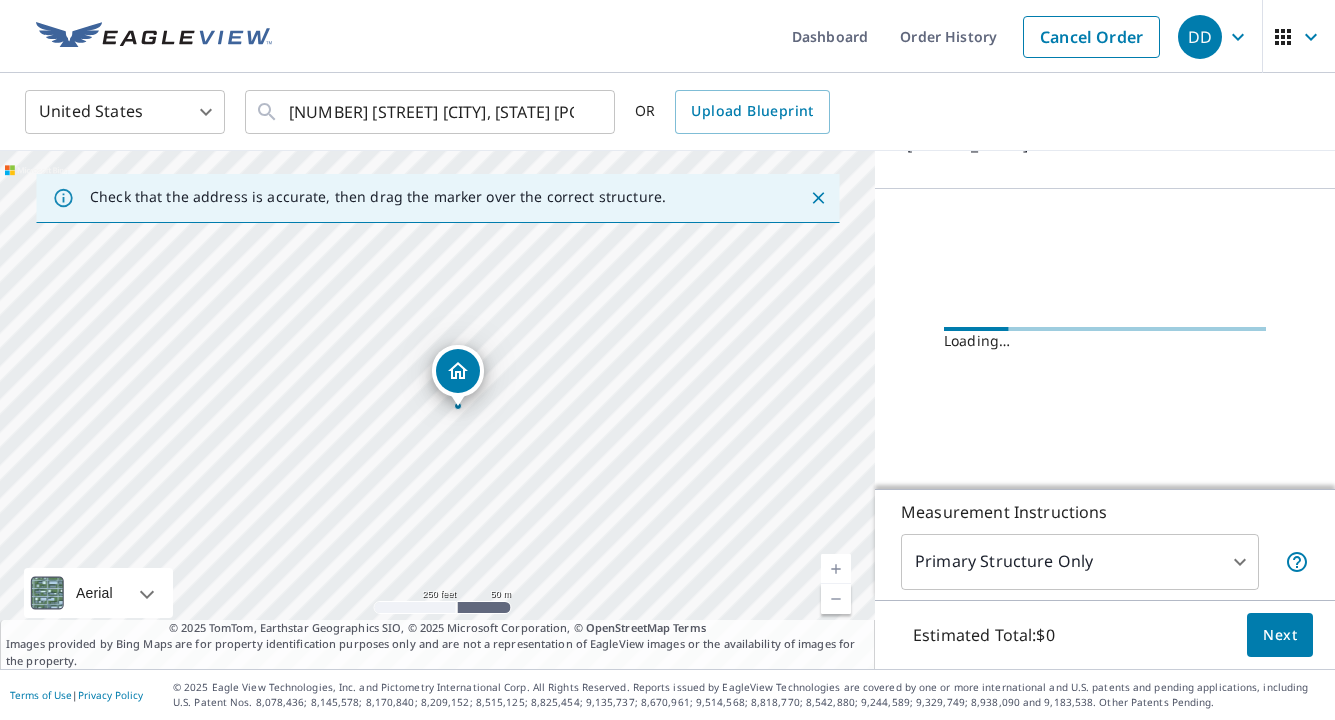 scroll, scrollTop: 193, scrollLeft: 0, axis: vertical 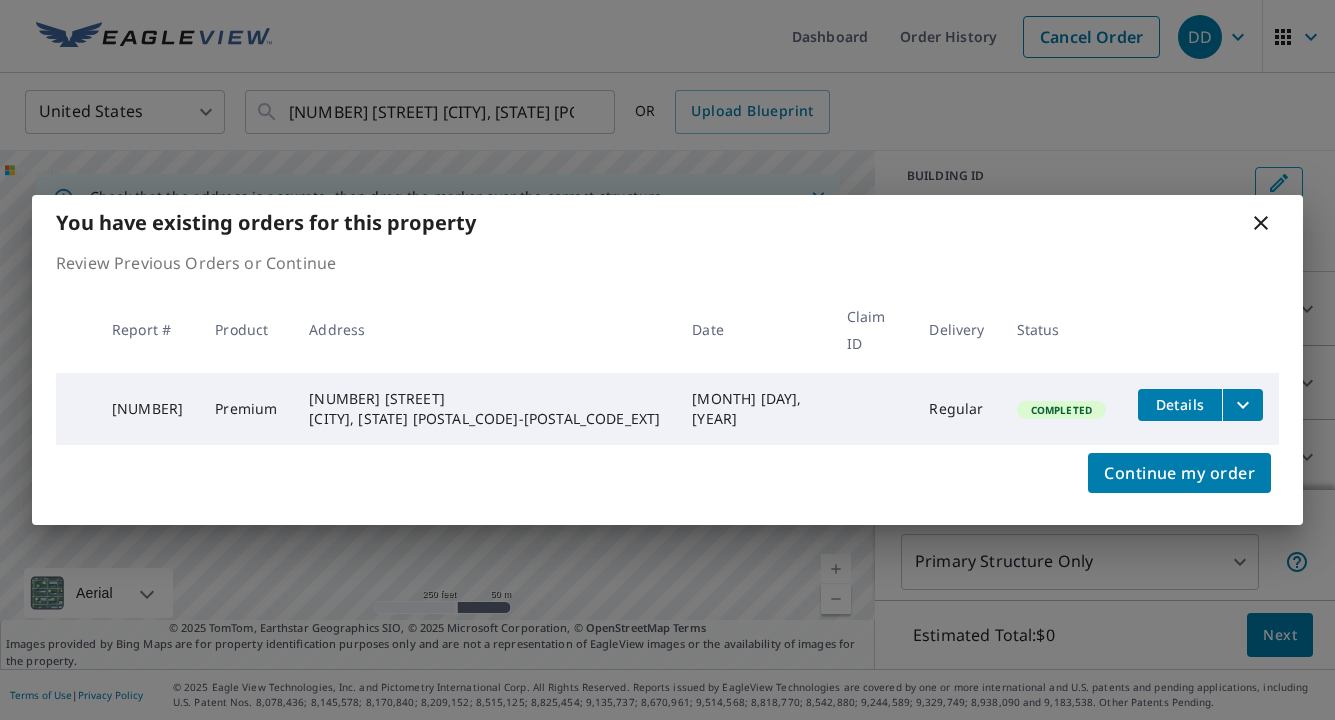 click 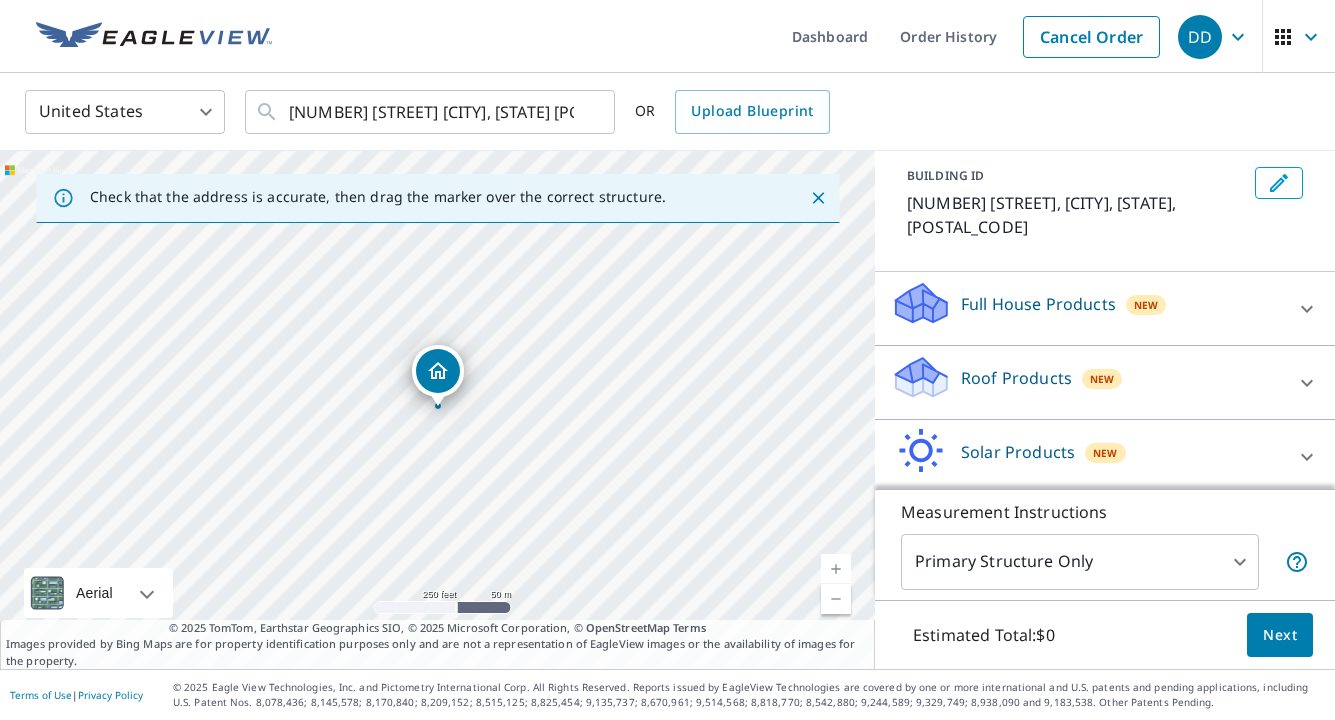 click on "Roof Products" at bounding box center (1016, 378) 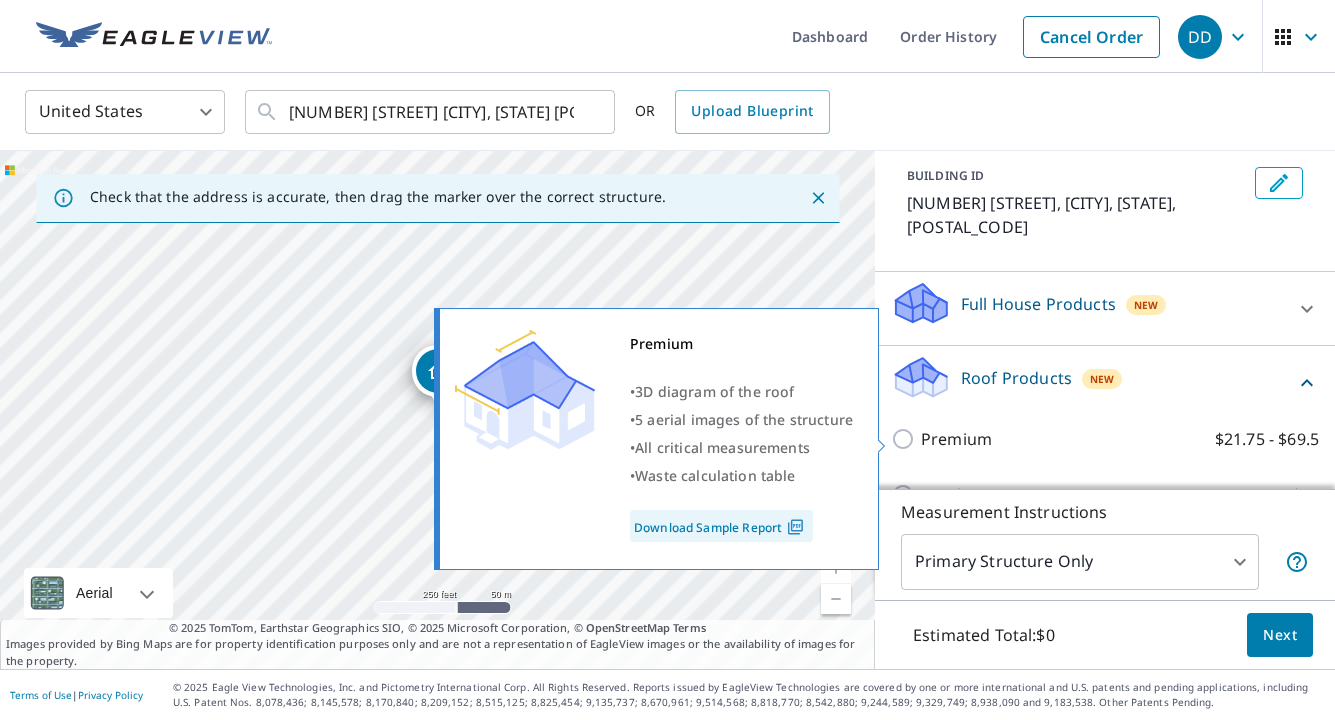 click on "Premium" at bounding box center [956, 439] 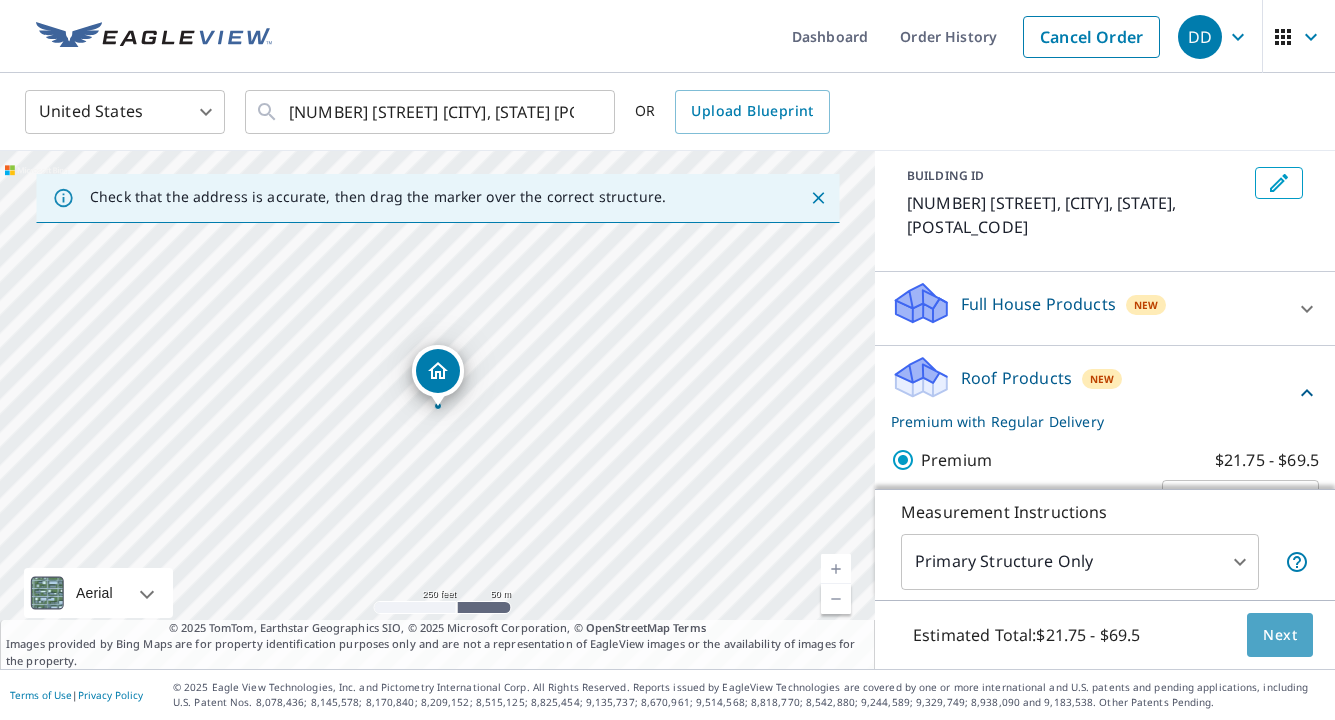click on "Next" at bounding box center (1280, 635) 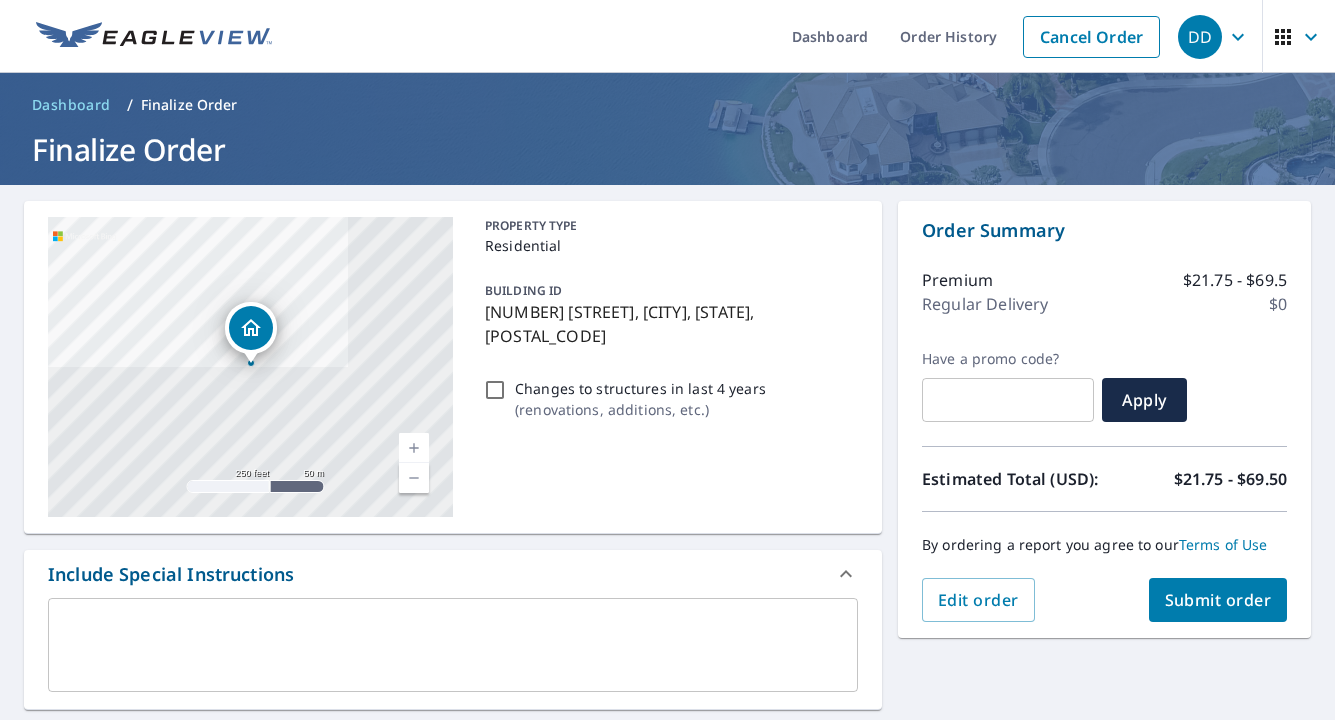 click on "Submit order" at bounding box center (1218, 600) 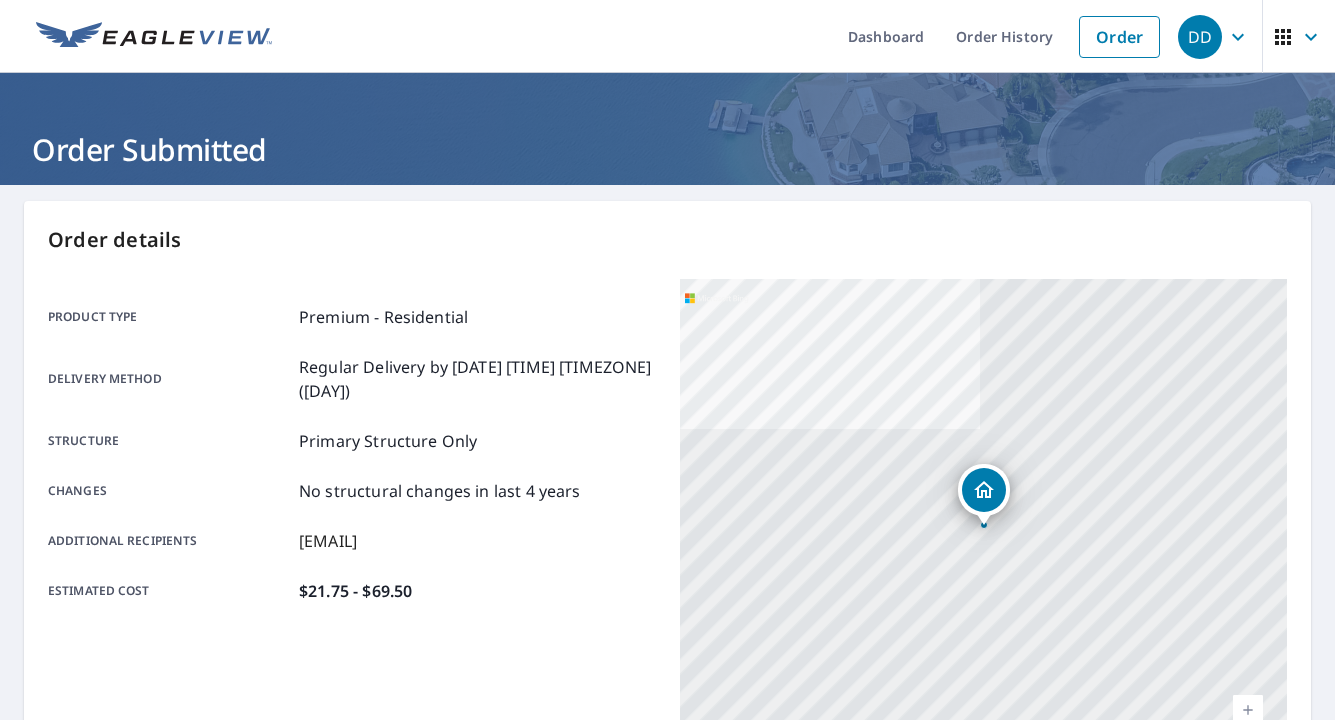 scroll, scrollTop: 0, scrollLeft: 0, axis: both 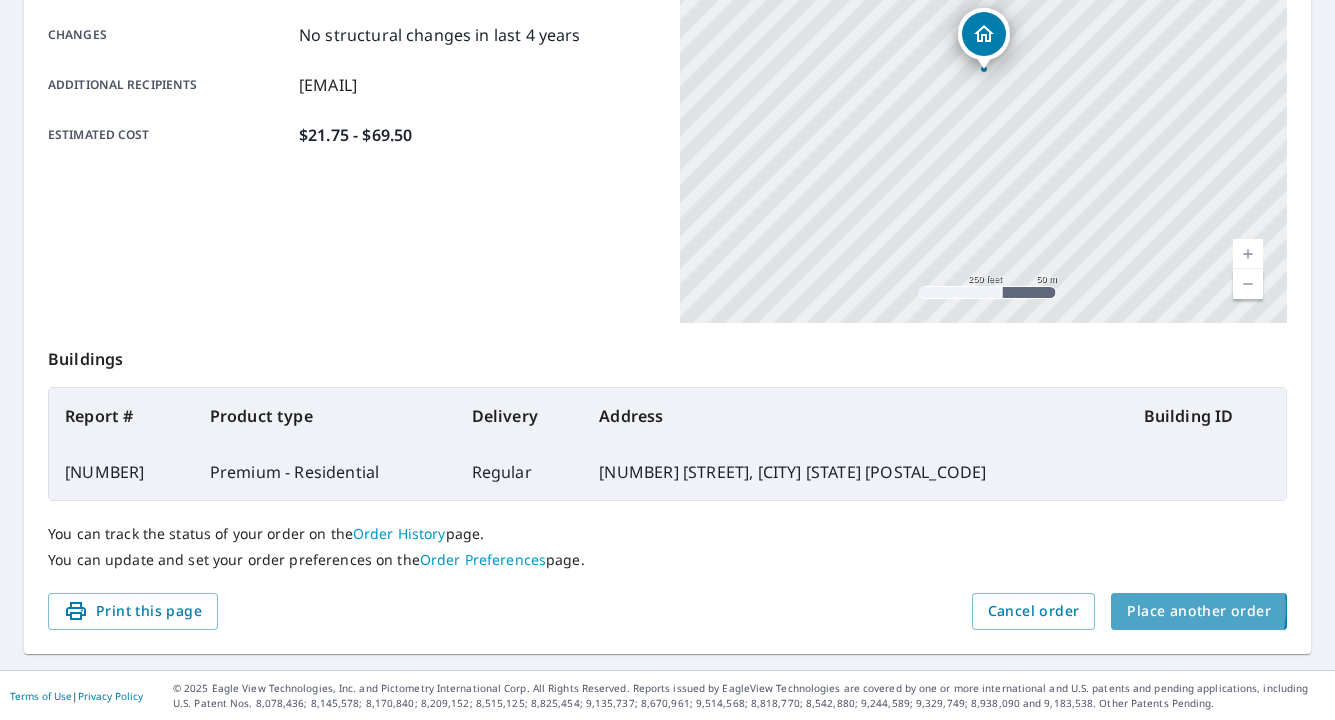 click on "Place another order" at bounding box center [1199, 611] 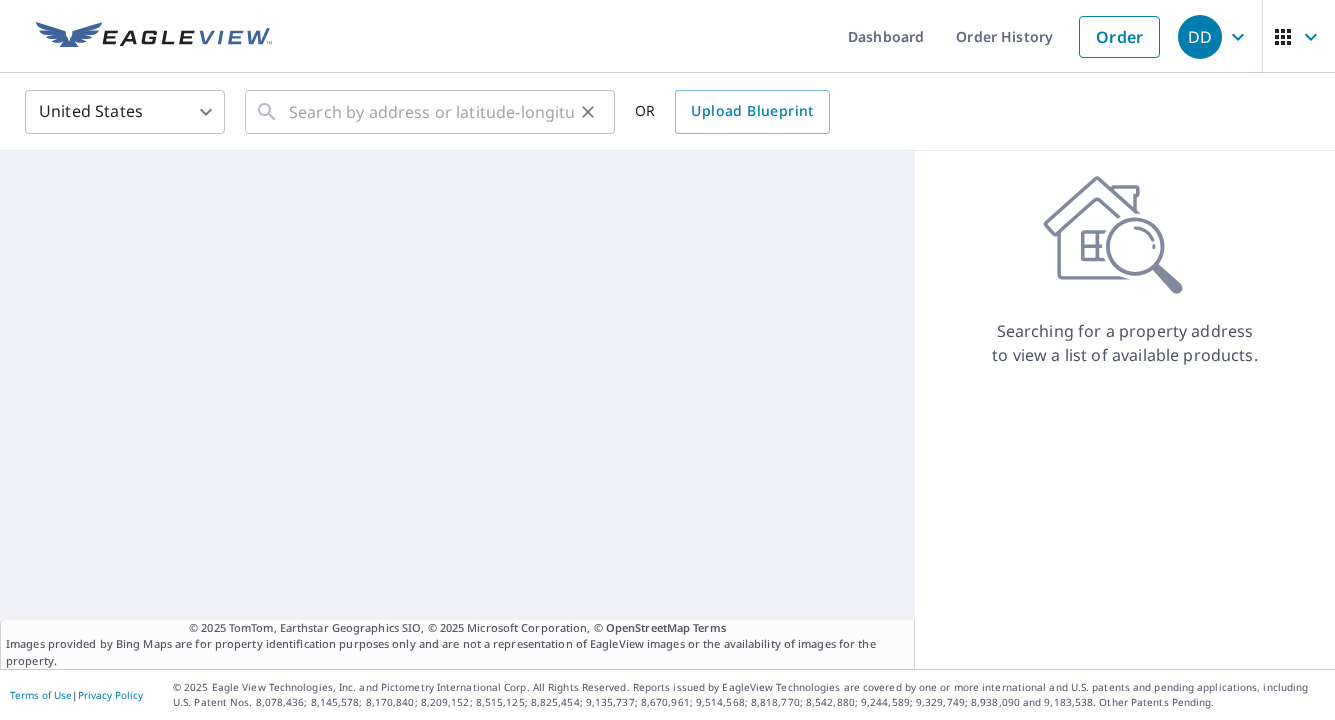scroll, scrollTop: 0, scrollLeft: 0, axis: both 